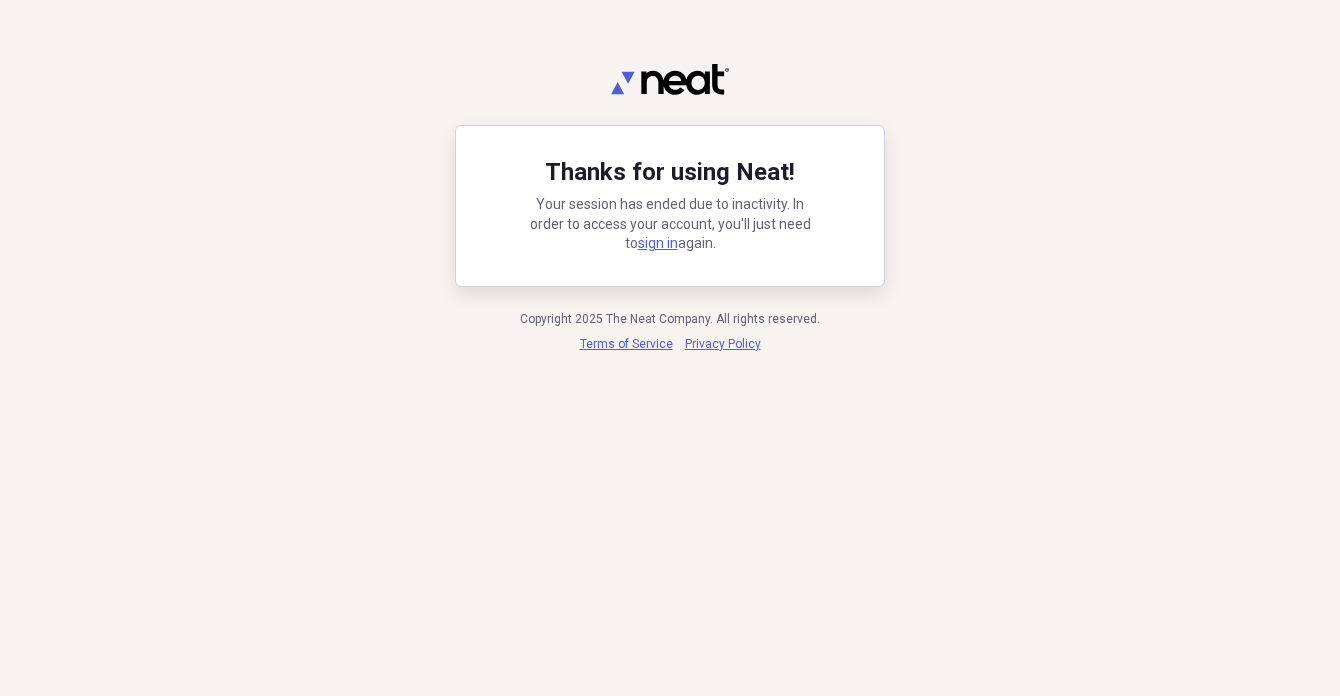 scroll, scrollTop: 0, scrollLeft: 0, axis: both 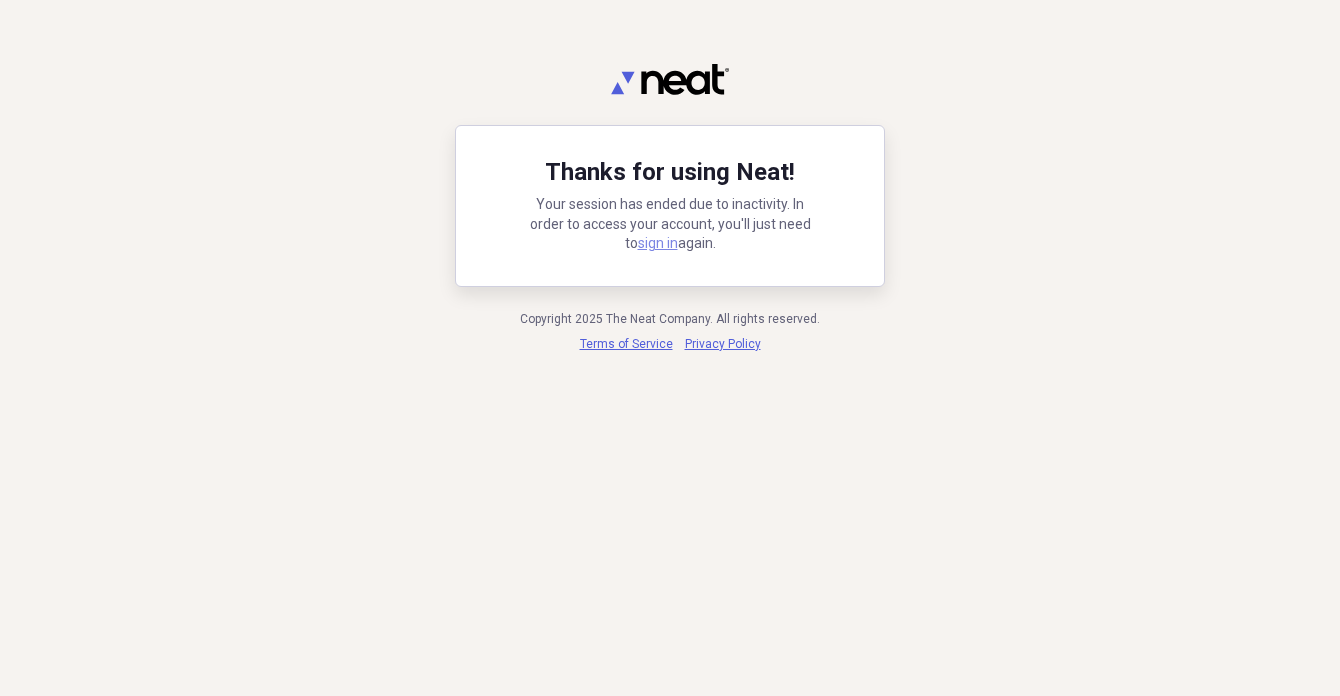 click on "sign in" at bounding box center (658, 243) 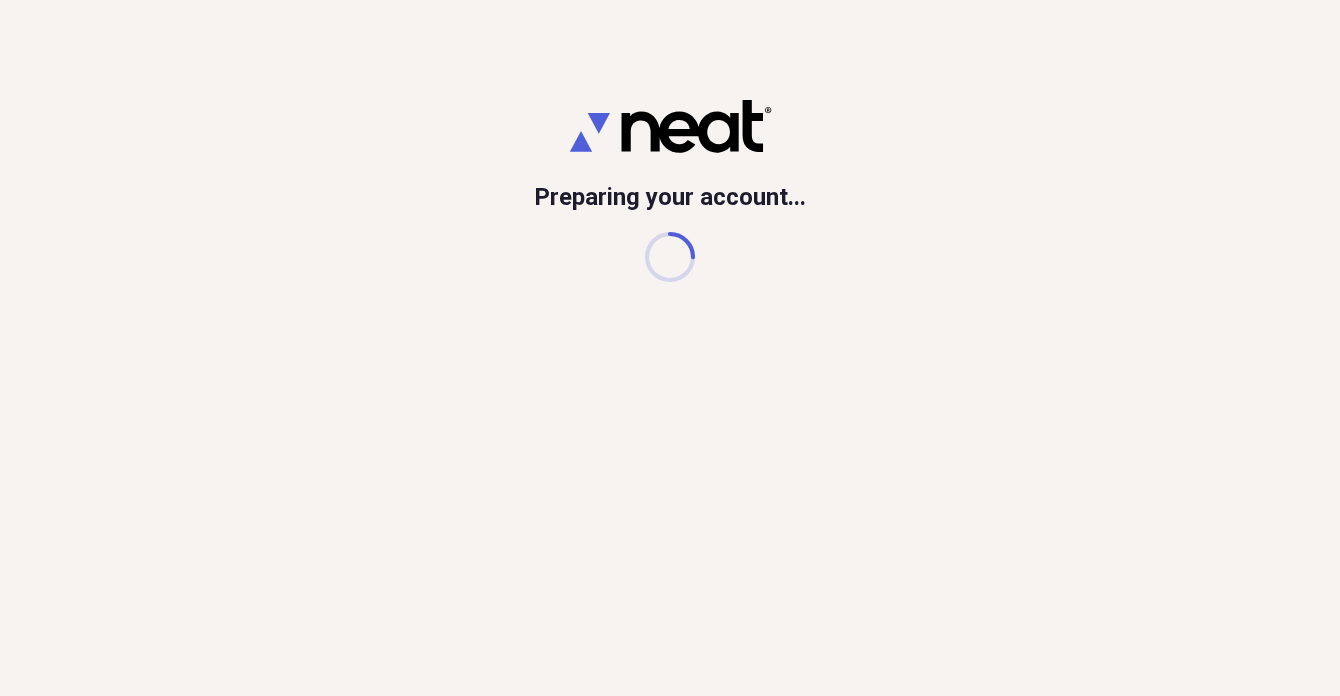 scroll, scrollTop: 0, scrollLeft: 0, axis: both 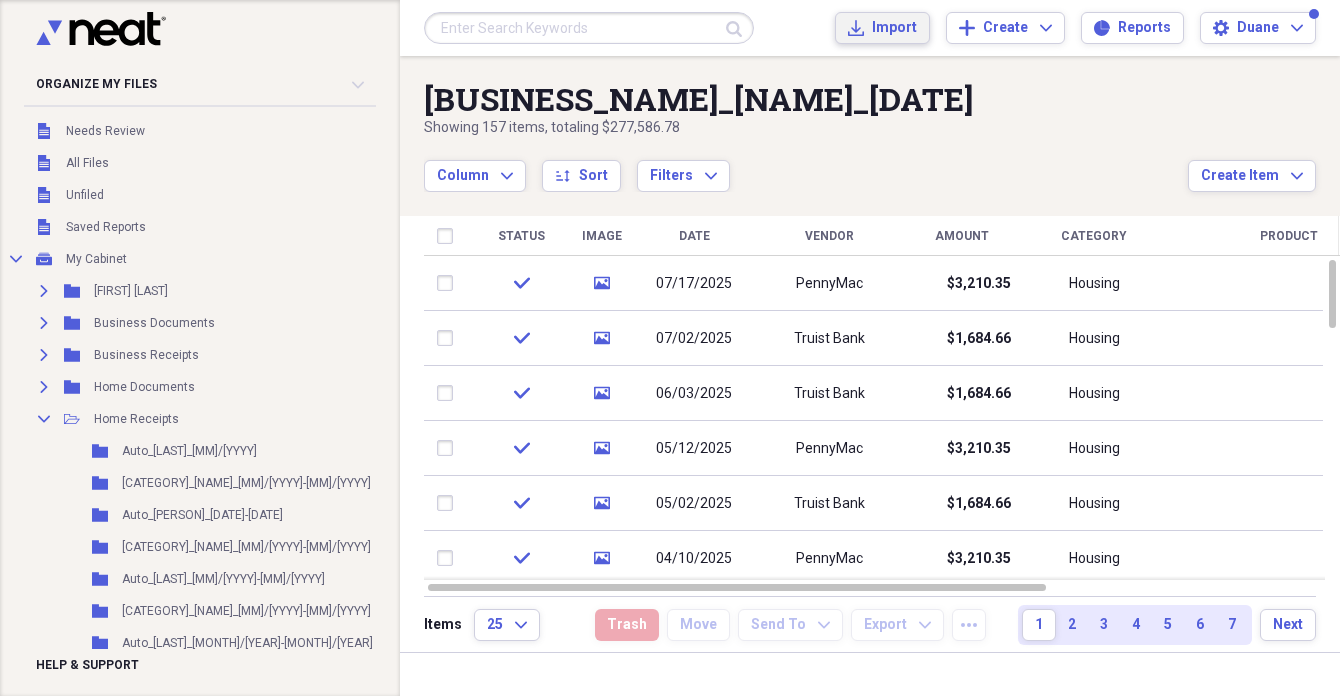 click on "Import" at bounding box center [894, 28] 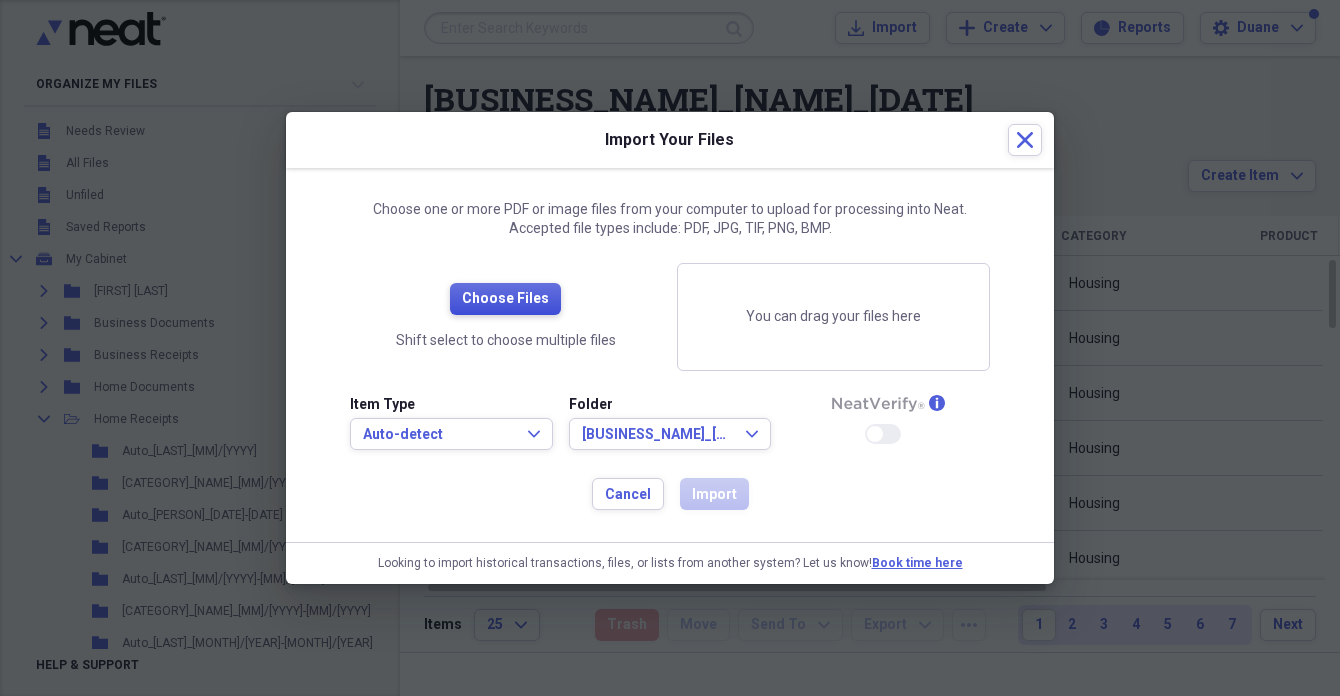 click on "Choose Files" at bounding box center [505, 299] 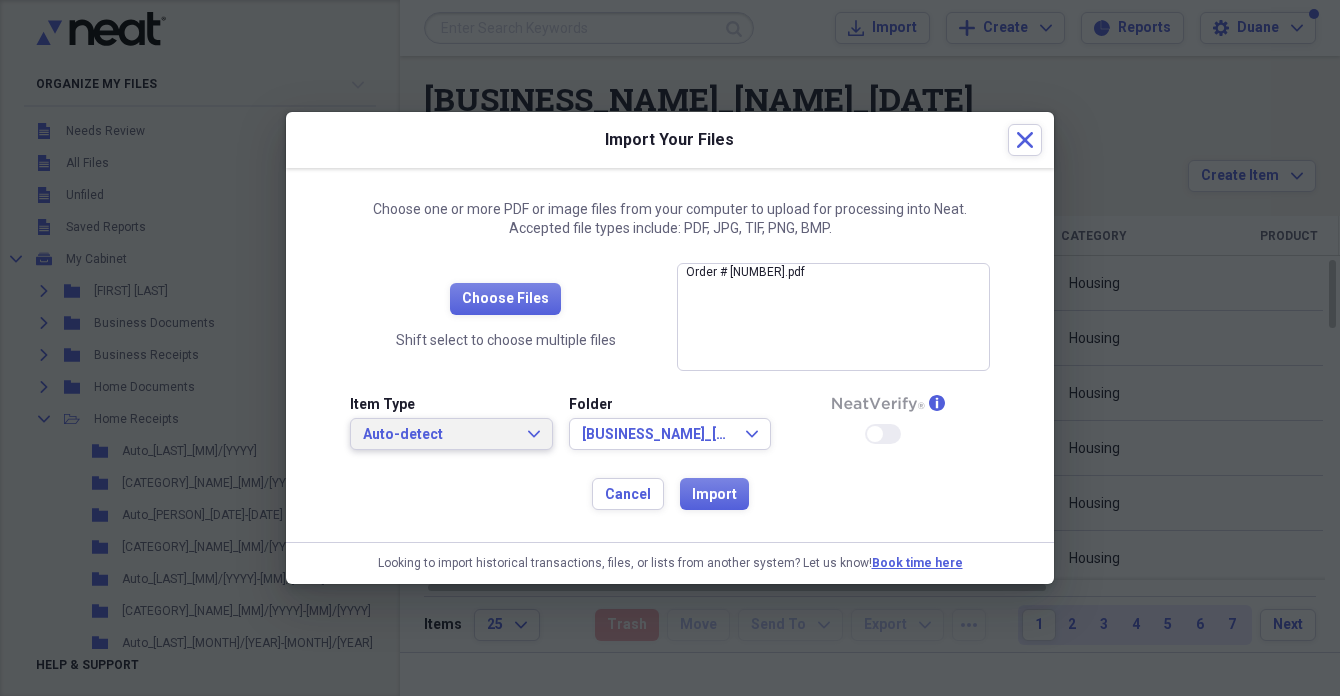 click on "Auto-detect" at bounding box center [439, 435] 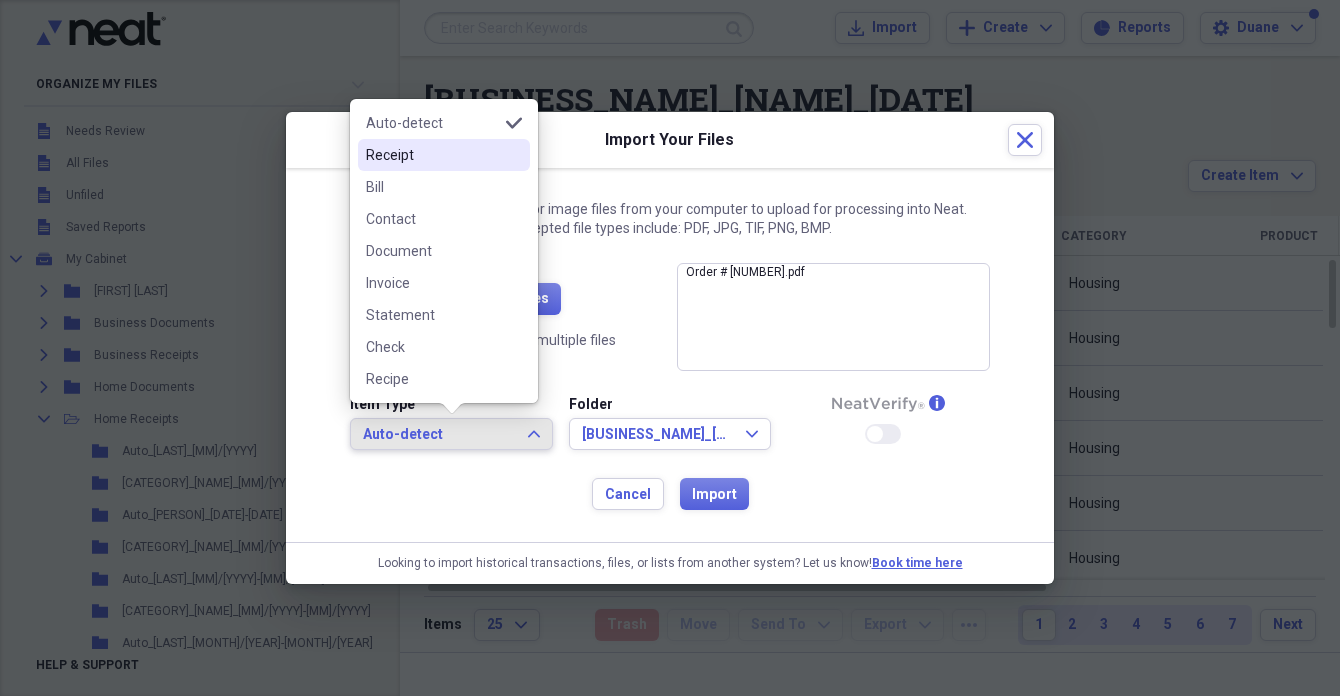 click on "Receipt" at bounding box center [444, 155] 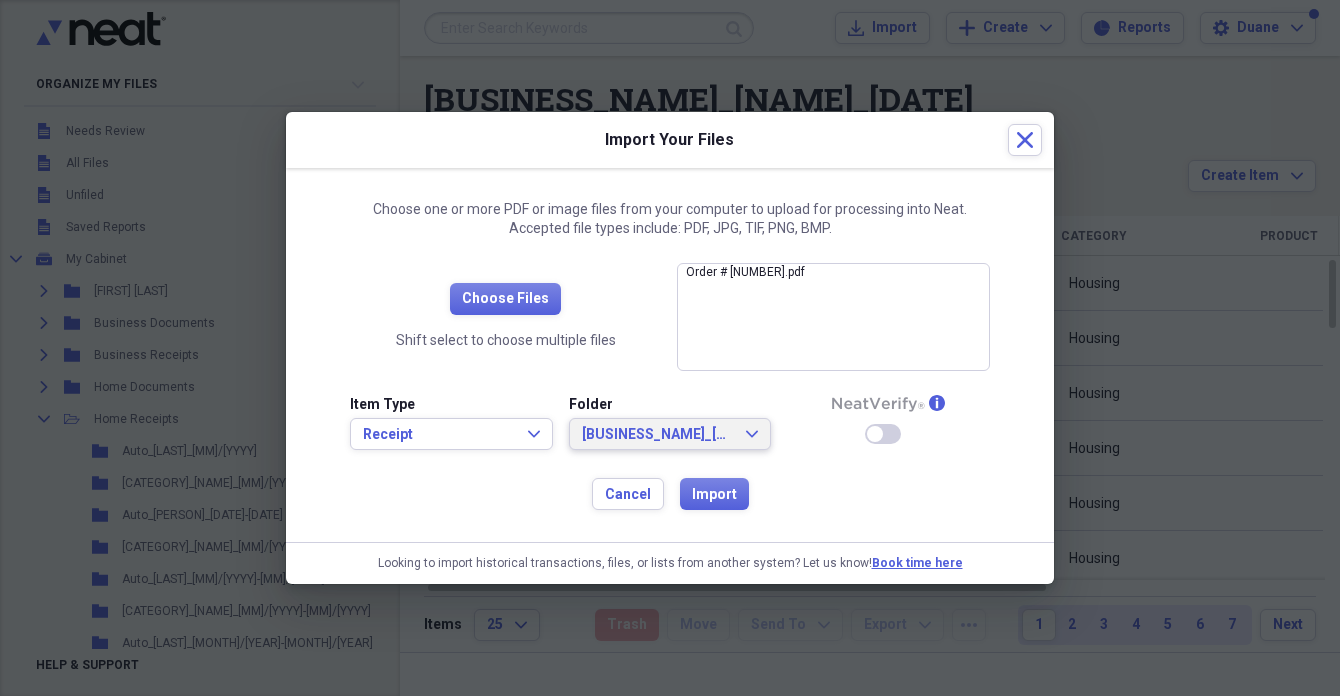 click on "[BUSINESS_NAME]_[NAME]_[DATE]" at bounding box center [658, 435] 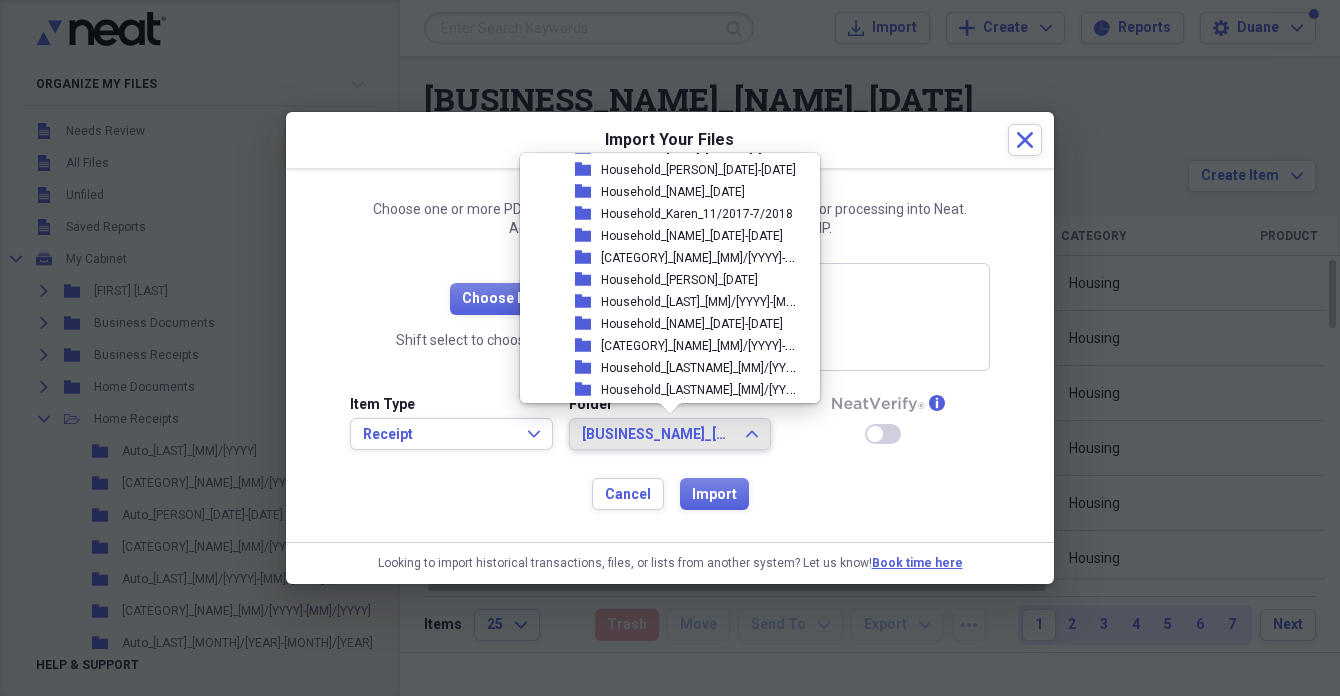 scroll, scrollTop: 3817, scrollLeft: 0, axis: vertical 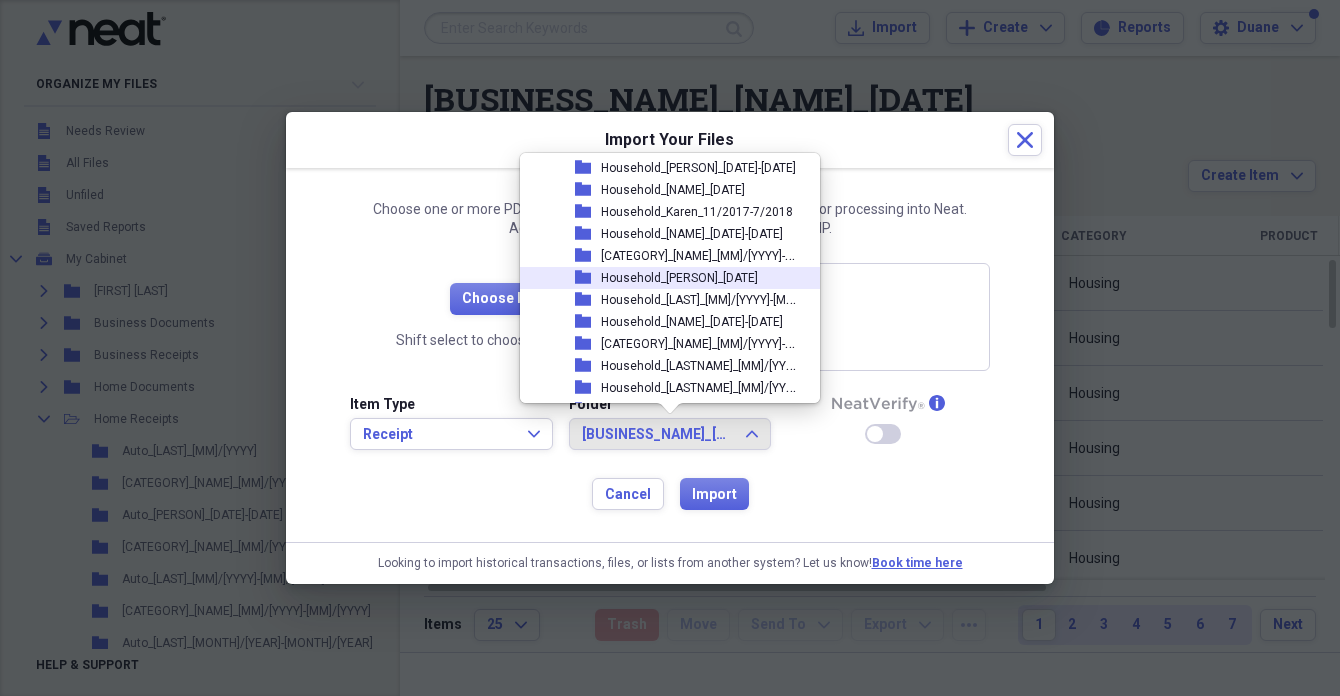 click on "Household_[PERSON]_[DATE]" at bounding box center (679, 278) 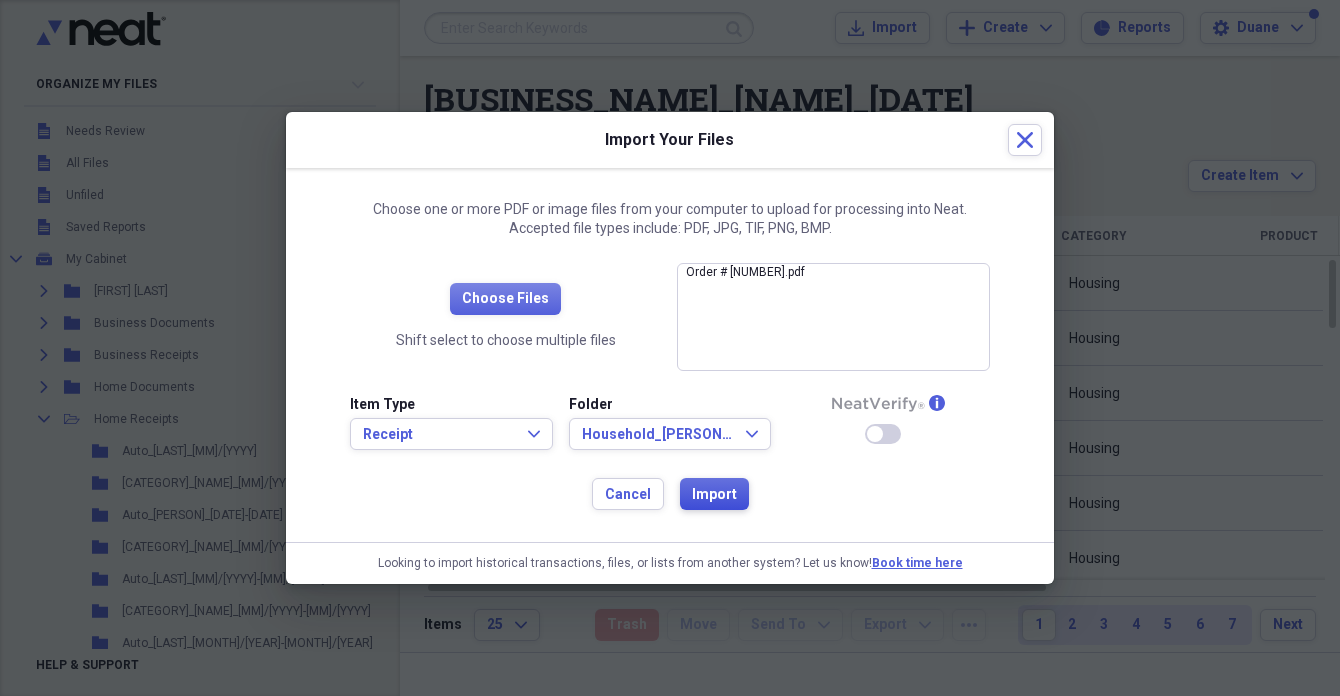 click on "Import" at bounding box center (714, 495) 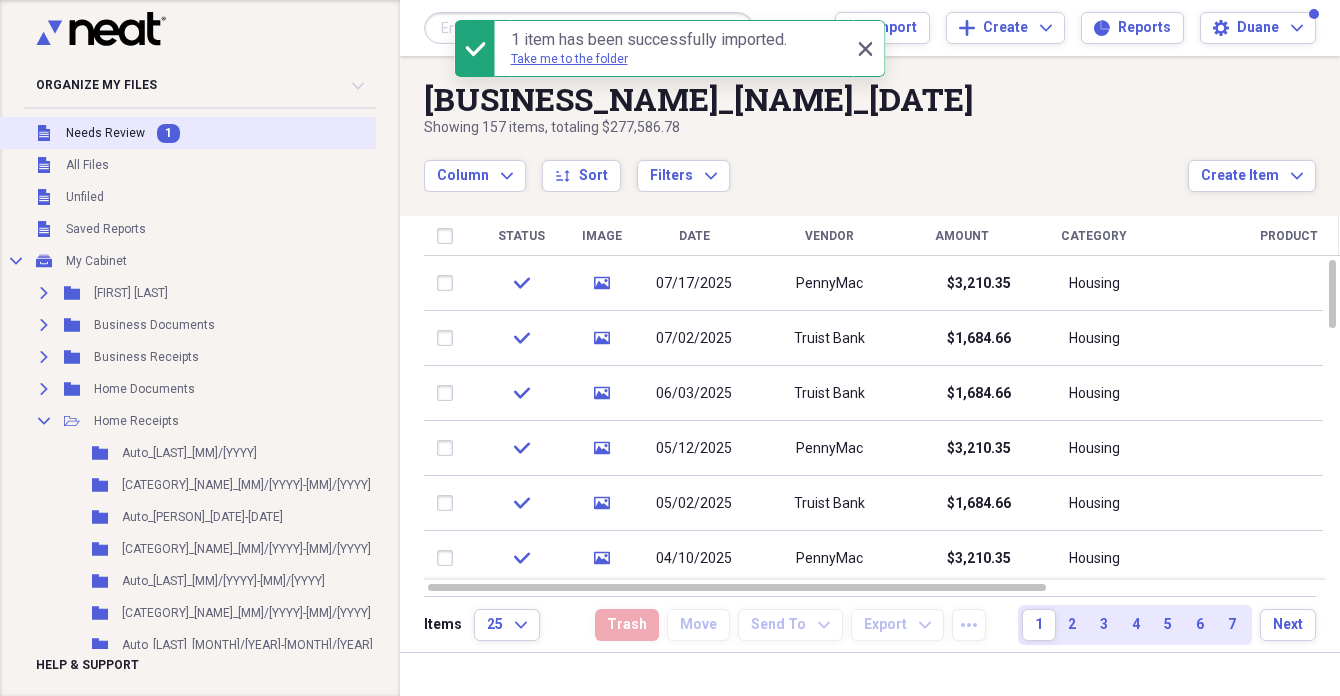 click on "Needs Review" at bounding box center [105, 133] 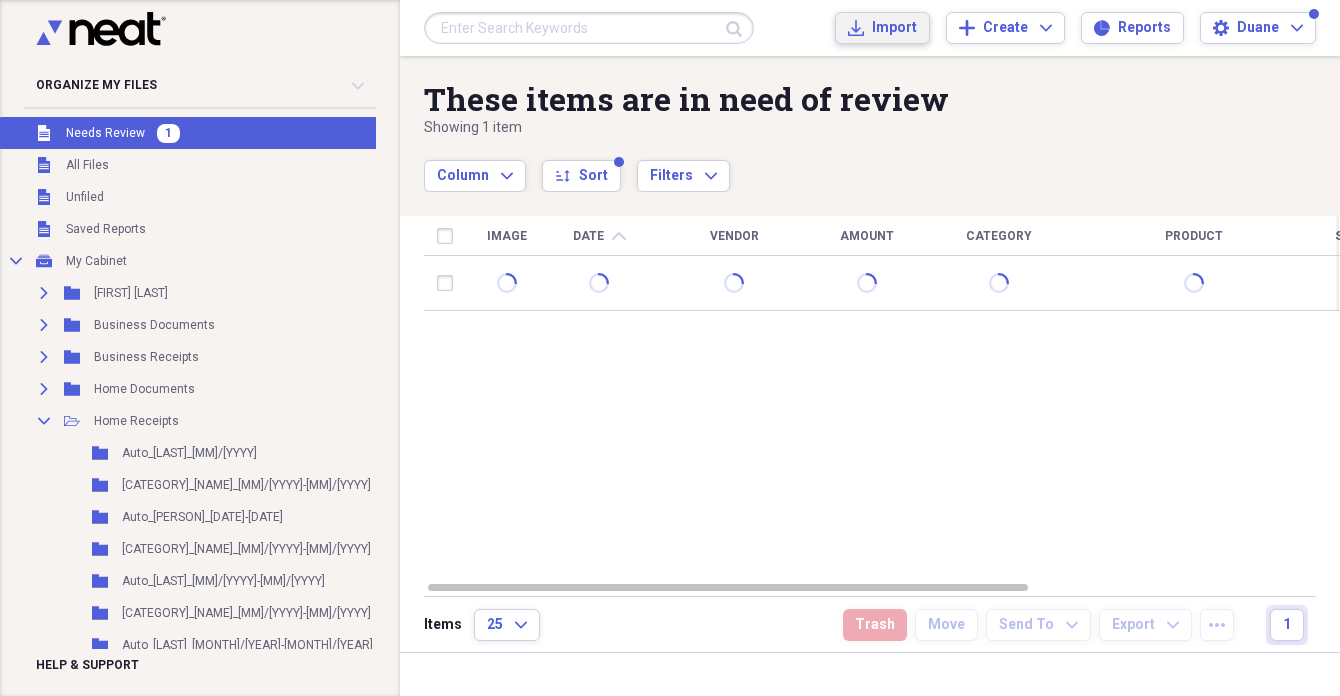click on "Import" at bounding box center [894, 28] 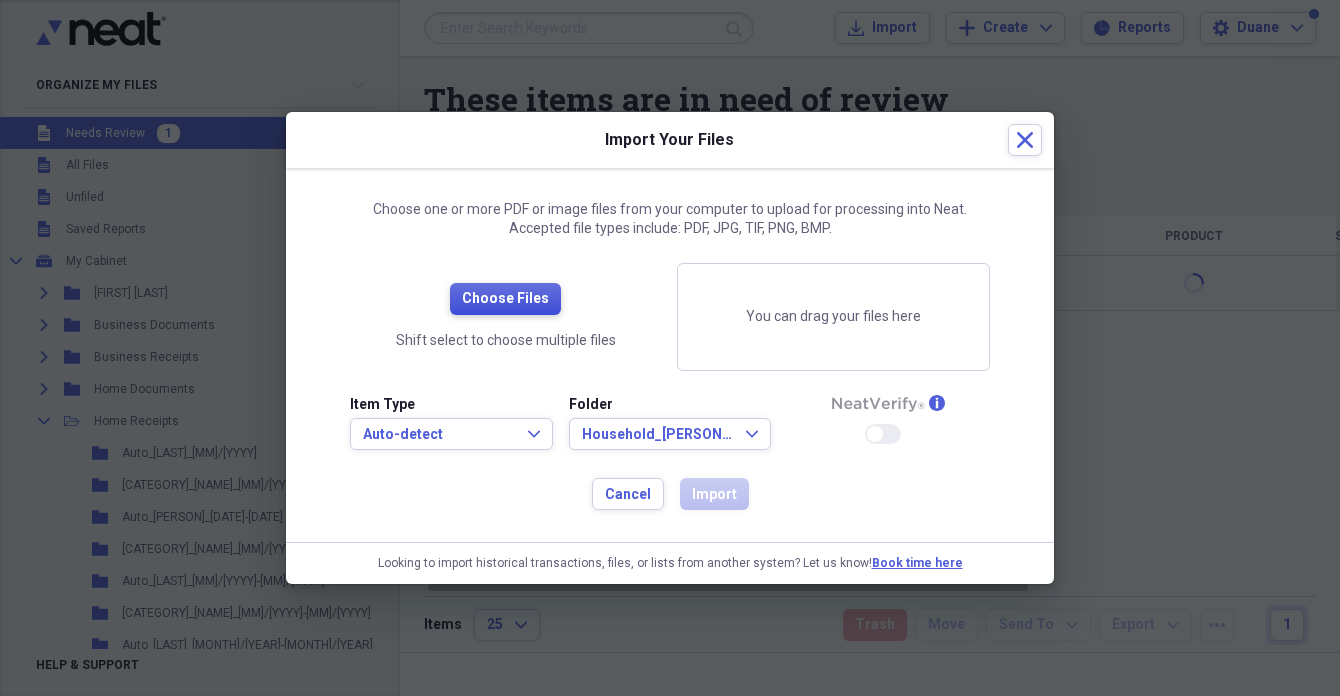 click on "Choose Files" at bounding box center (505, 299) 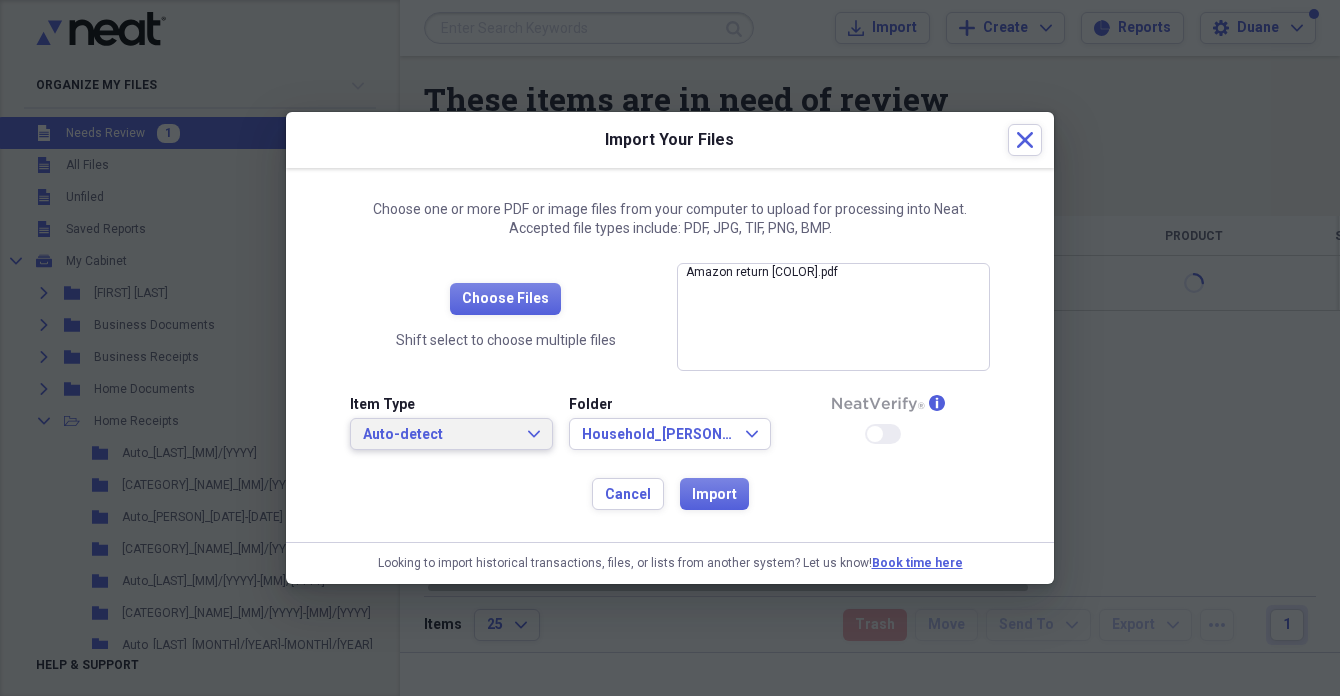 click on "Auto-detect" at bounding box center (439, 435) 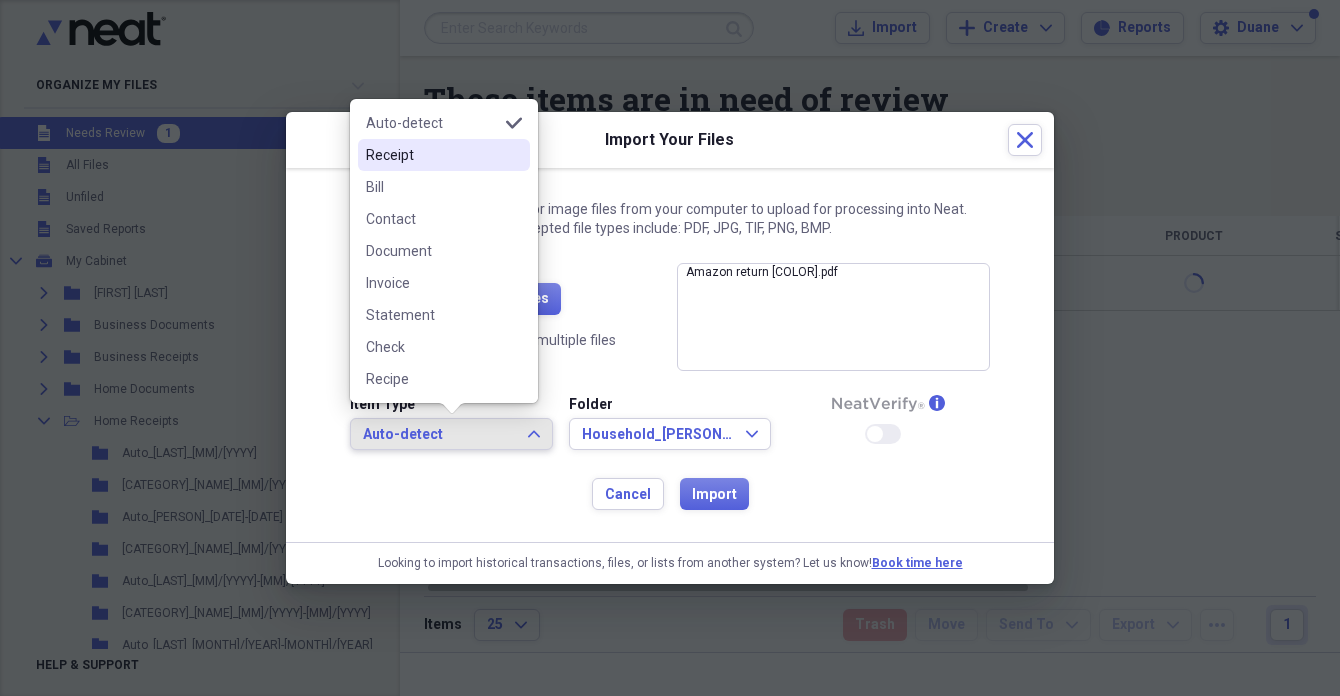 click on "Receipt" at bounding box center (432, 155) 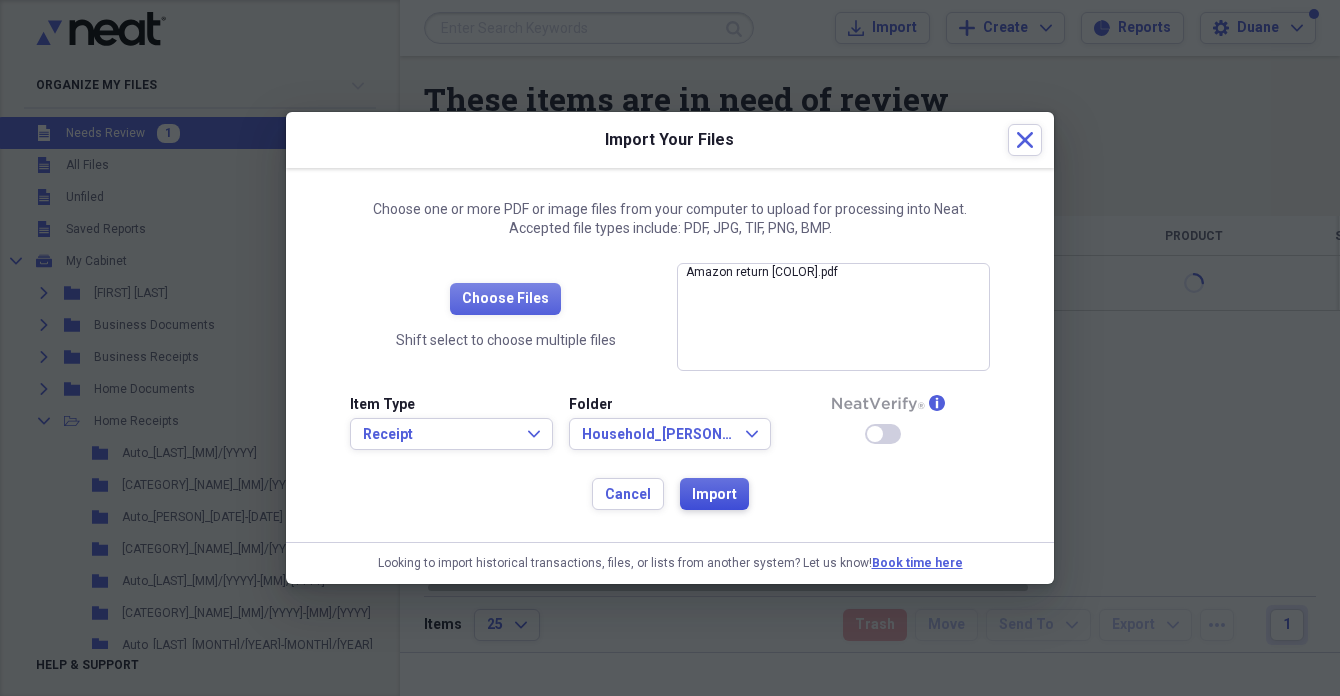 click on "Import" at bounding box center [714, 495] 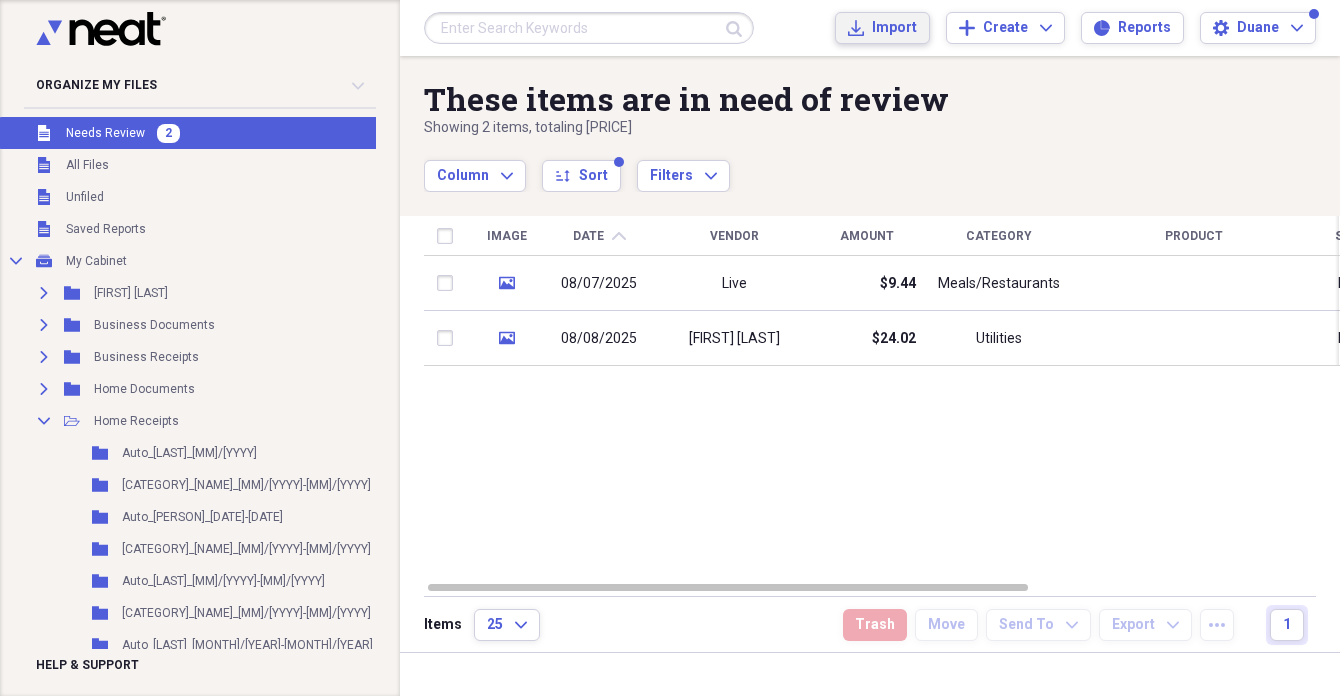 click on "Import" at bounding box center (894, 28) 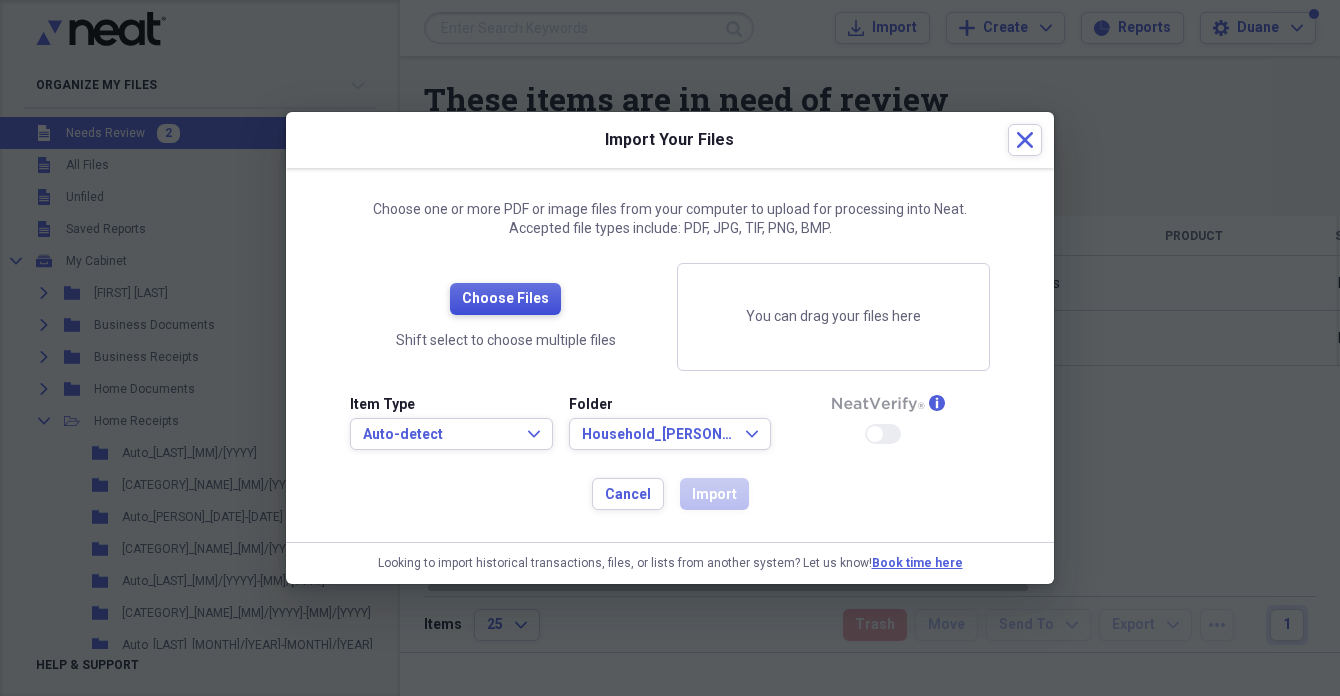 click on "Choose Files" at bounding box center [505, 299] 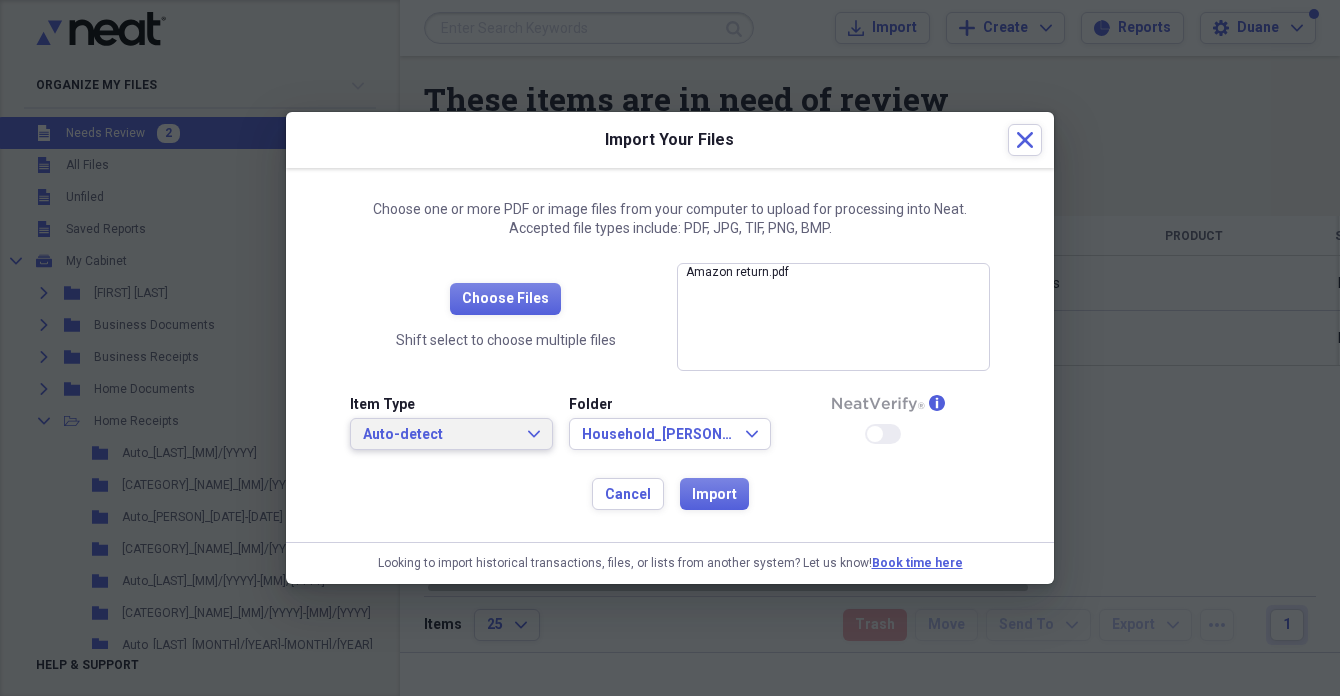click on "Auto-detect" at bounding box center (439, 435) 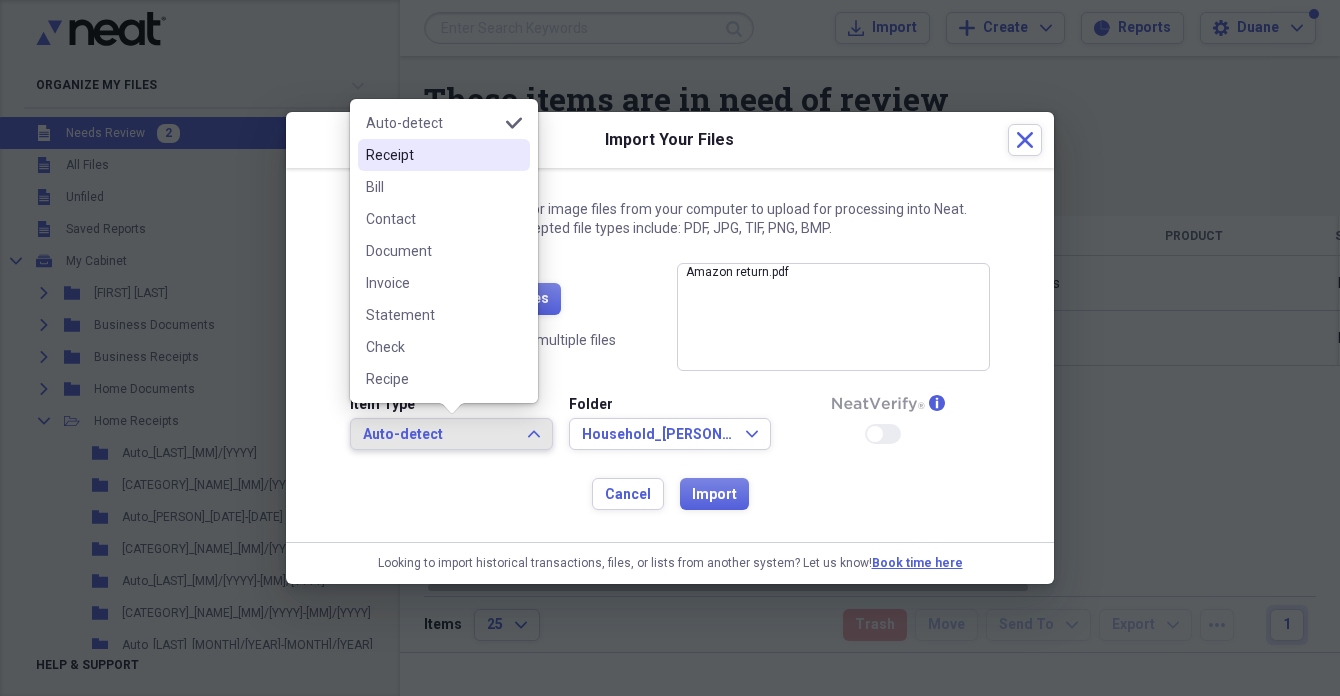 click on "Receipt" at bounding box center (432, 155) 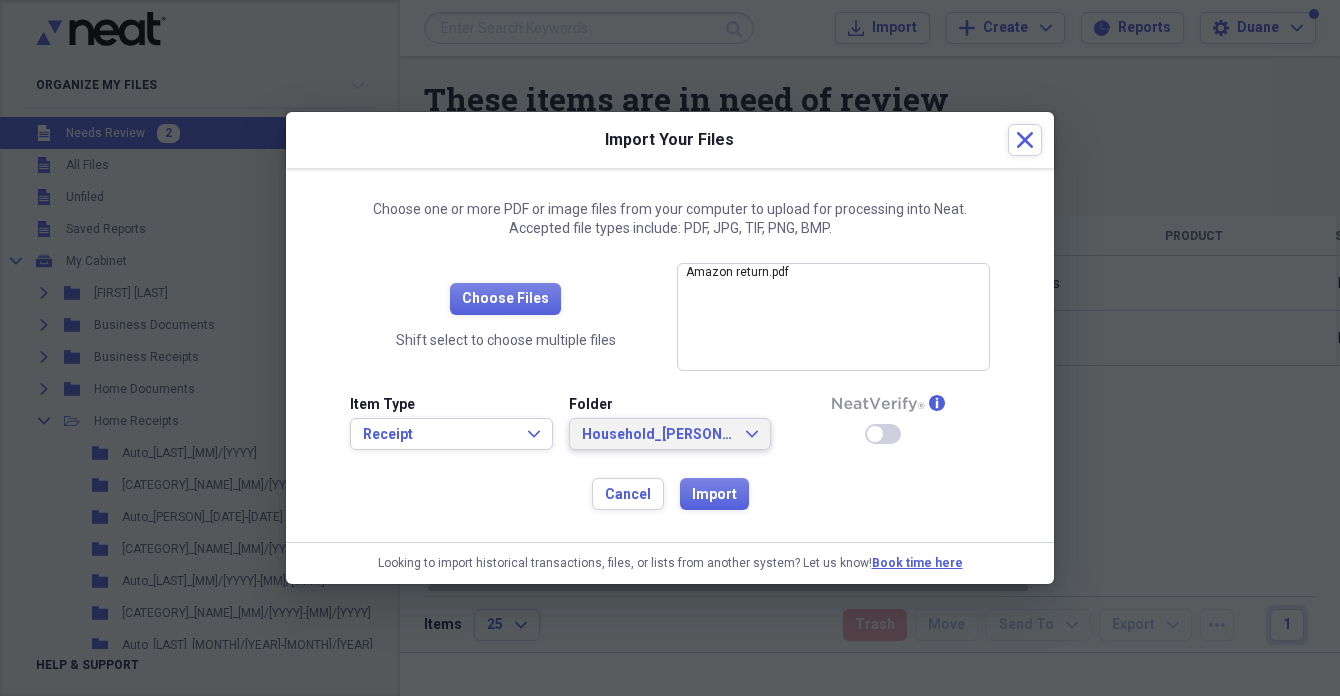 click on "Household_[PERSON]_[DATE]" at bounding box center [658, 435] 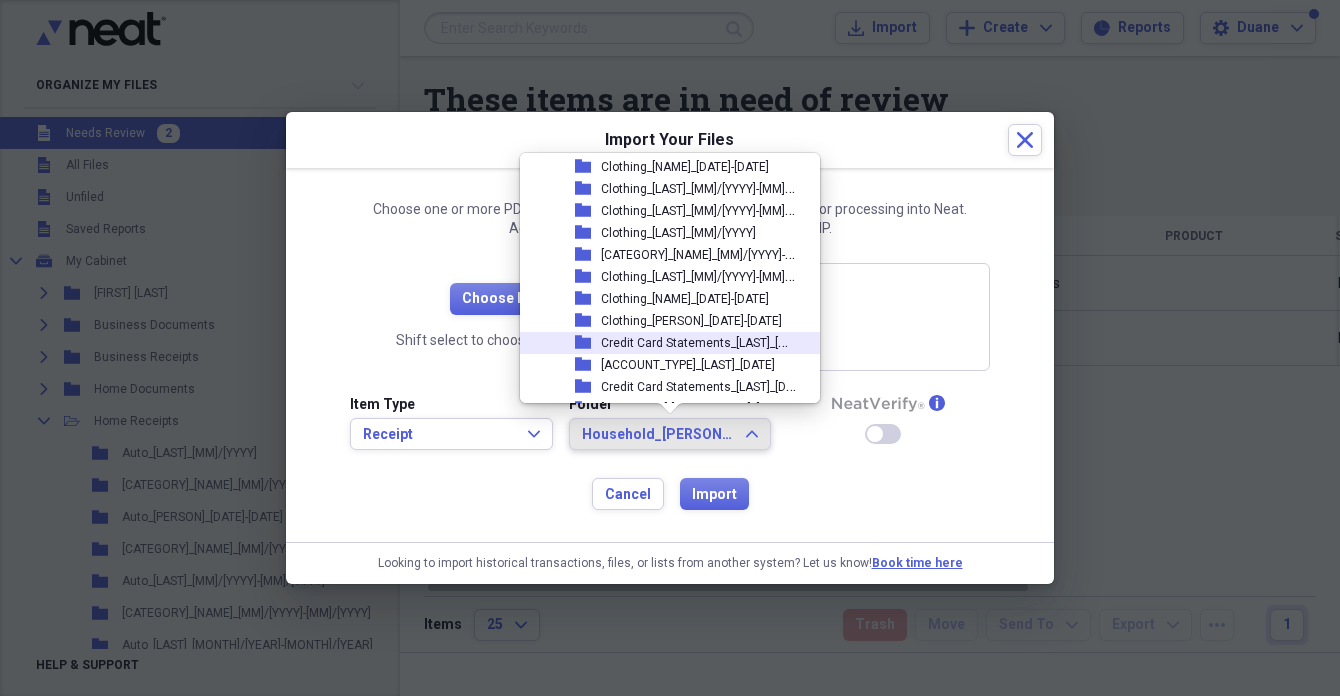 scroll, scrollTop: 2009, scrollLeft: 0, axis: vertical 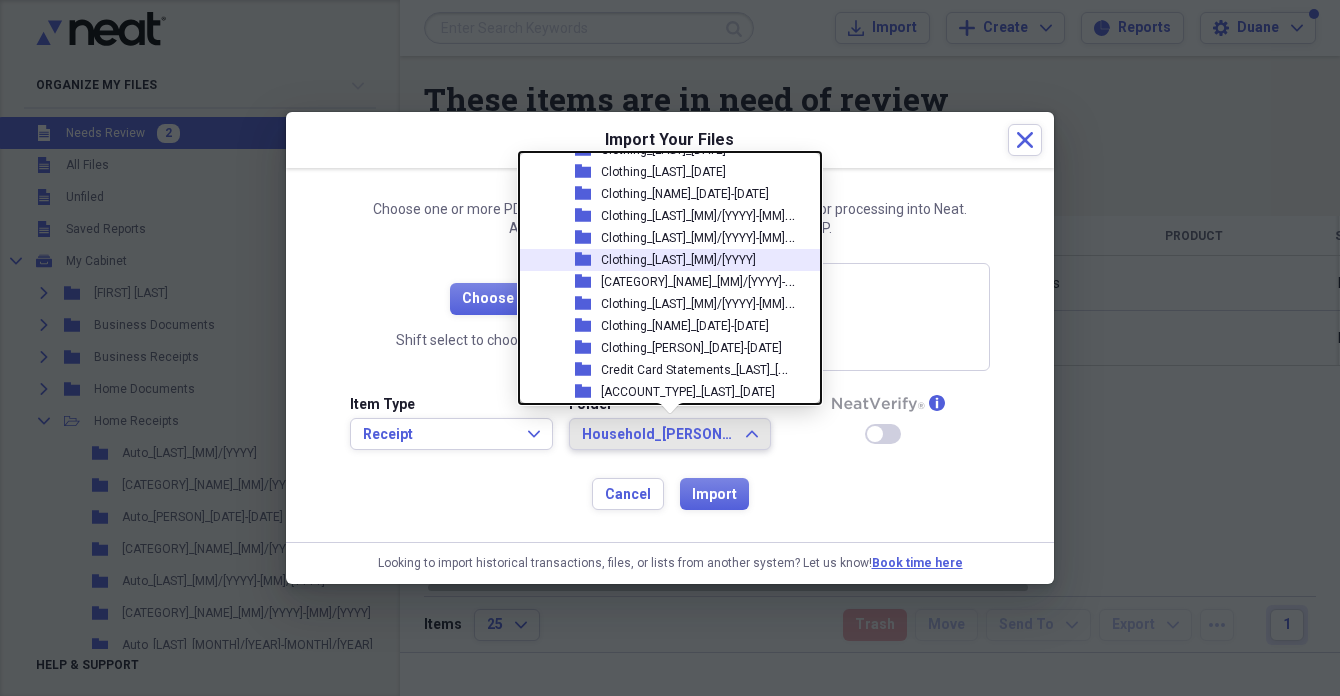 click on "Clothing_[LAST]_[MM]/[YYYY]" at bounding box center [678, 260] 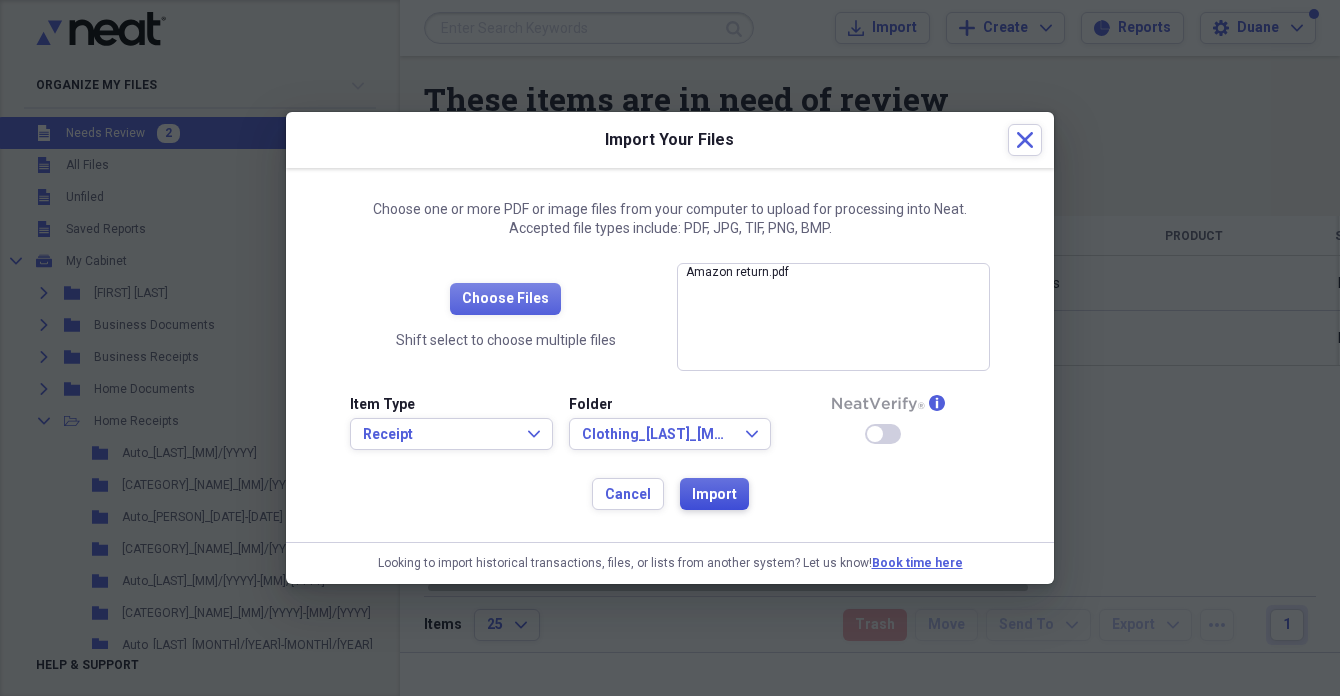 click on "Import" at bounding box center [714, 495] 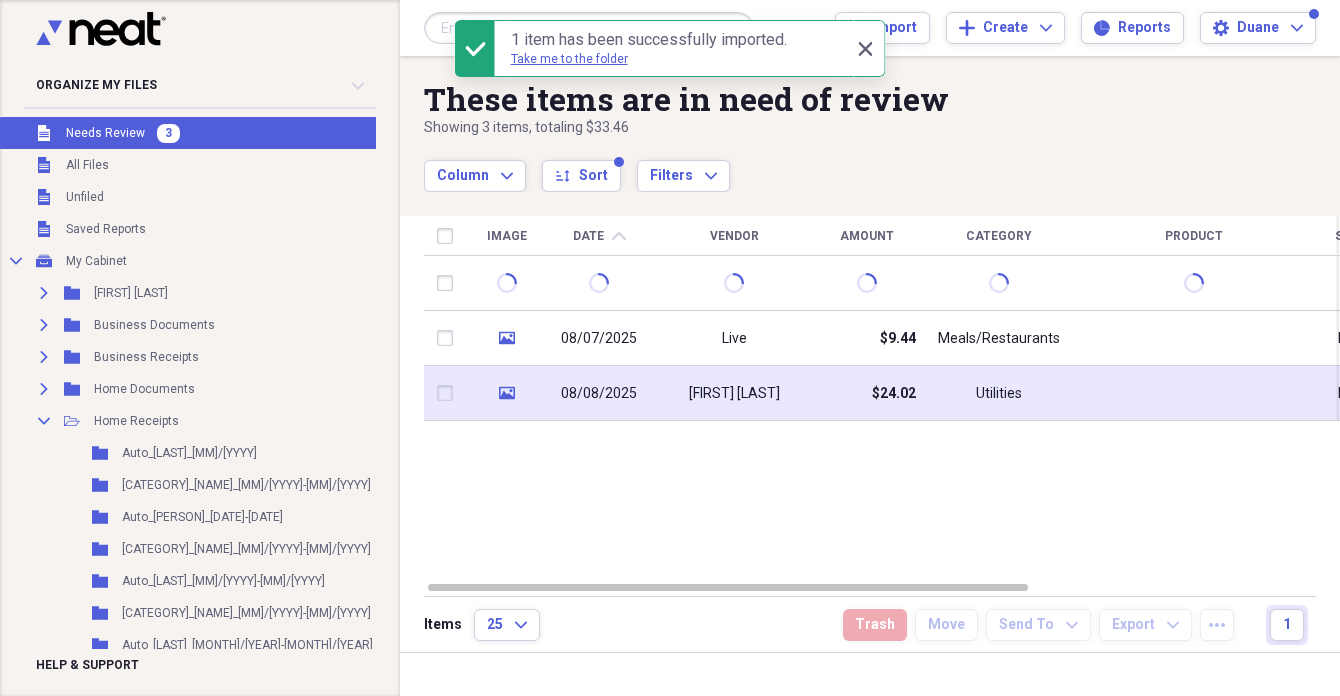 click on "08/08/2025" at bounding box center [599, 394] 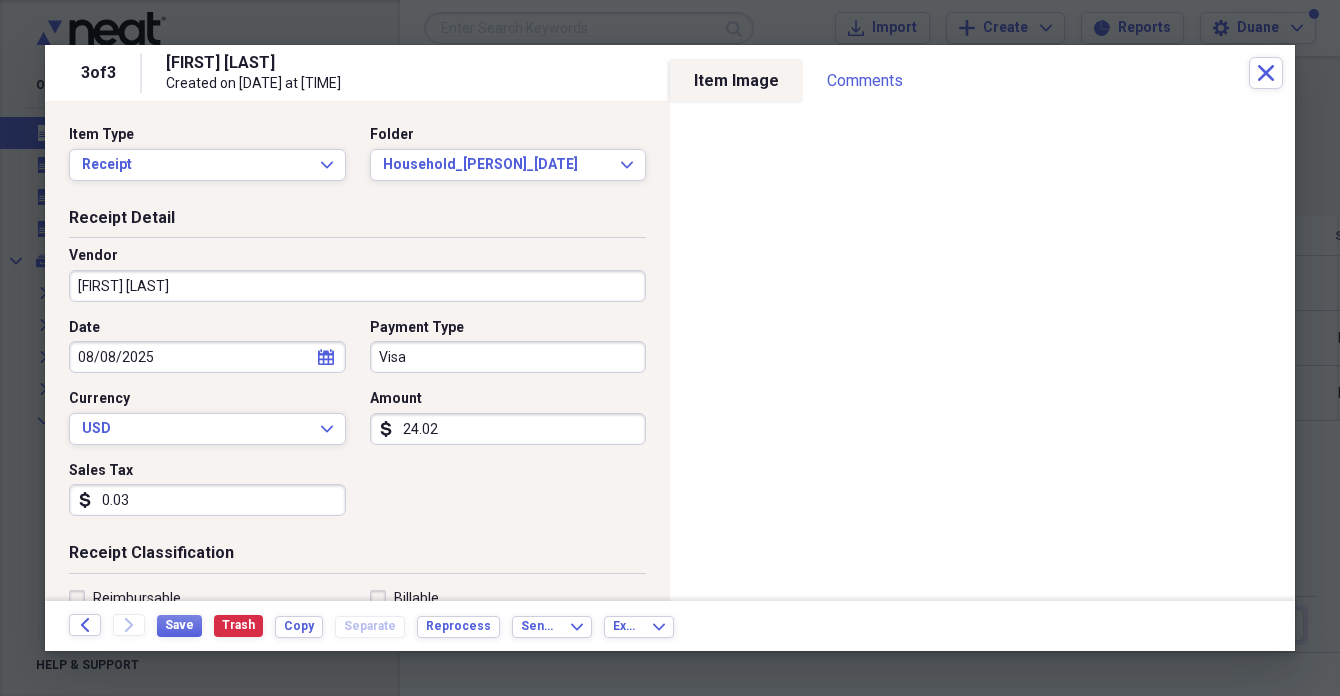 click on "[FIRST] [LAST]" at bounding box center [357, 286] 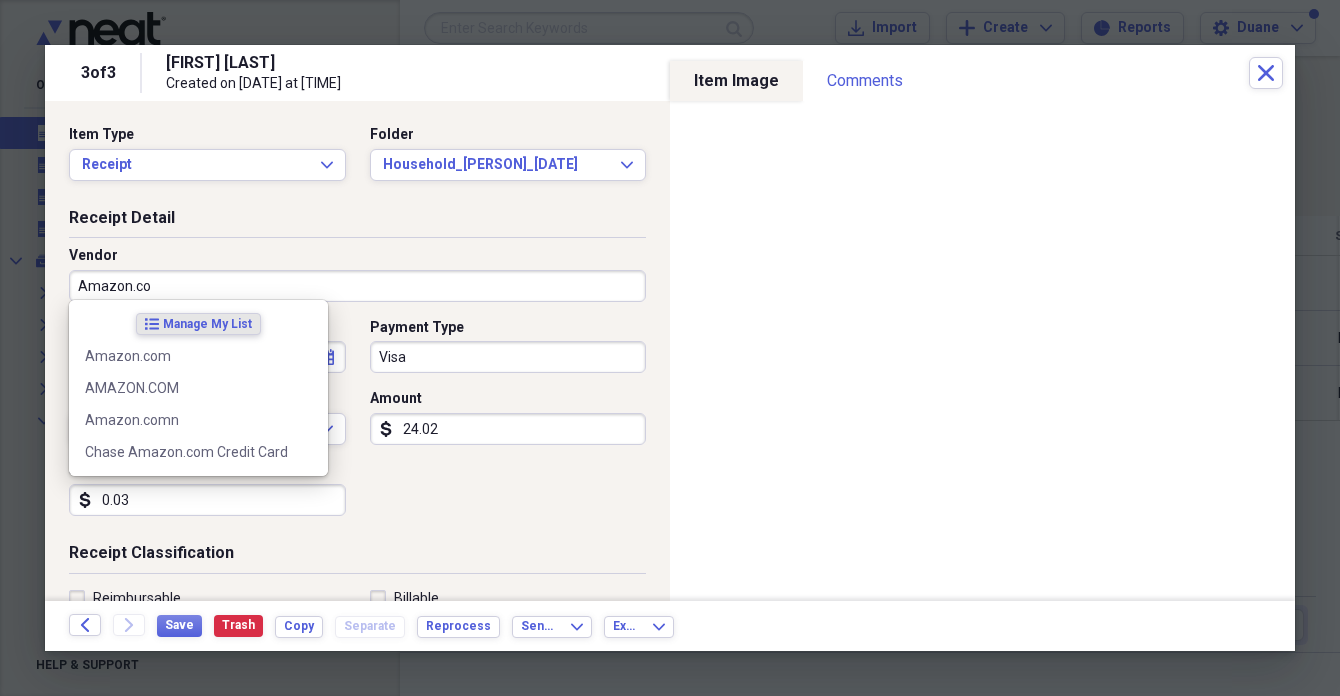 type on "Amazon.com" 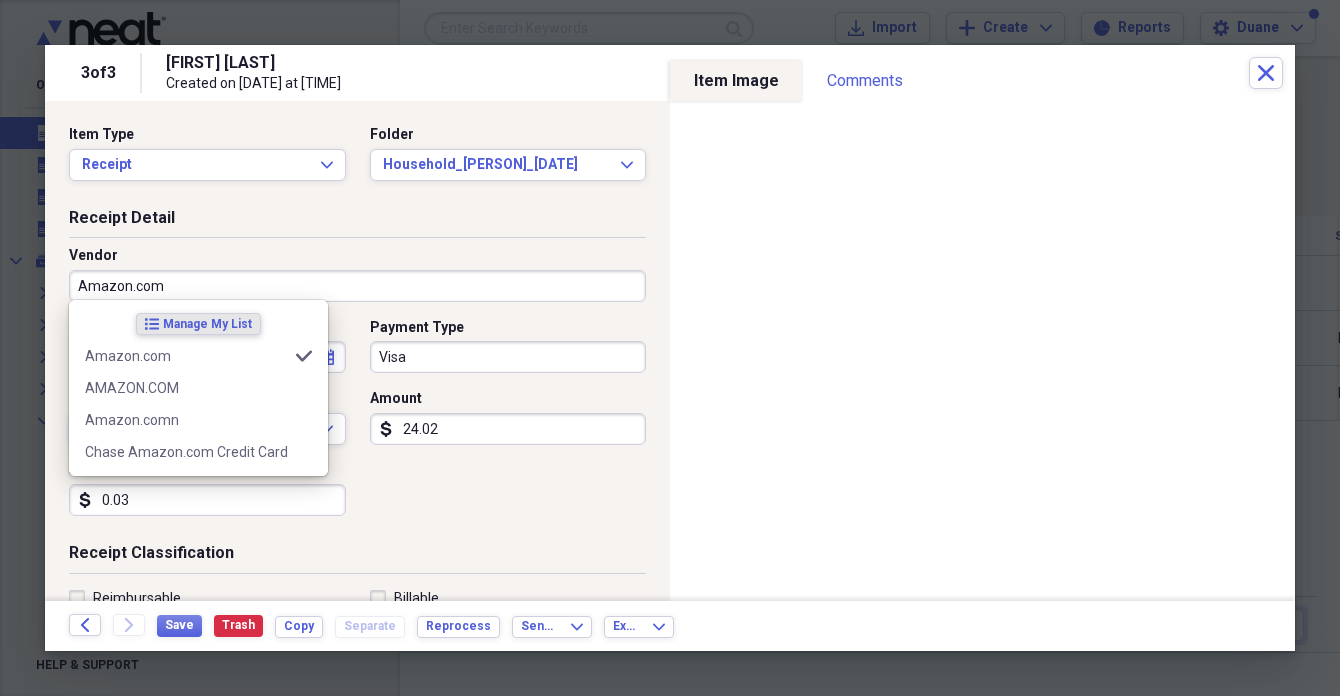type on "Household" 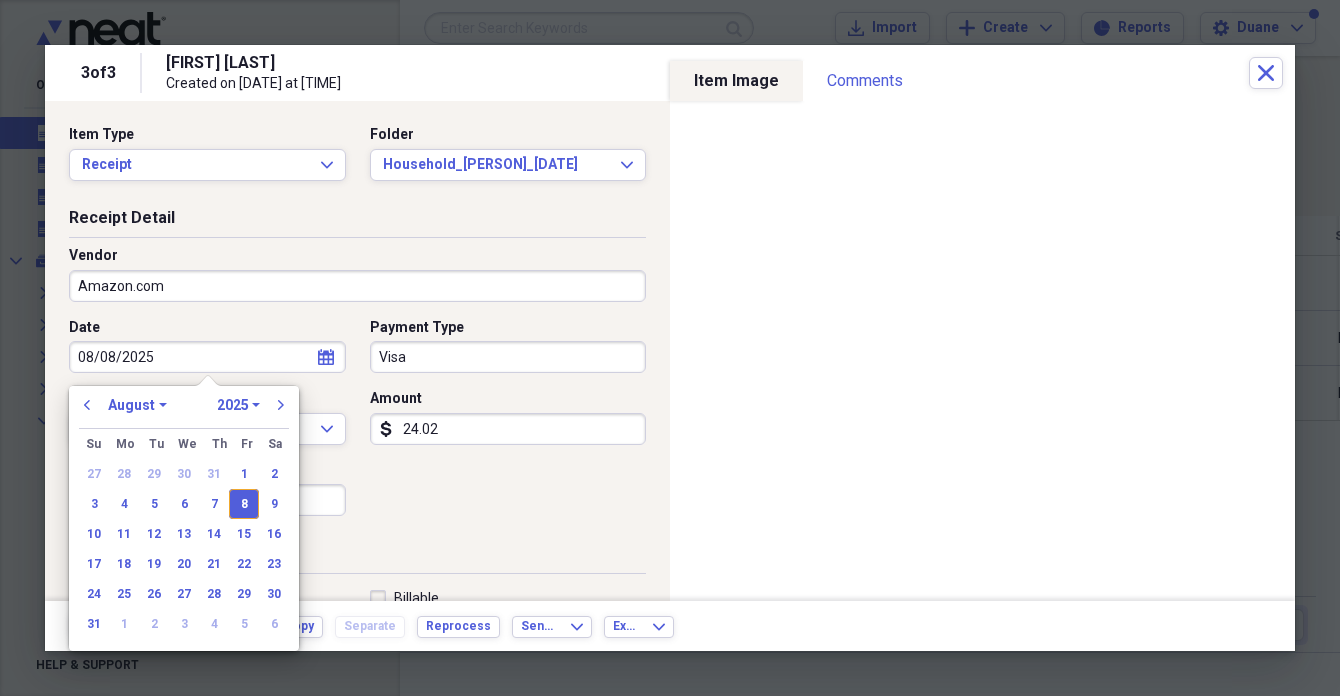 click on "calendar" 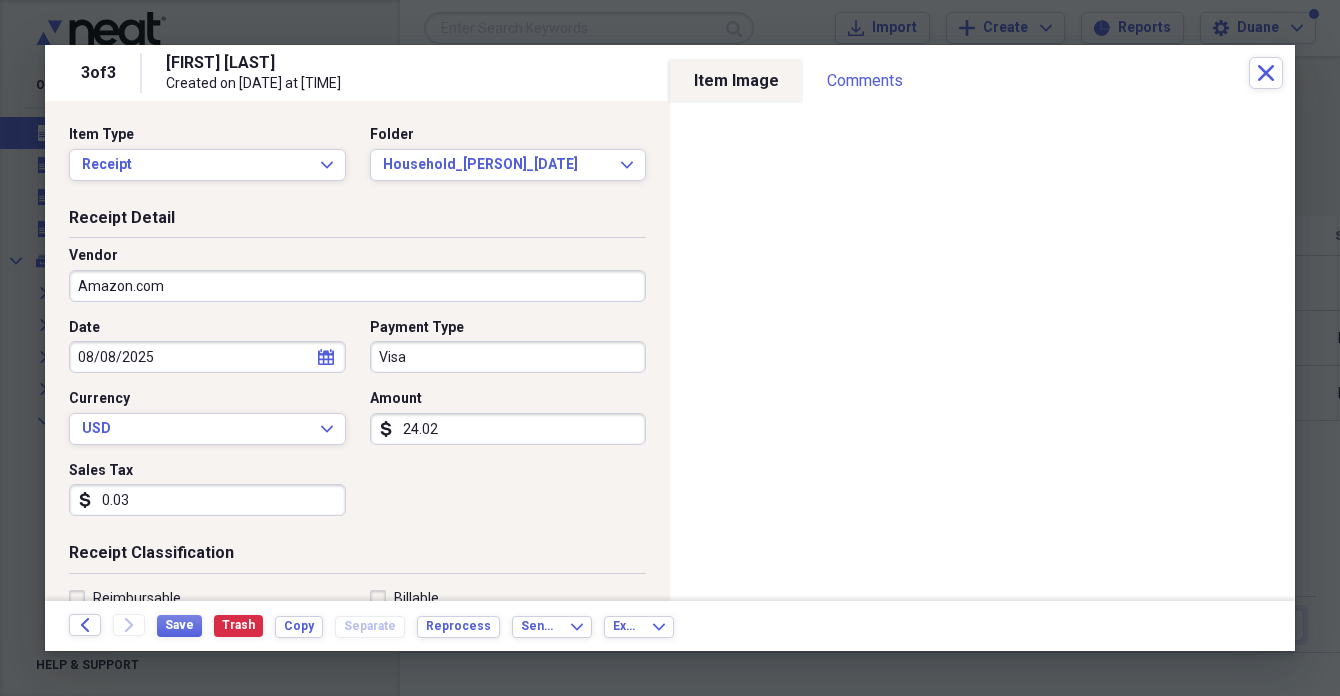 click on "calendar" 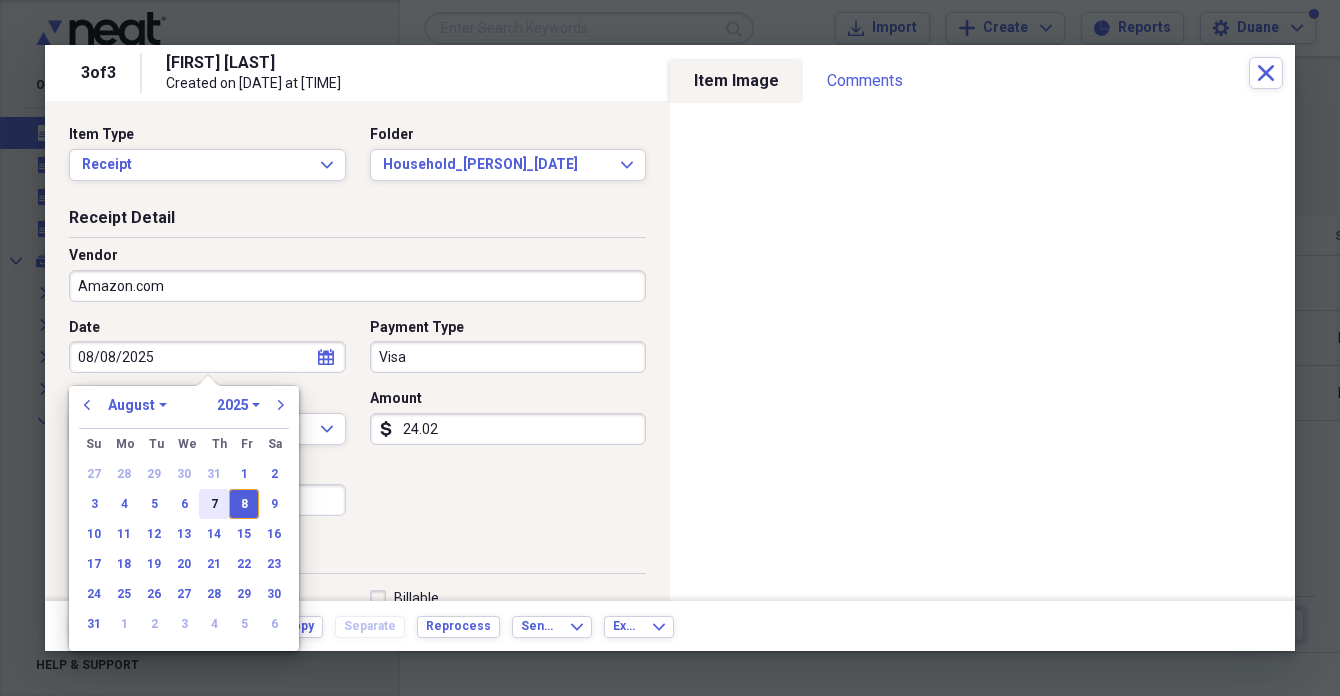 click on "7" at bounding box center (214, 504) 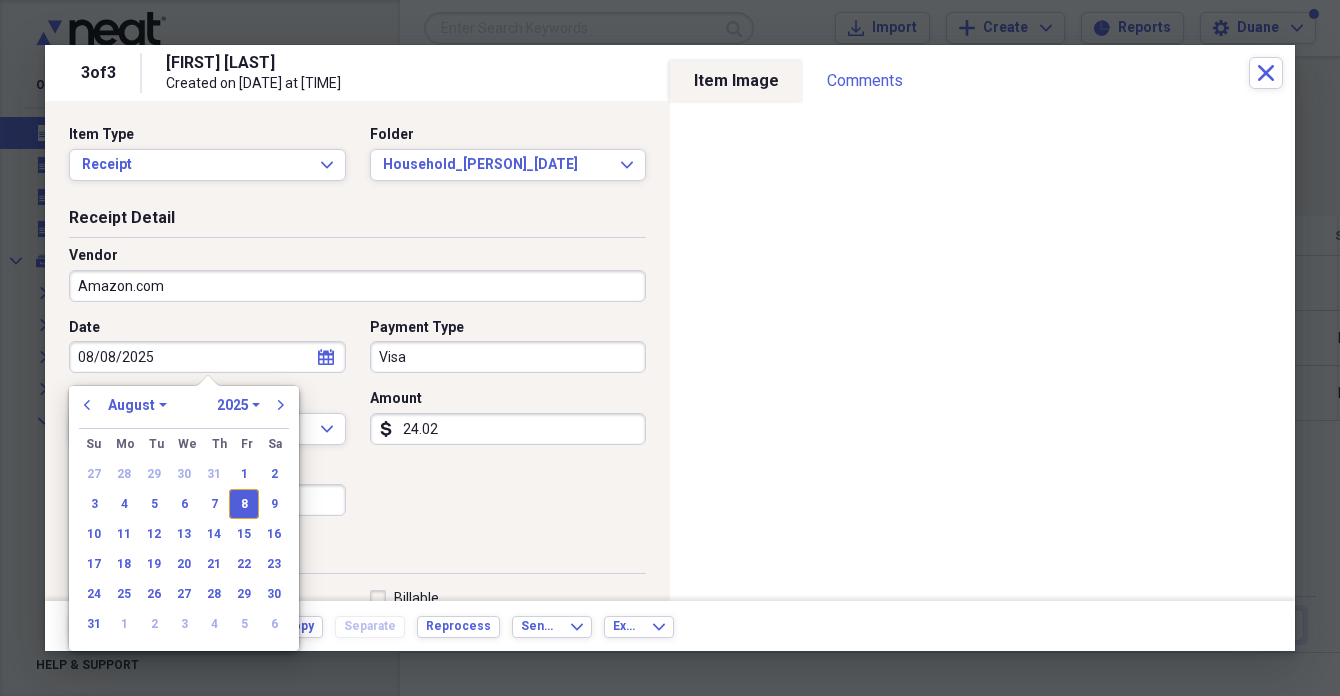 type on "08/07/2025" 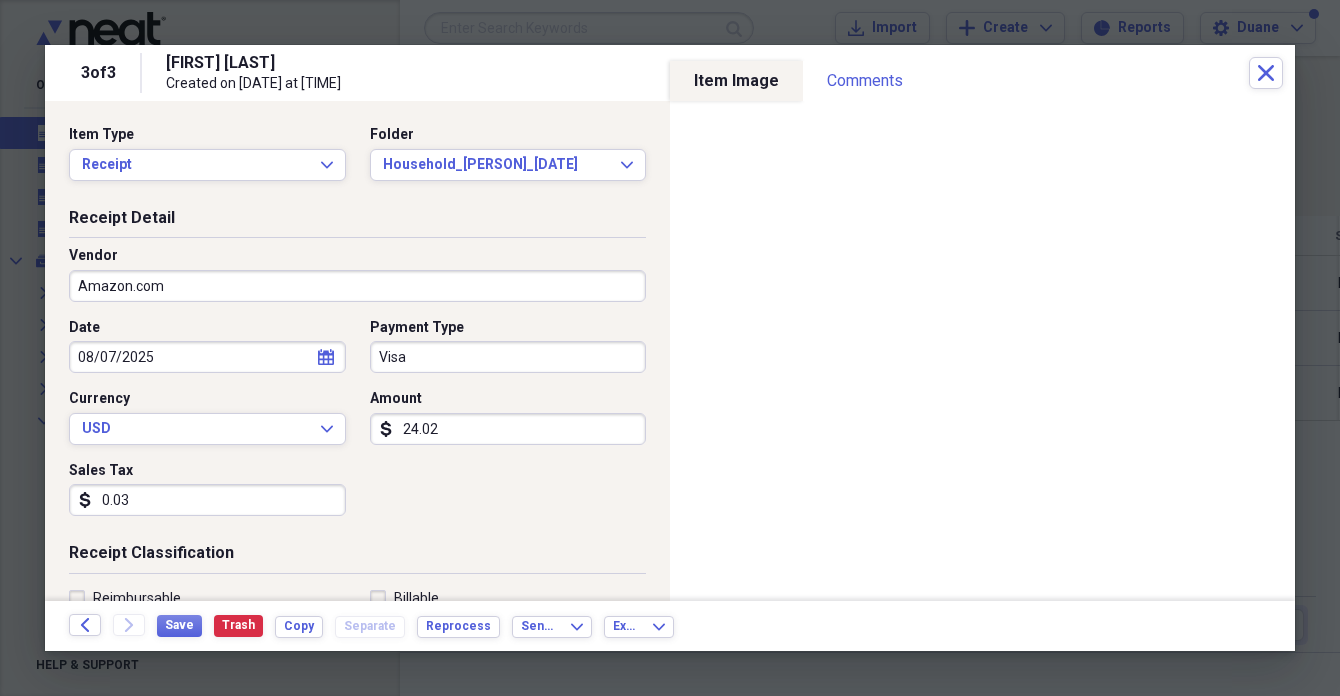 click on "0.03" at bounding box center (207, 500) 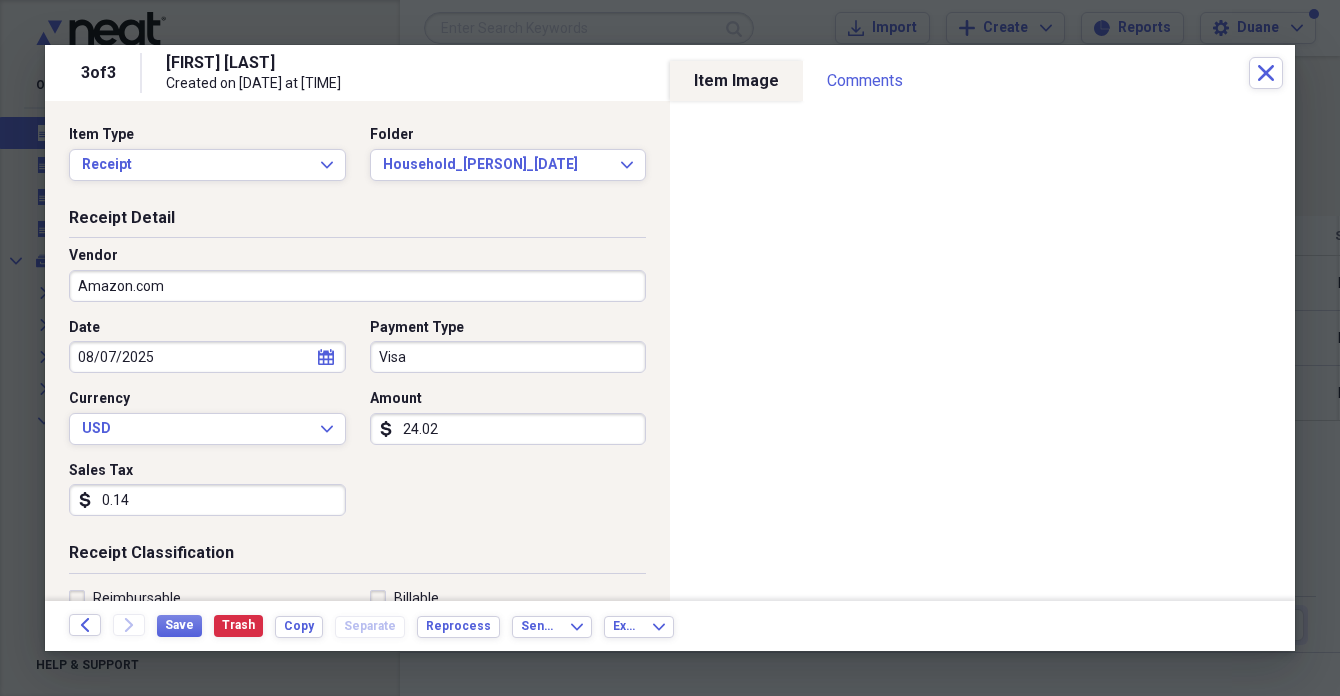 type on "1.47" 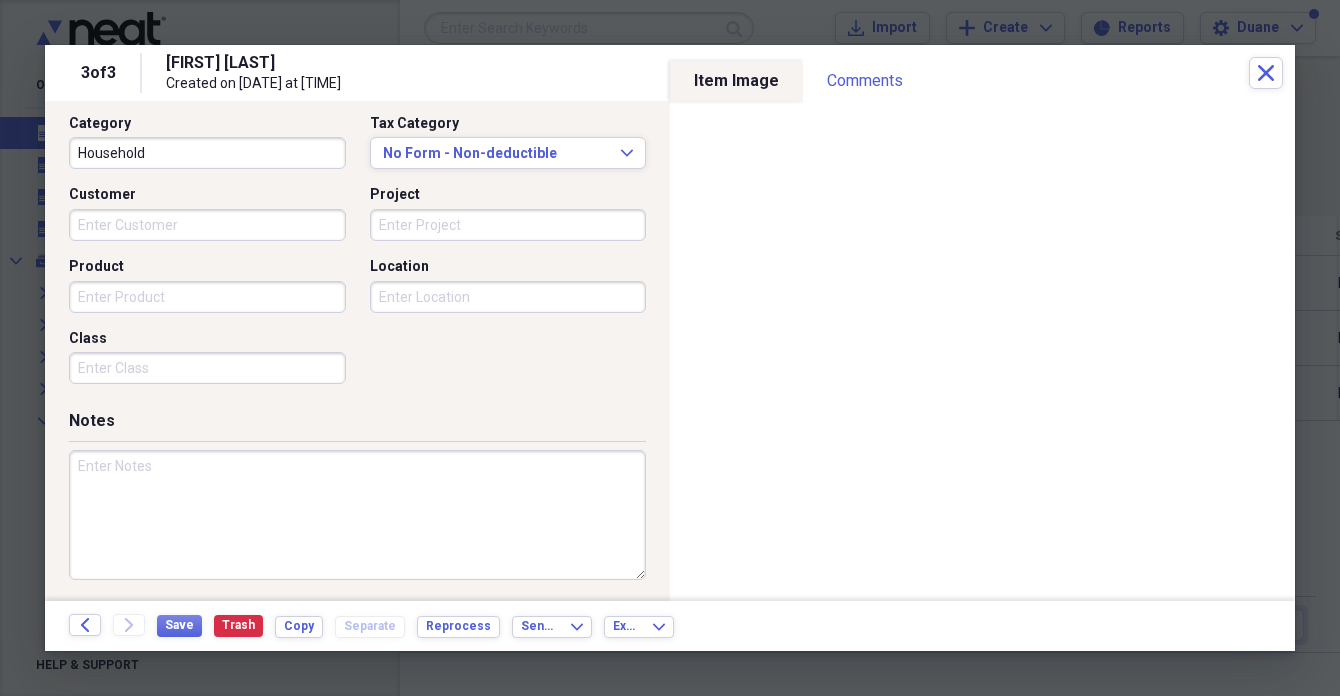 click at bounding box center (357, 515) 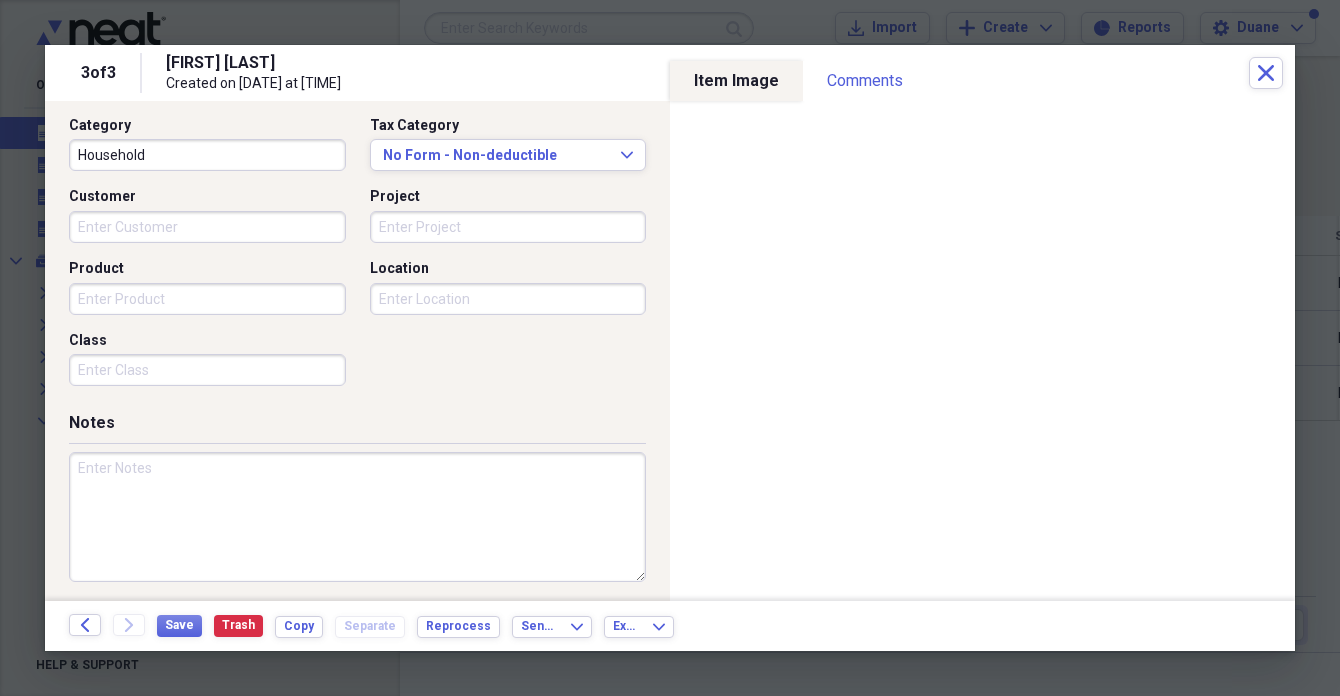 paste on "NZLTQO 16" Kids Ukulele" 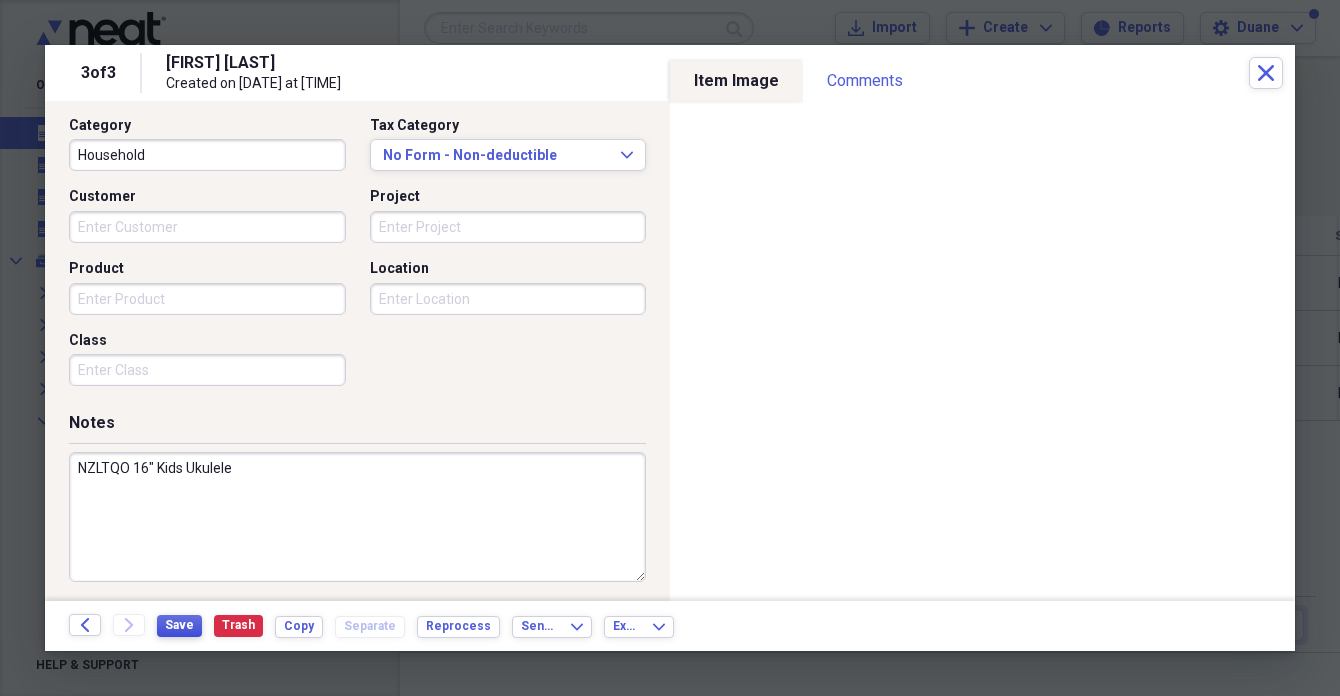type on "NZLTQO 16" Kids Ukulele" 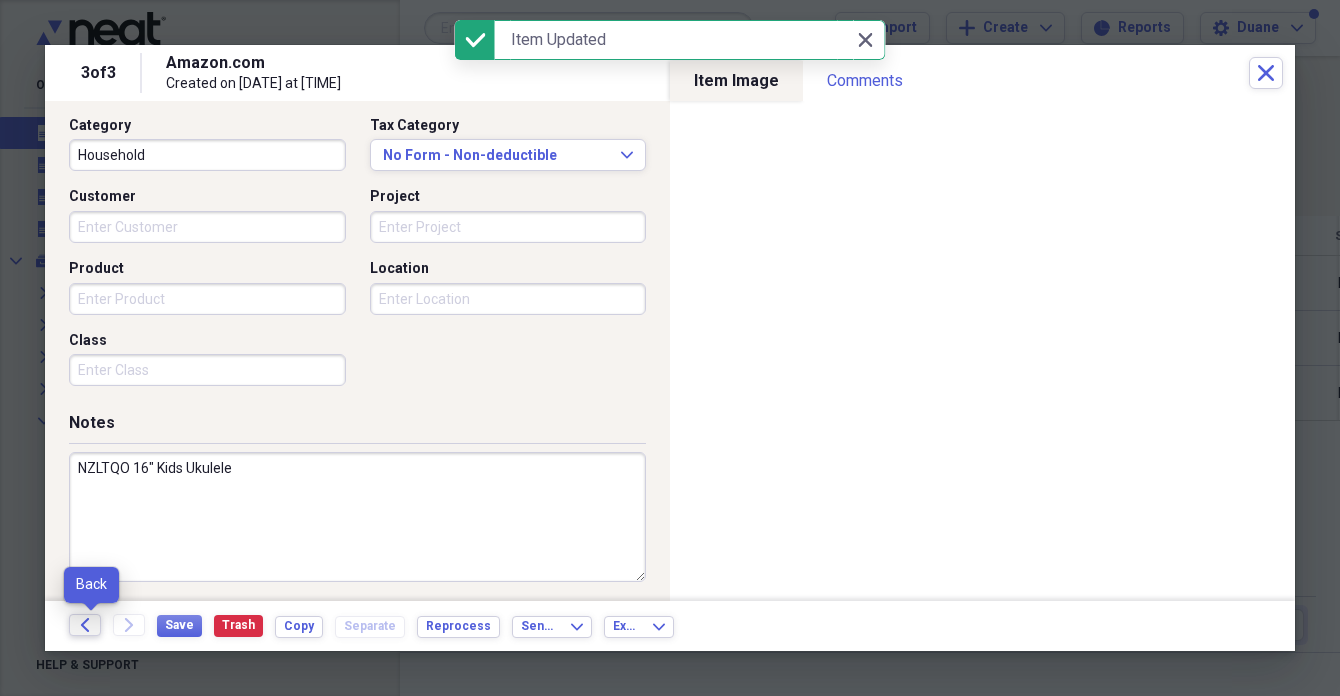 click 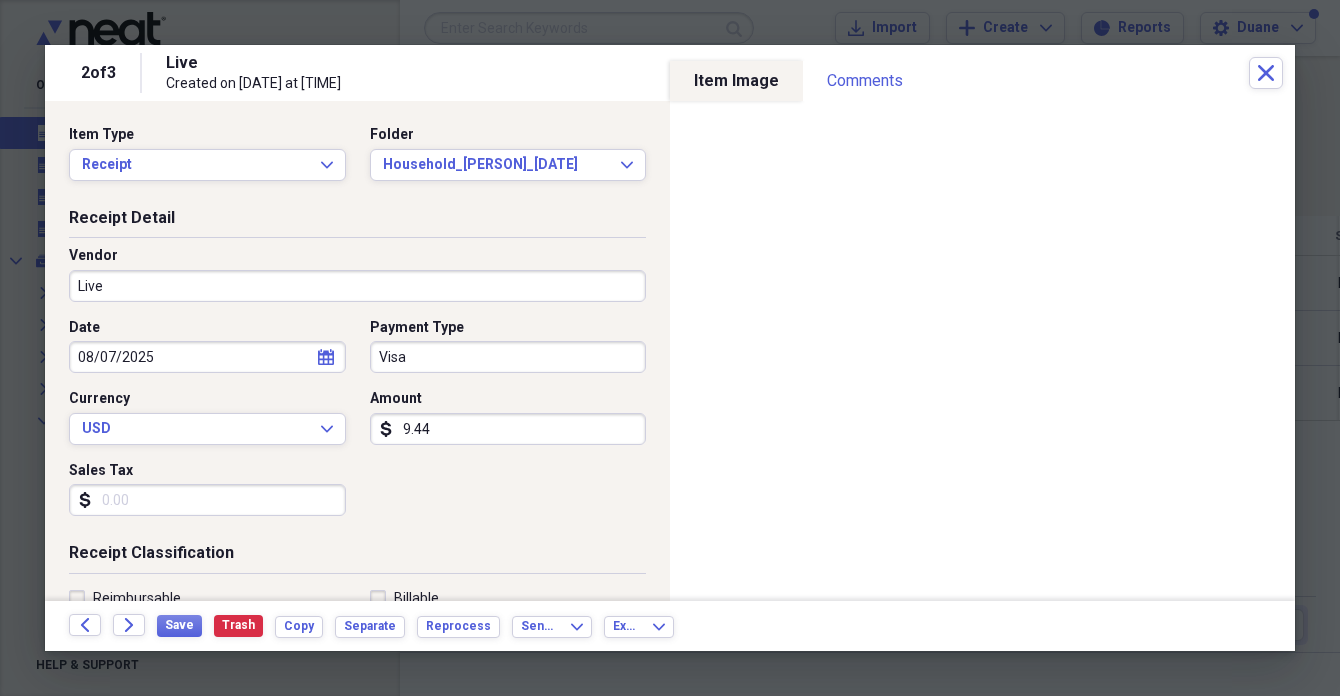 click on "Live" at bounding box center (357, 286) 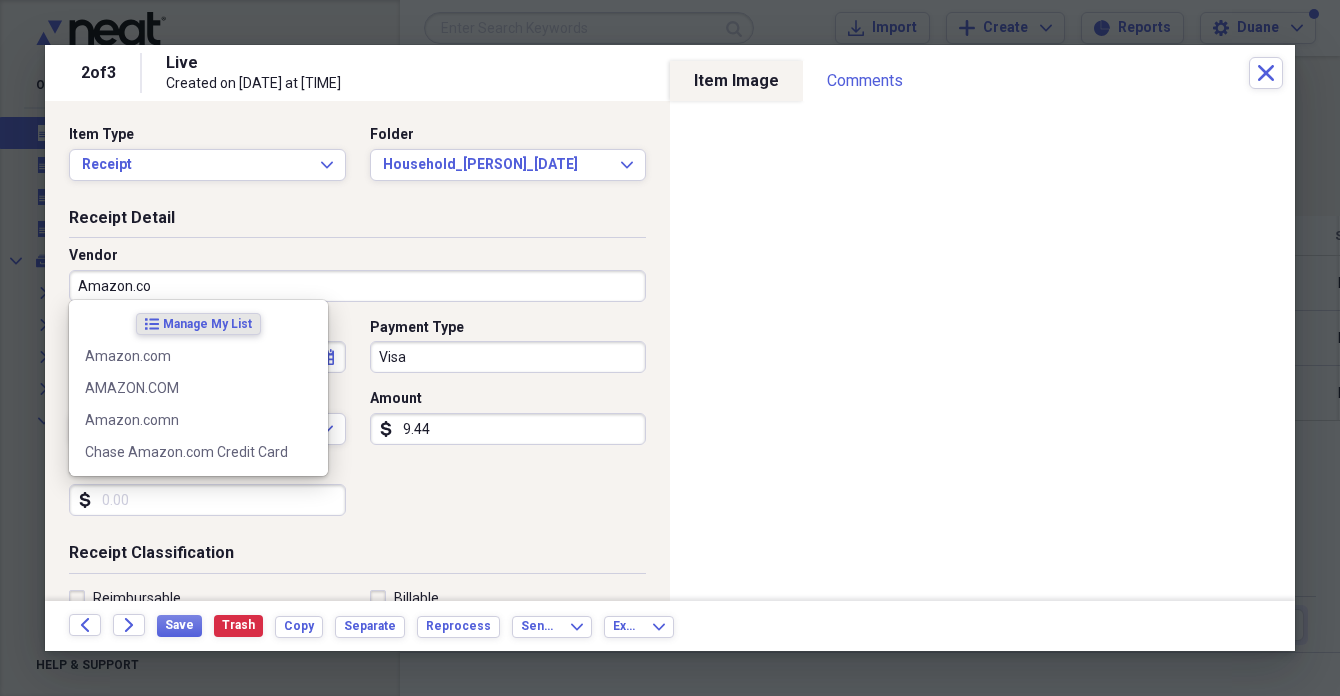 type on "Amazon.com" 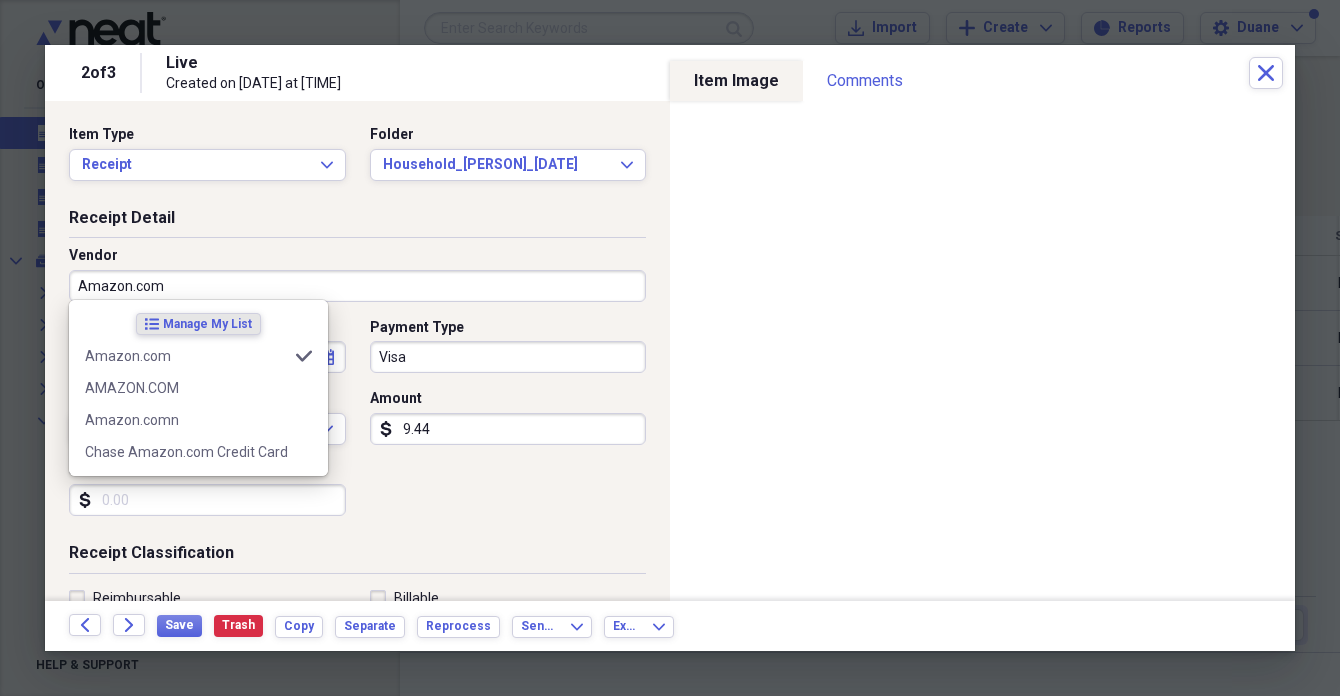 type on "Household" 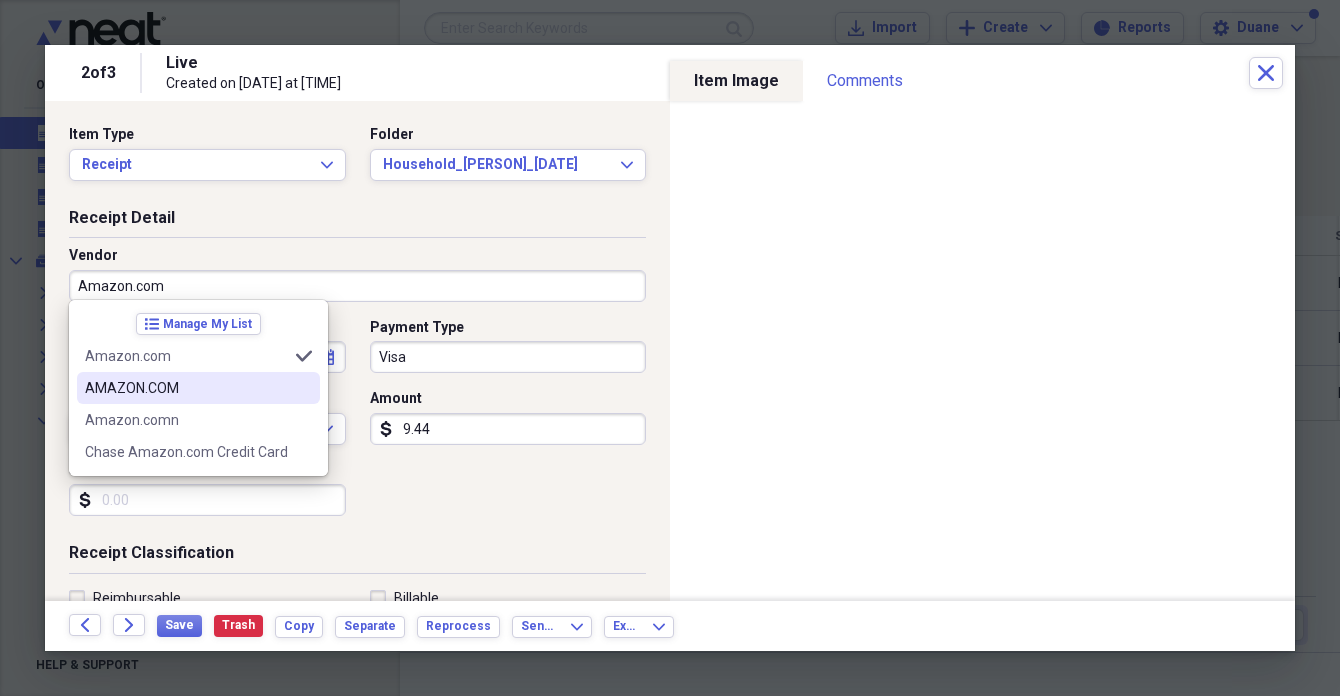 type on "Amazon.com" 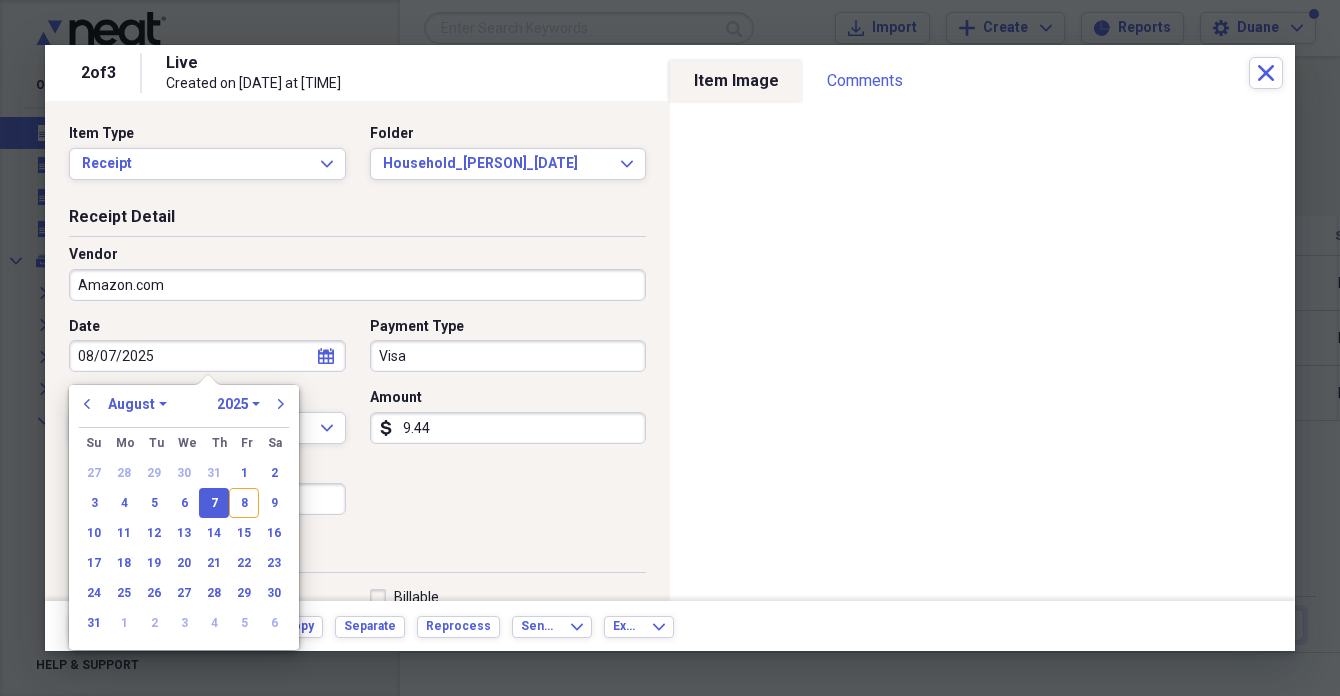 scroll, scrollTop: 0, scrollLeft: 0, axis: both 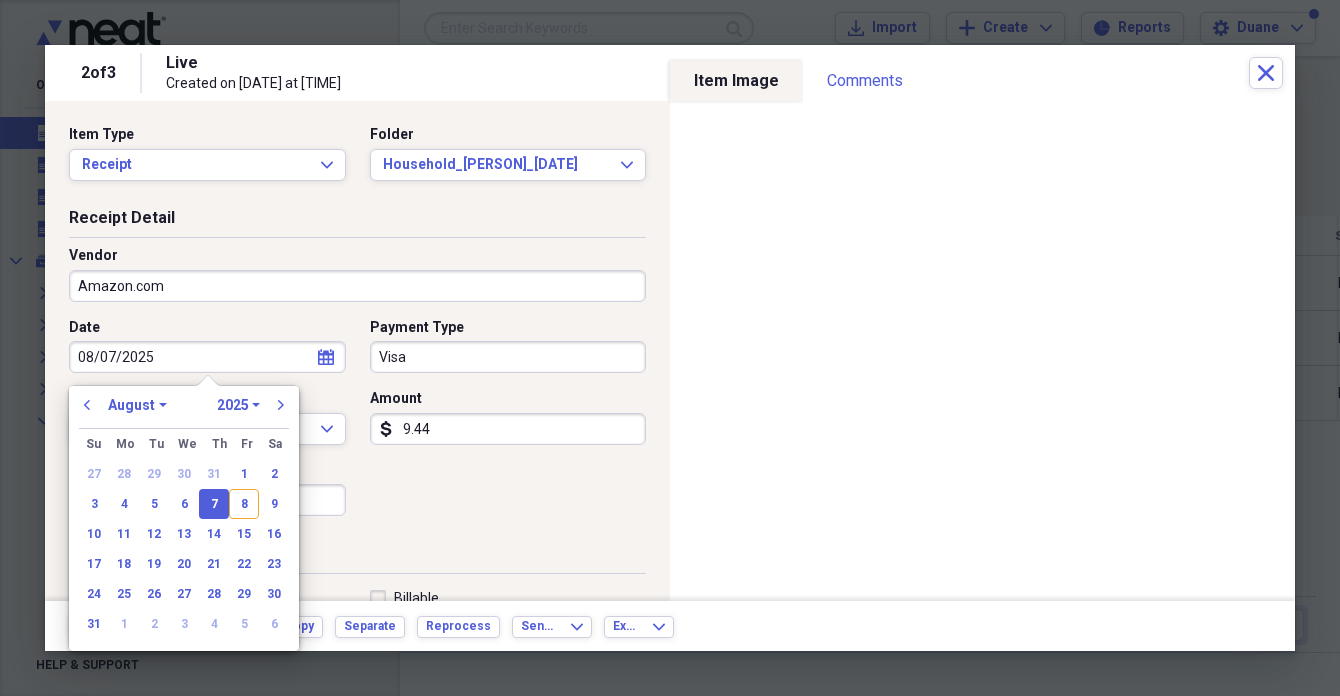 type 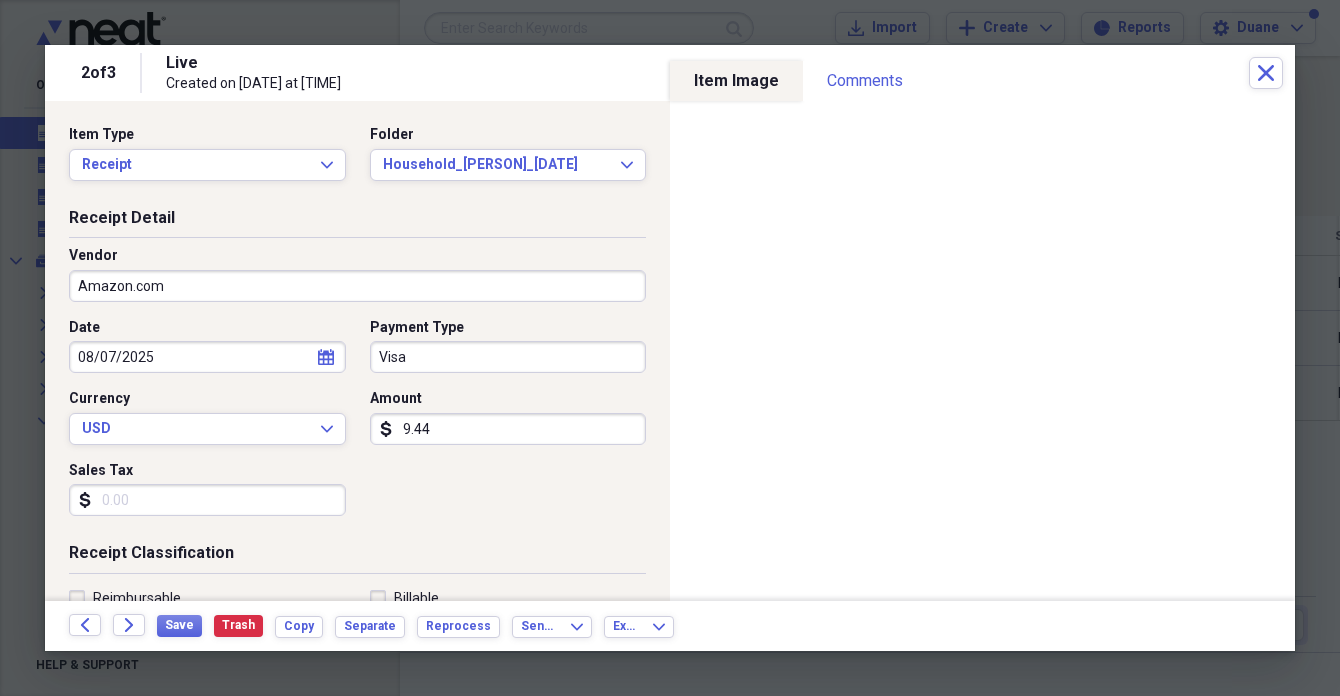 click on "9.44" at bounding box center (508, 429) 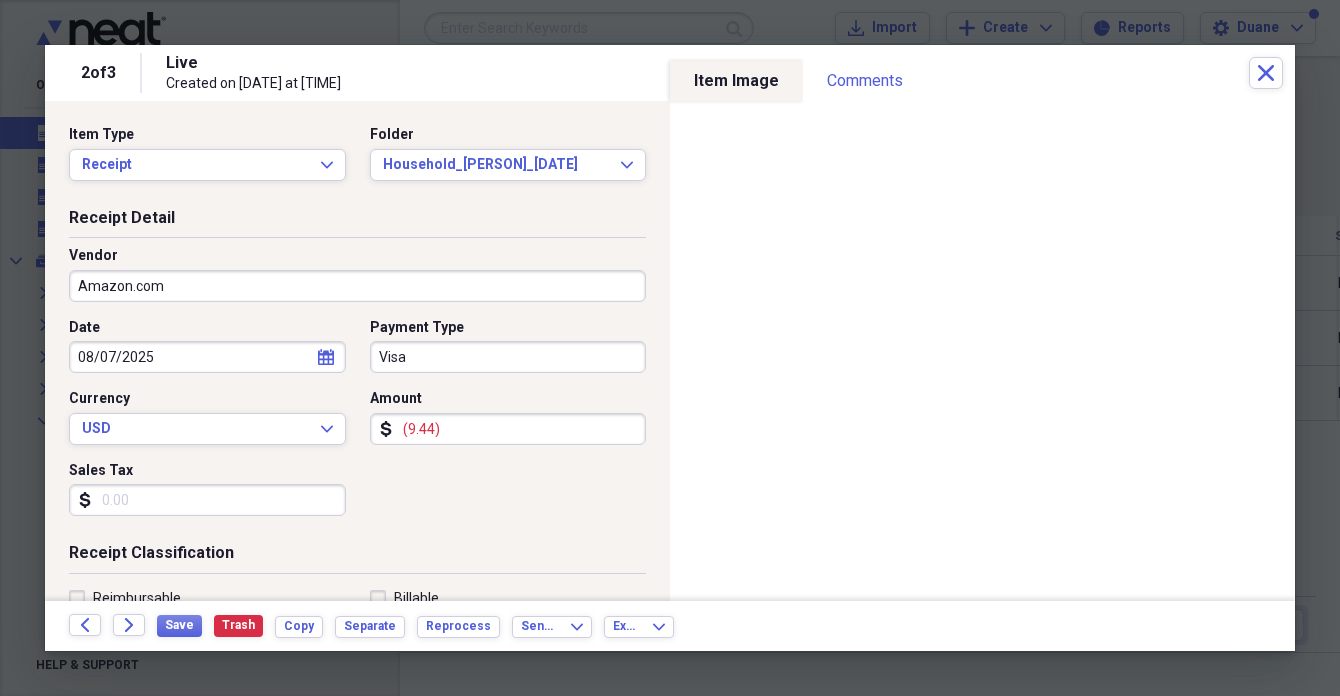click on "Sales Tax" at bounding box center (207, 500) 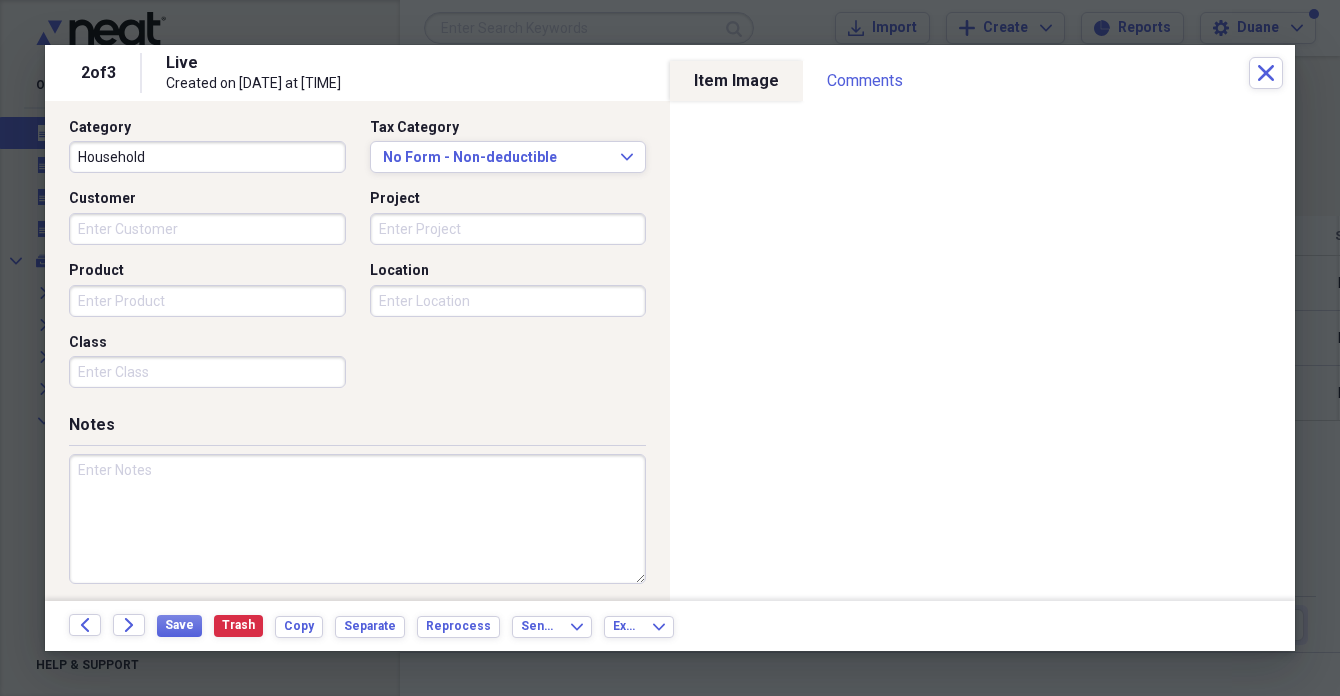 scroll, scrollTop: 513, scrollLeft: 0, axis: vertical 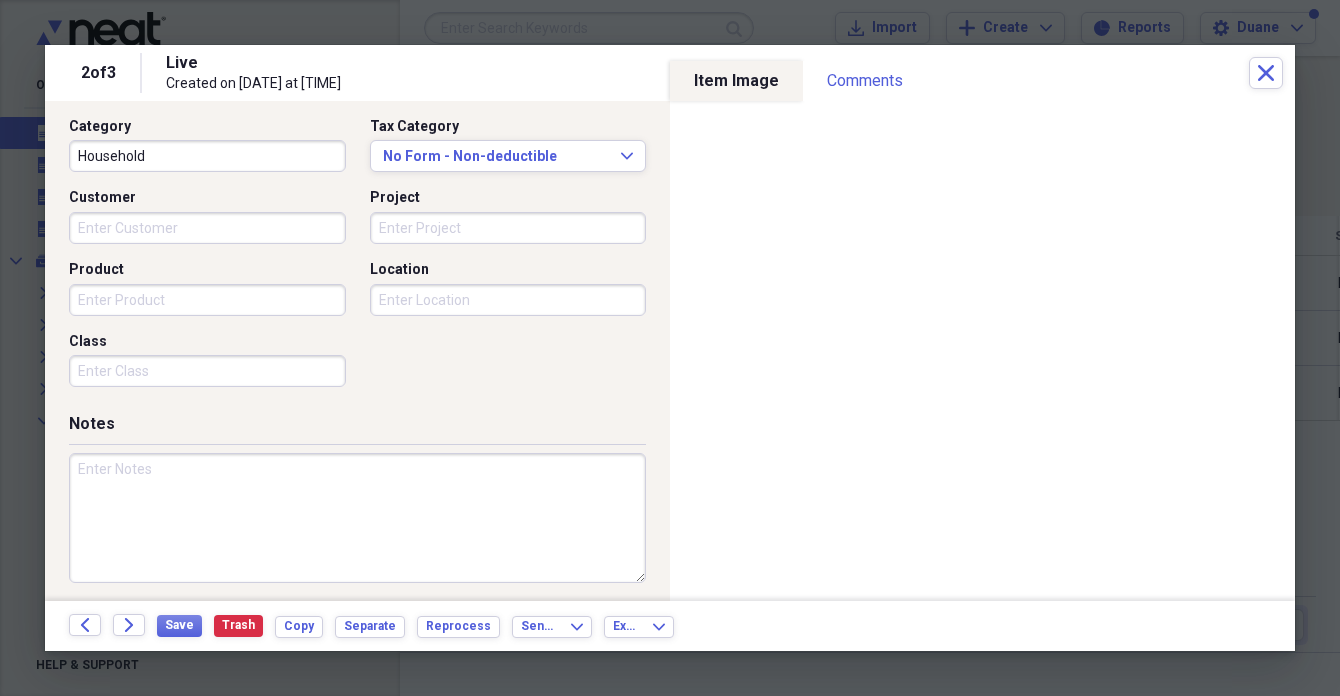 click at bounding box center [357, 518] 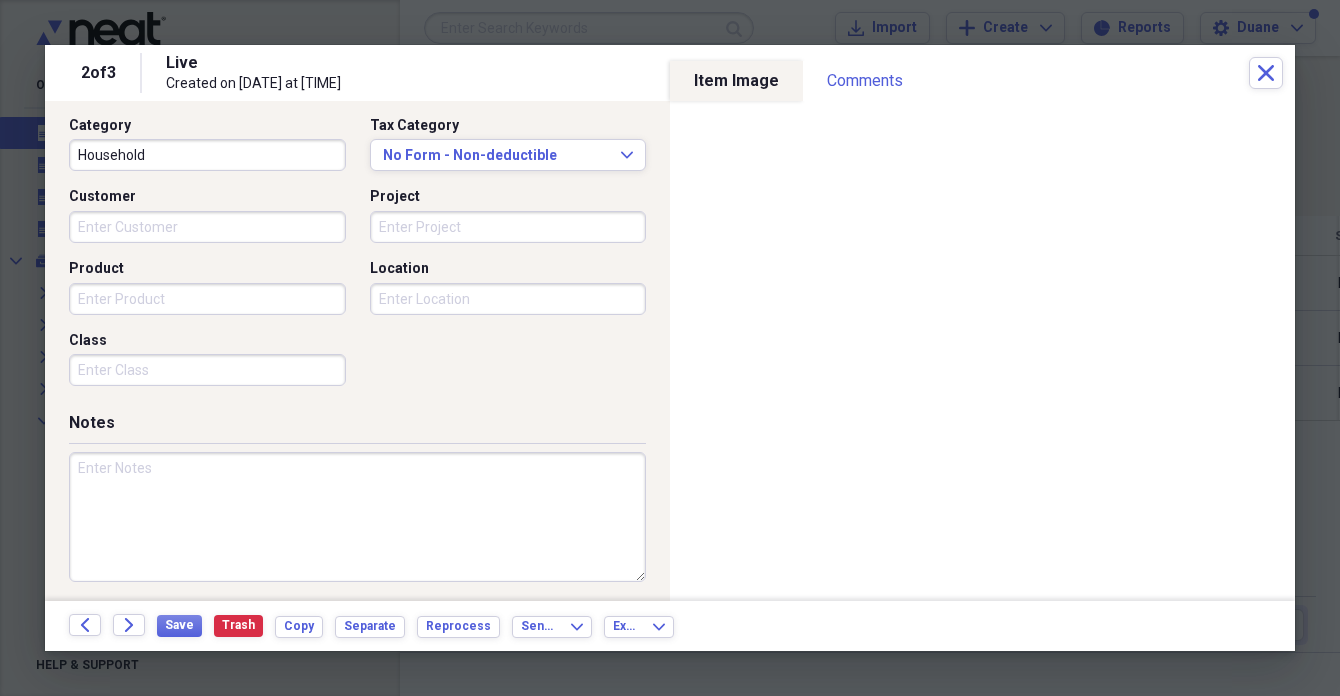 paste on "Emerald Green 1.6" Small Christmas Balls" 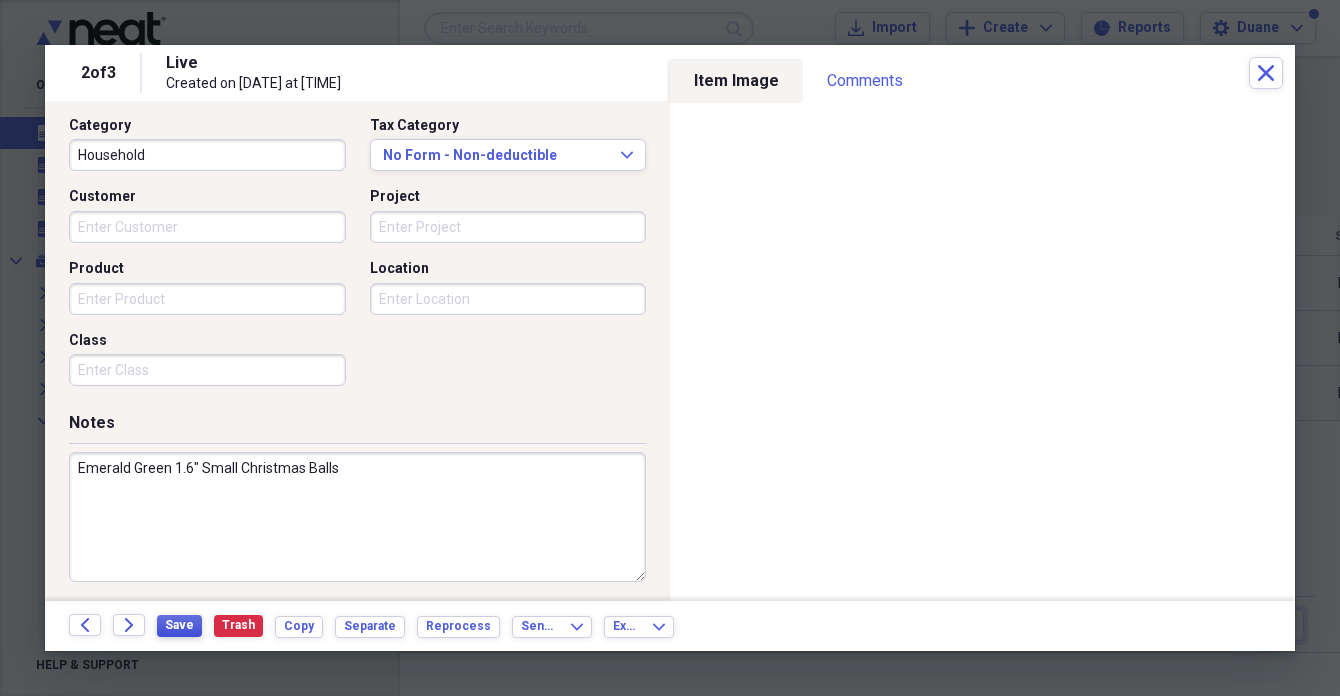 type on "Emerald Green 1.6" Small Christmas Balls" 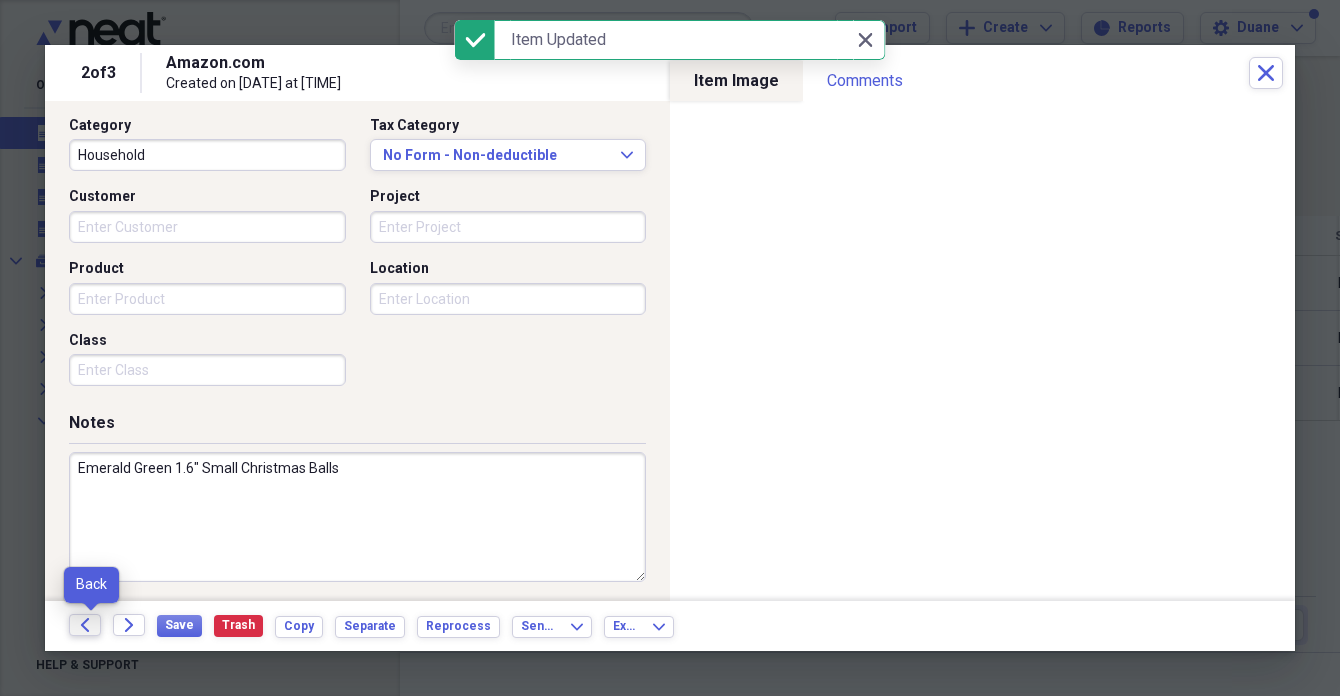click 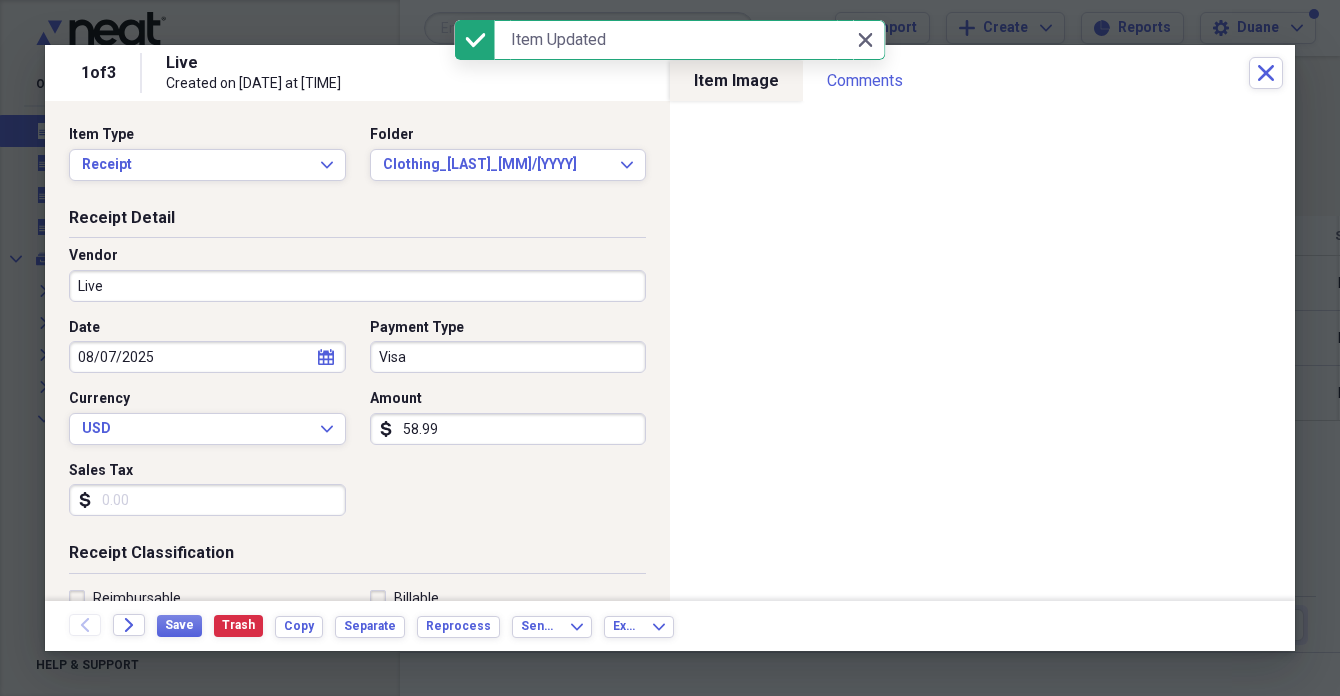 click on "Live" at bounding box center (357, 286) 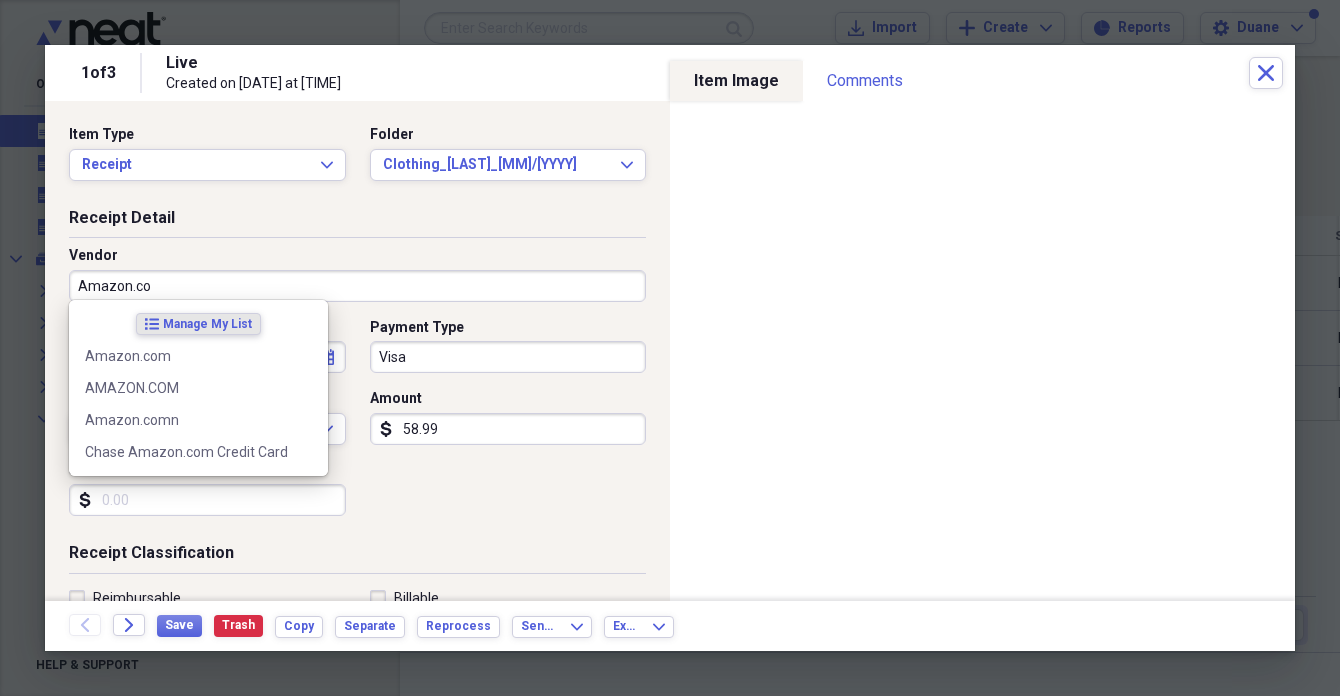 type on "Amazon.com" 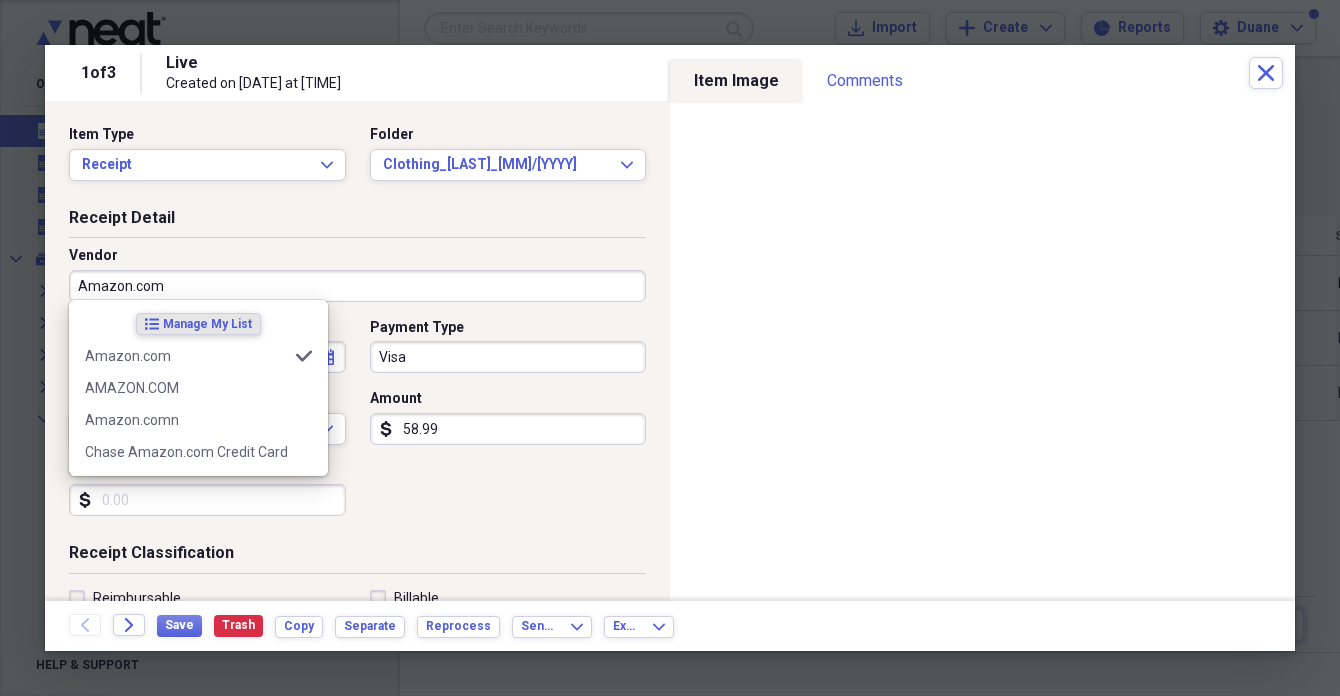 type on "Household" 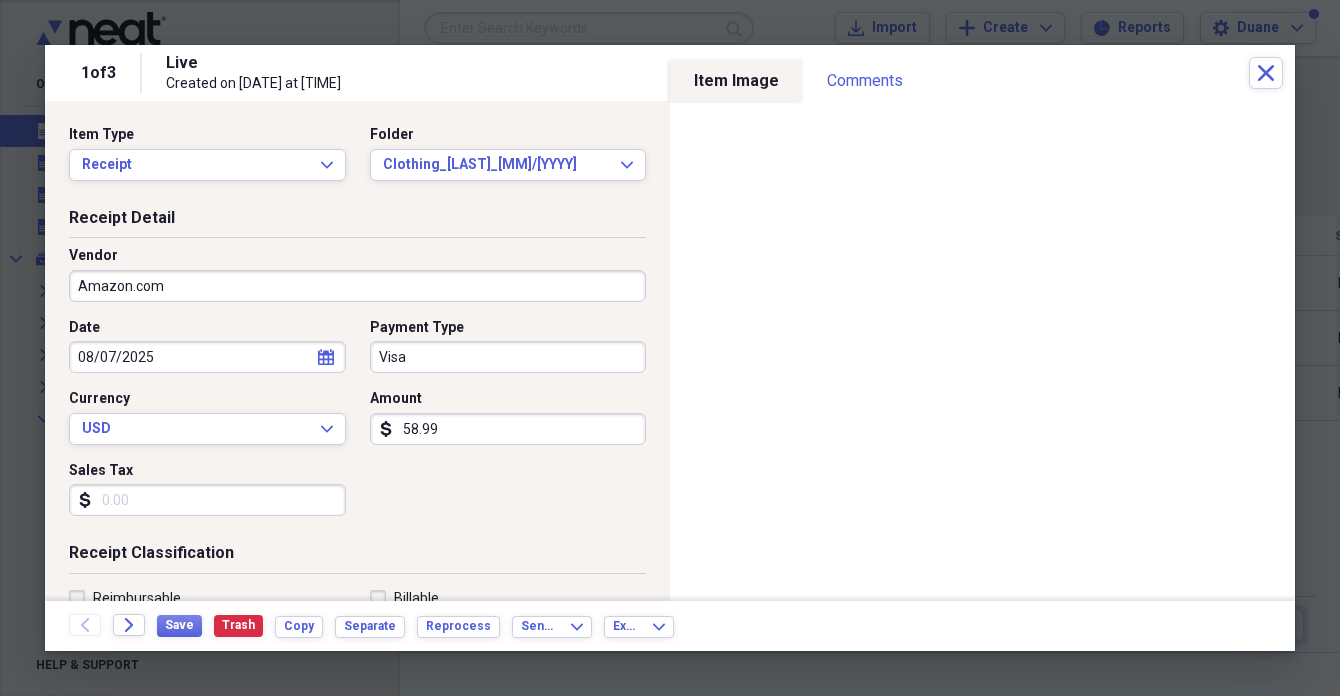 click on "58.99" at bounding box center (508, 429) 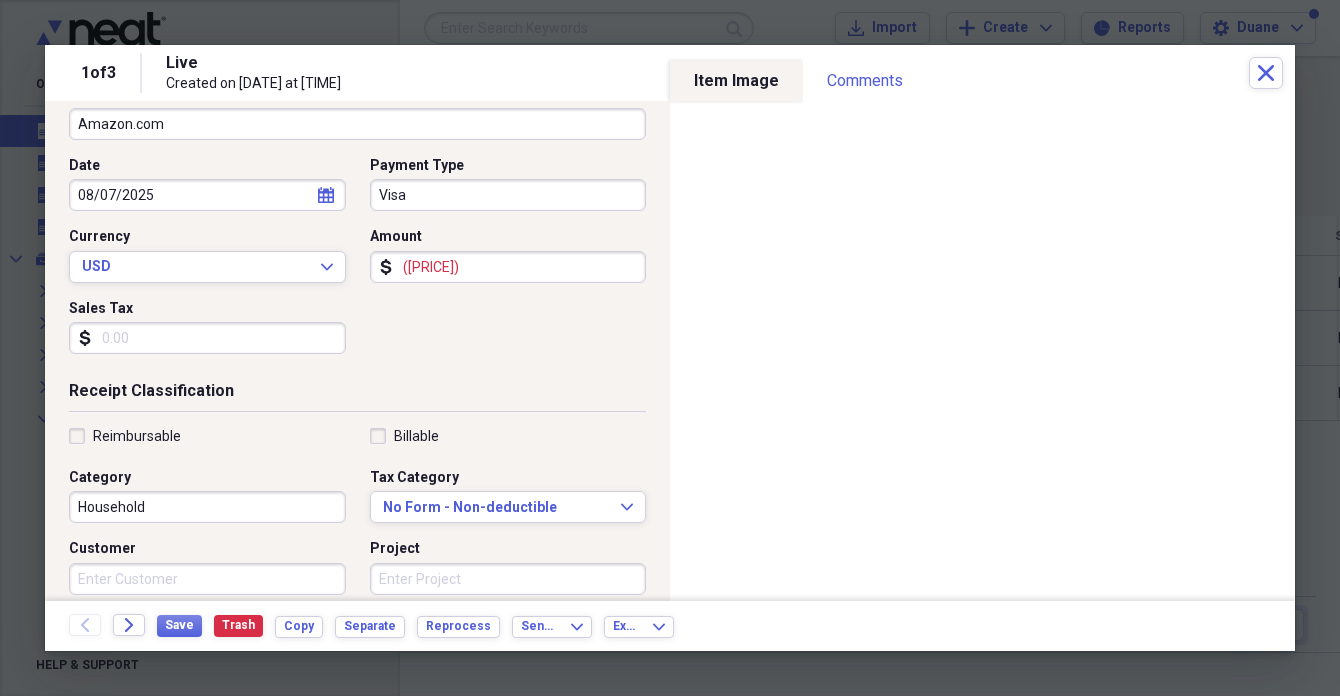 scroll, scrollTop: 179, scrollLeft: 0, axis: vertical 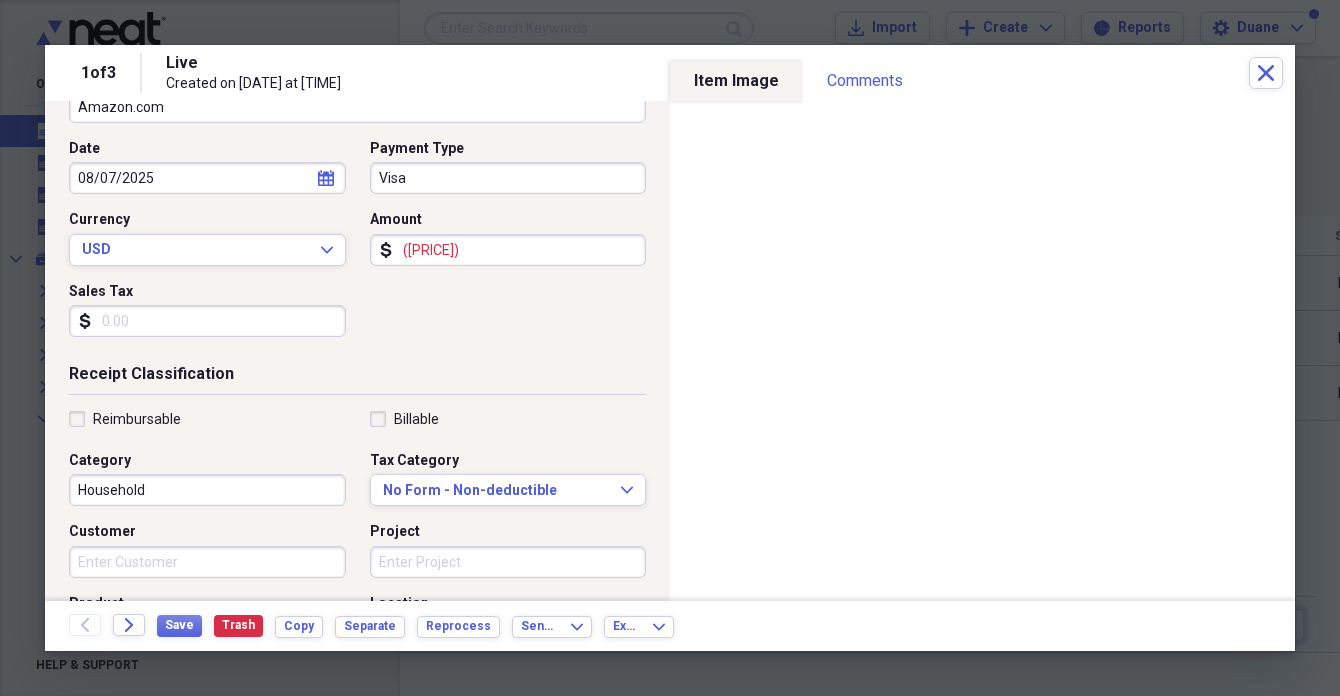 click on "Household" at bounding box center [207, 490] 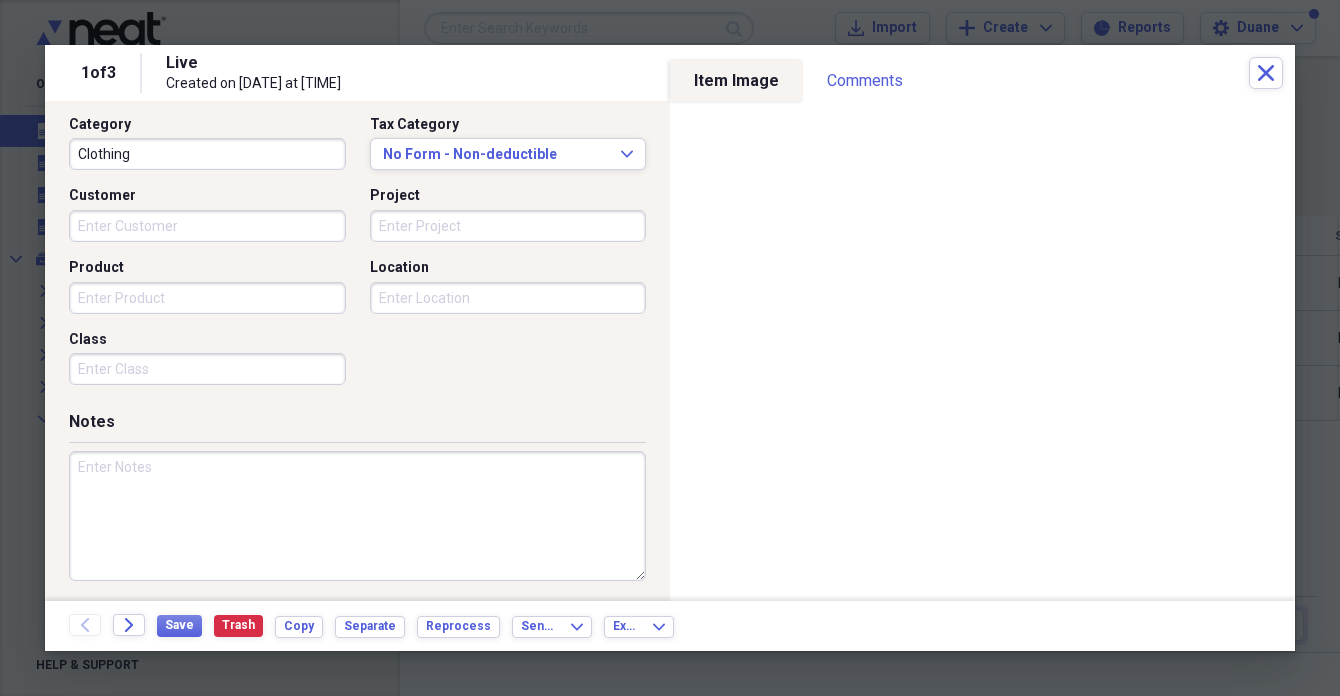 scroll, scrollTop: 514, scrollLeft: 0, axis: vertical 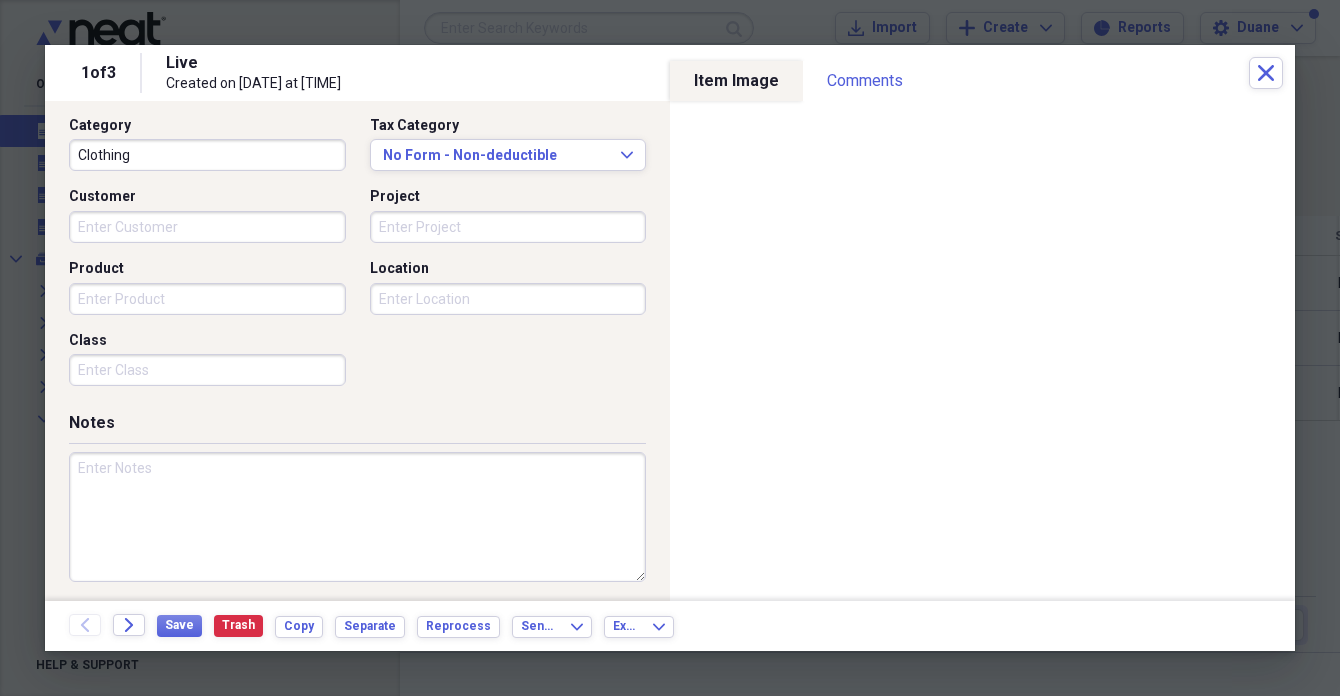 type on "Clothing" 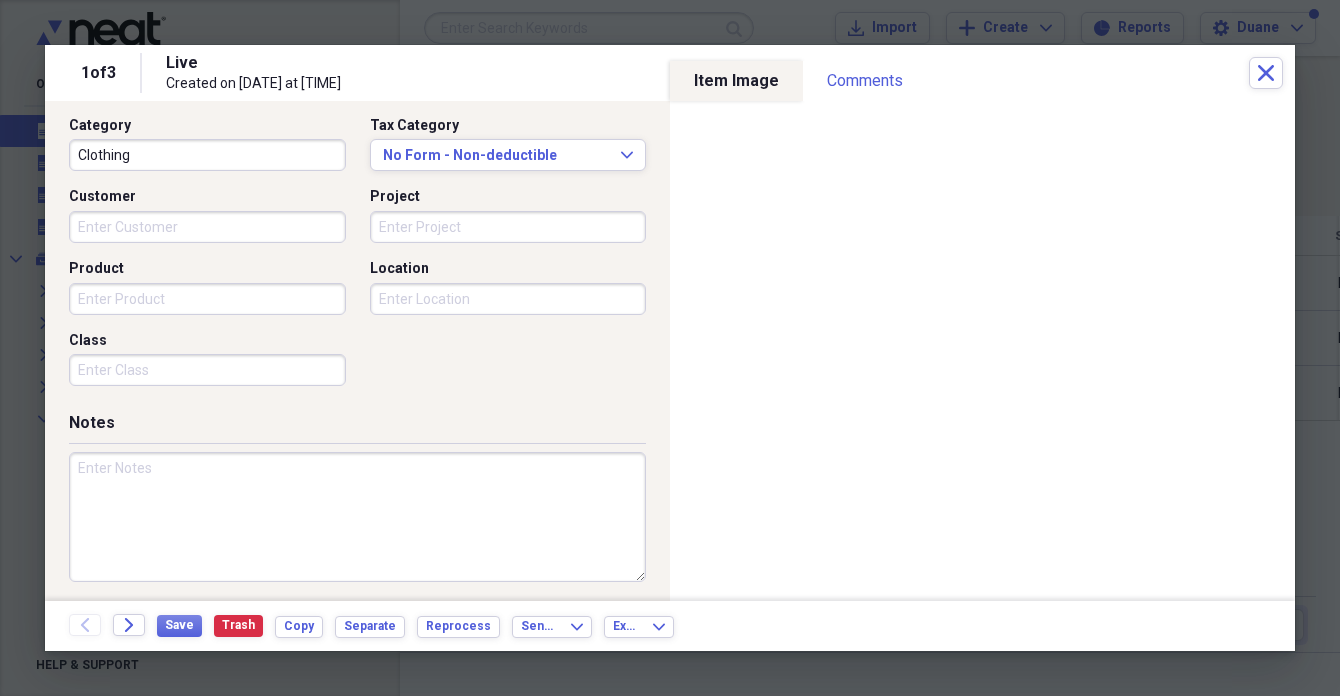 paste on "PRETTYGARDEN Women's Smocked Midi Tulle Dress" 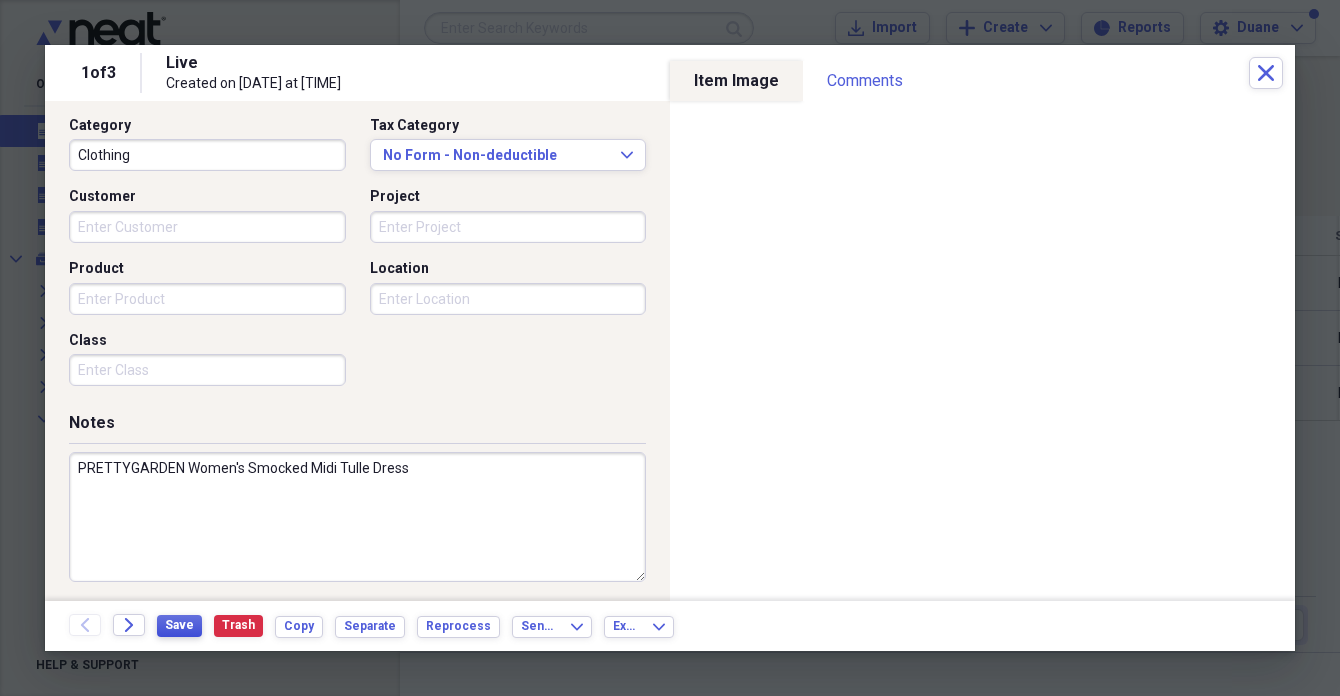 type on "PRETTYGARDEN Women's Smocked Midi Tulle Dress" 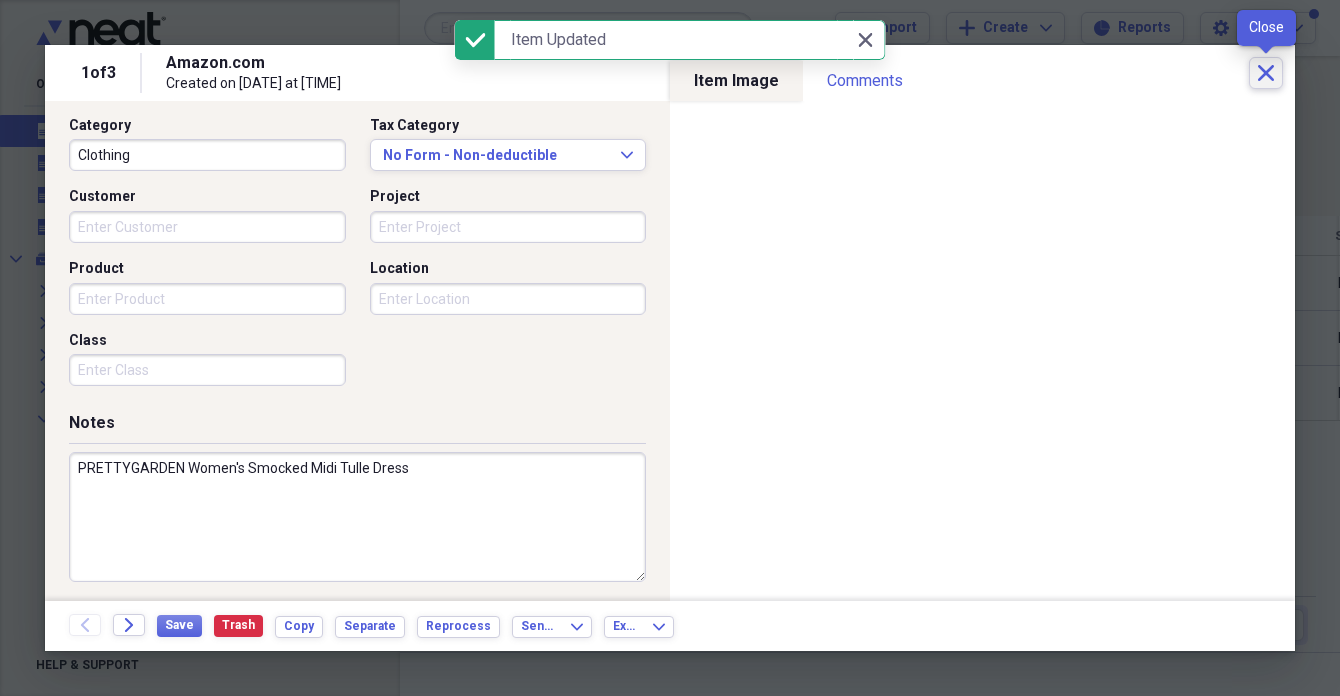 click on "Close" at bounding box center [1266, 73] 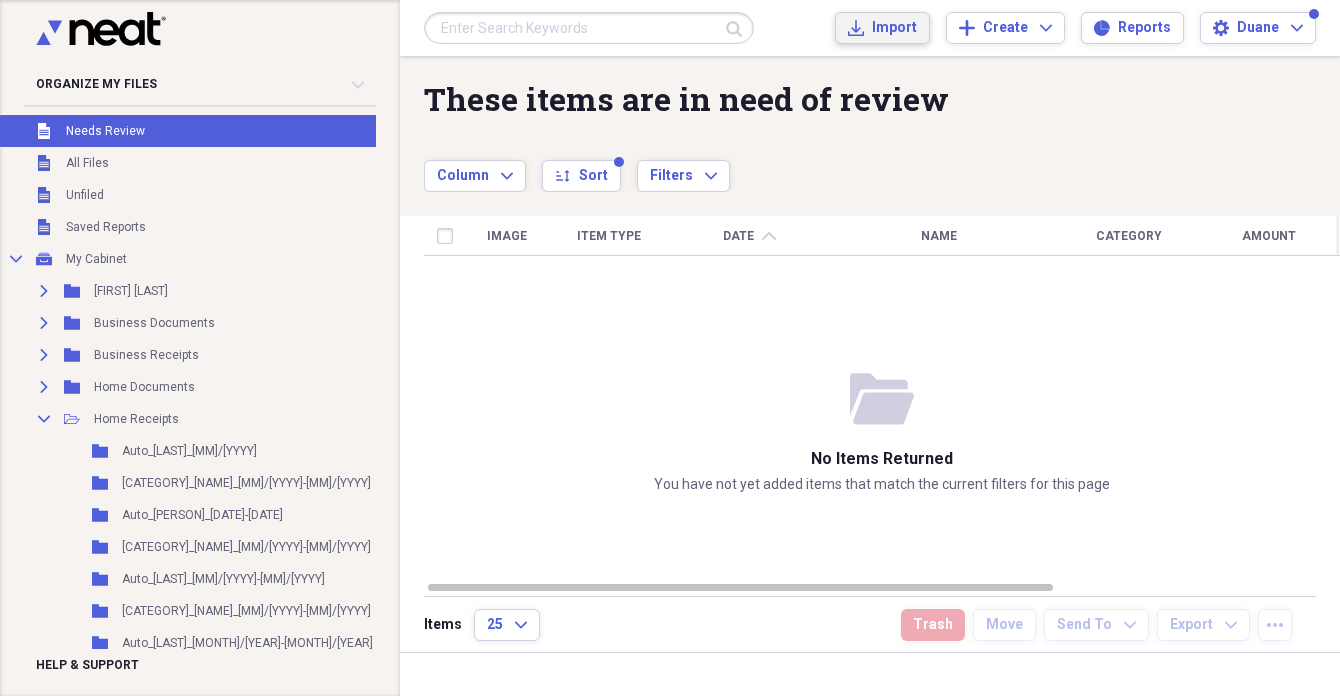 click on "Import" at bounding box center (894, 28) 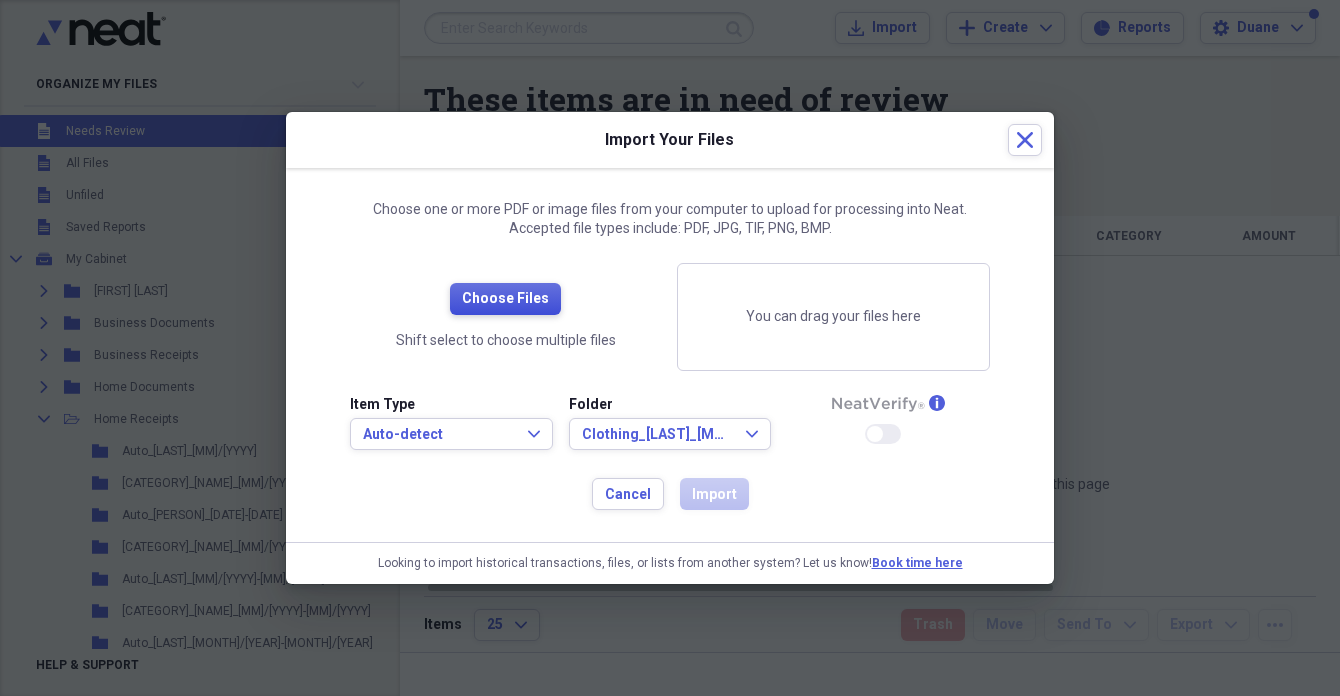 click on "Choose Files" at bounding box center [505, 299] 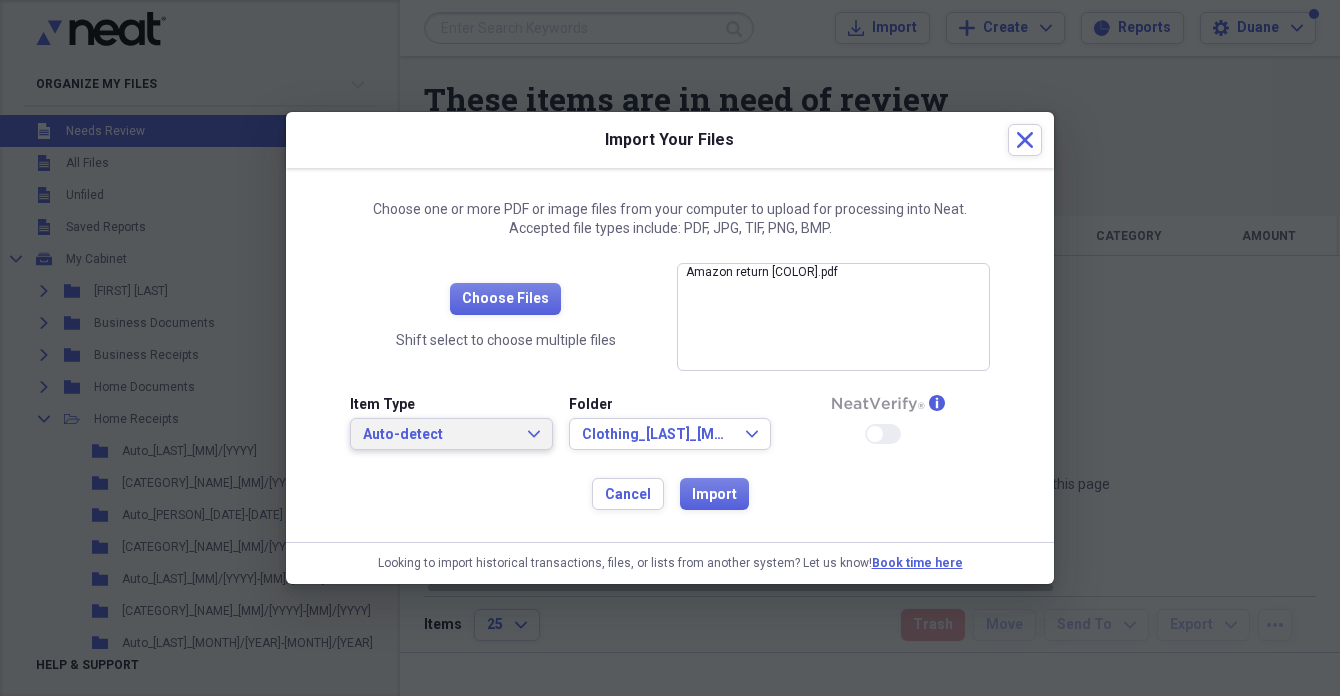 click on "Auto-detect" at bounding box center [439, 435] 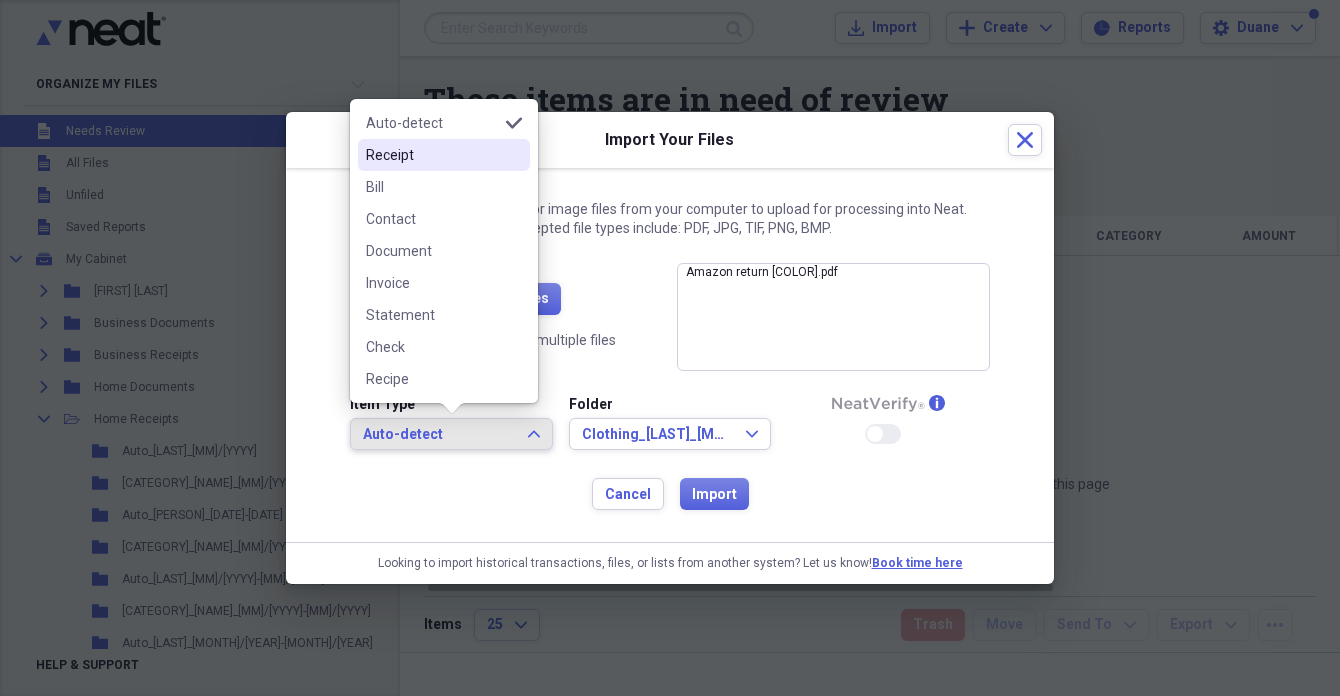 click on "Receipt" at bounding box center [444, 155] 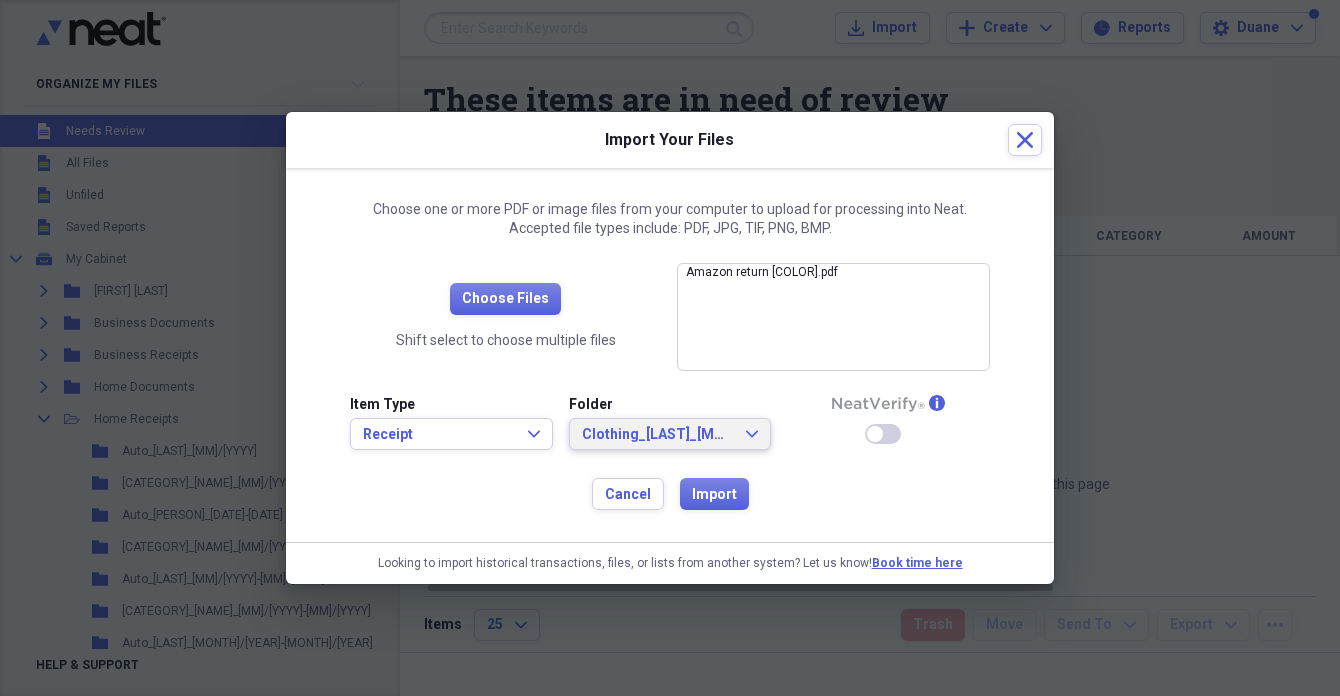 click on "Clothing_[LAST]_[MM]/[YYYY]" at bounding box center [658, 435] 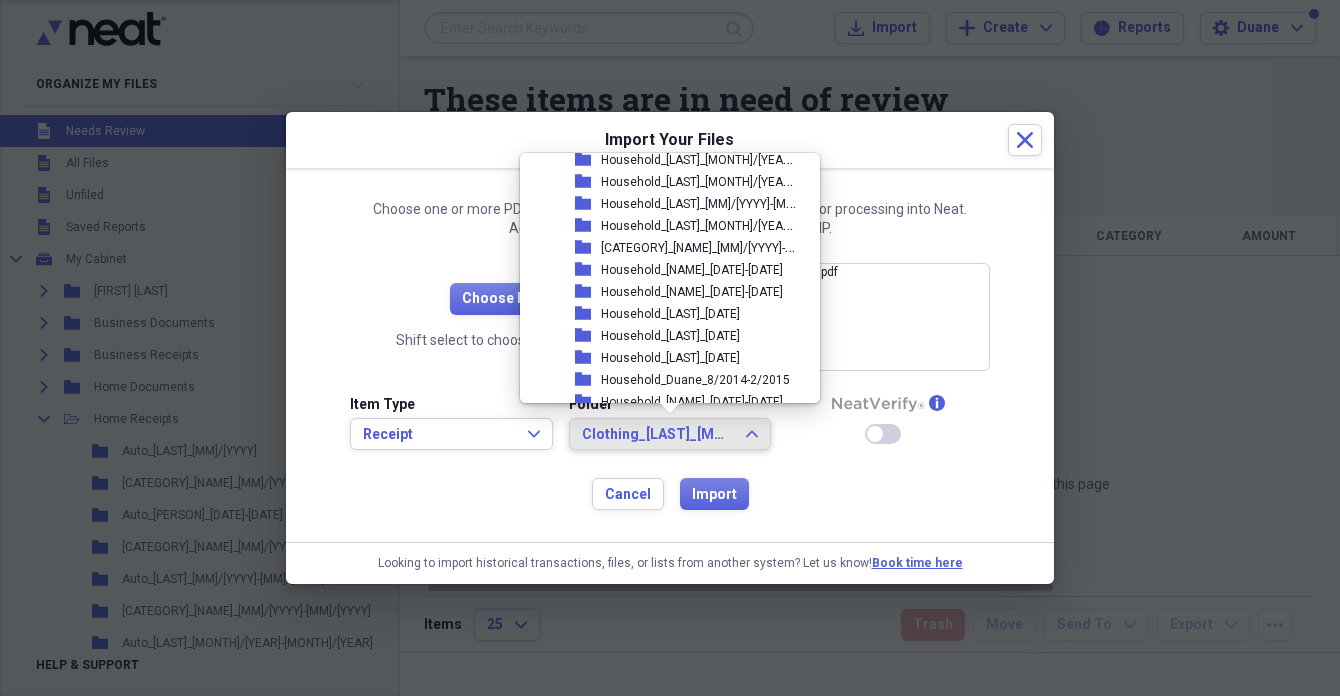 scroll, scrollTop: 3528, scrollLeft: 0, axis: vertical 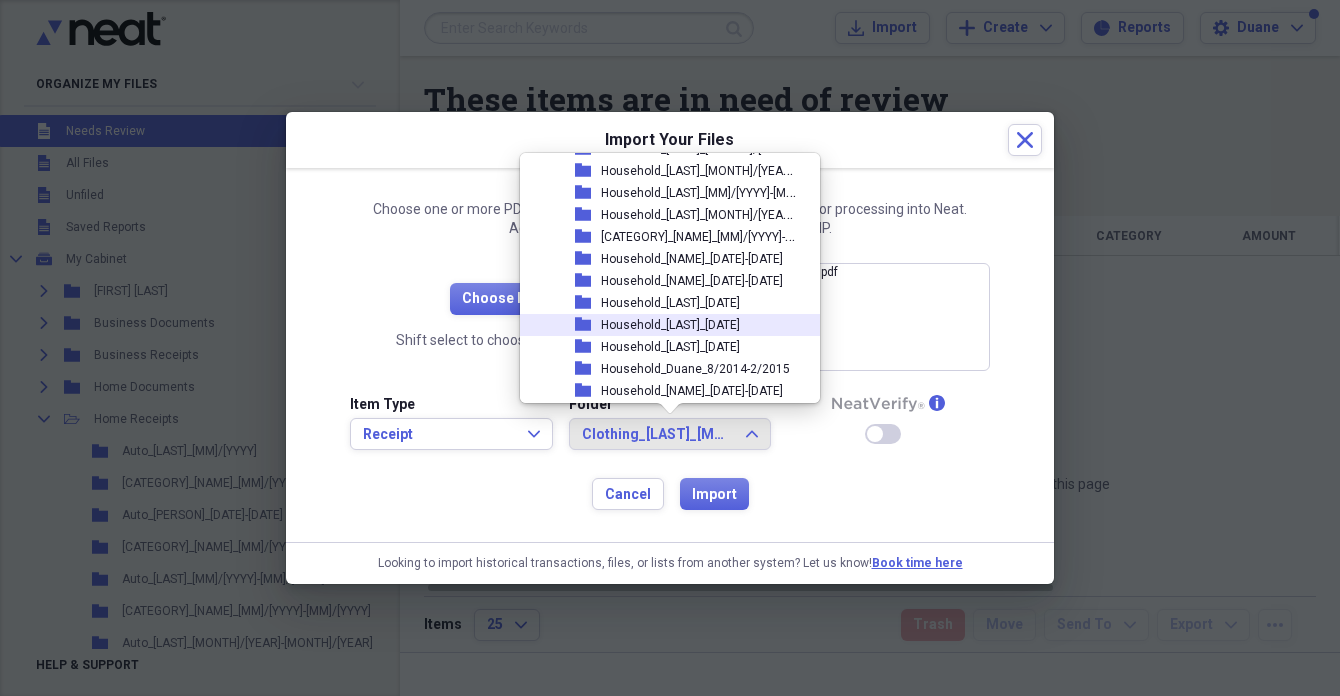 click on "Household_[LAST]_[DATE]" at bounding box center (670, 325) 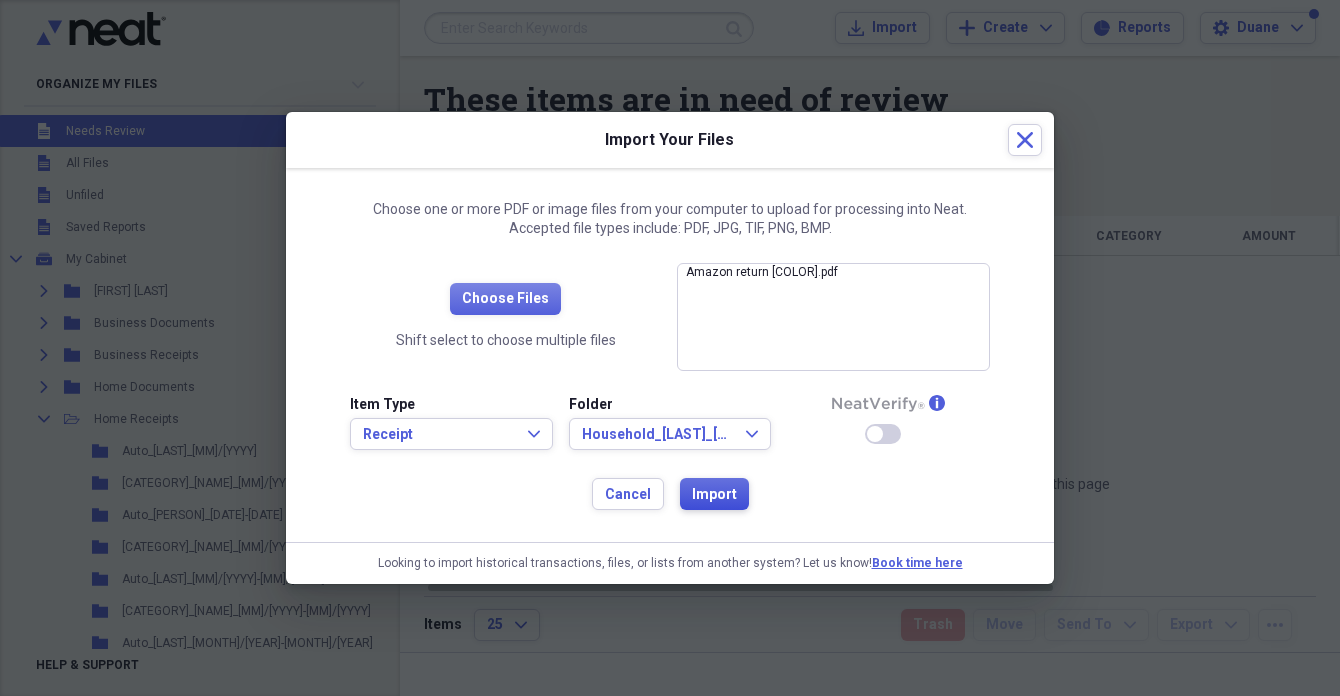 click on "Import" at bounding box center [714, 495] 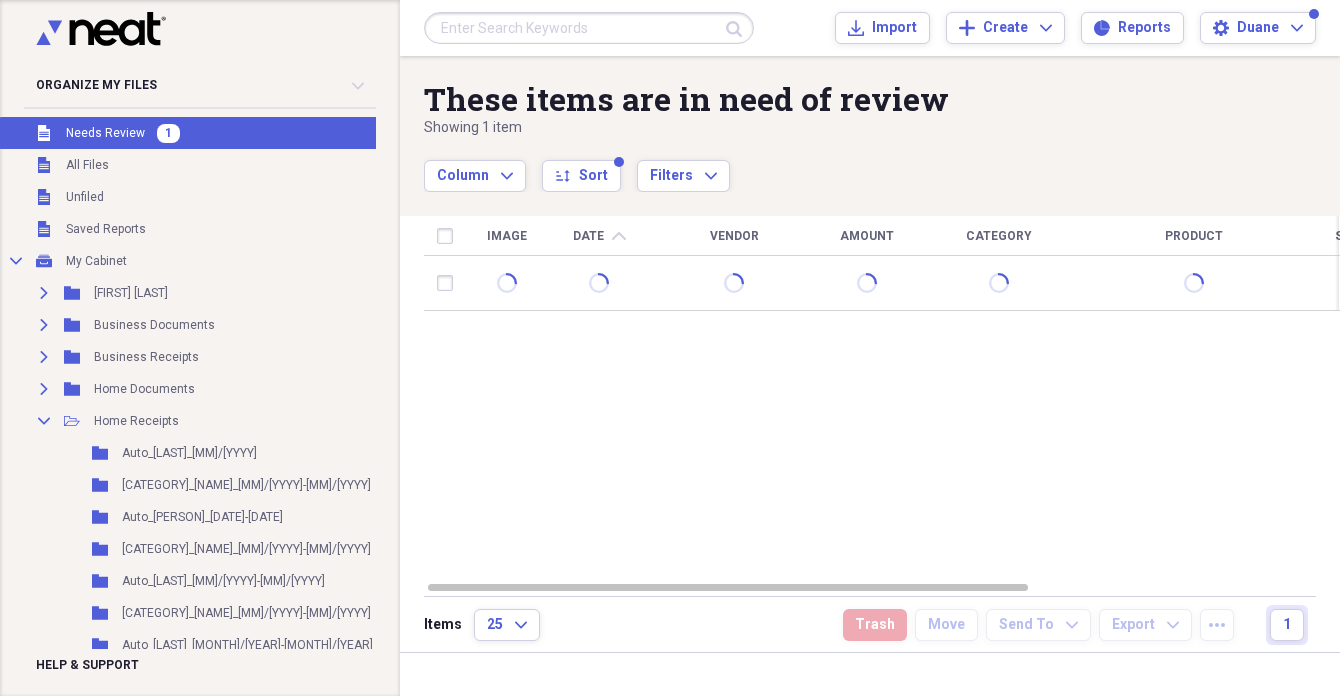click at bounding box center (589, 28) 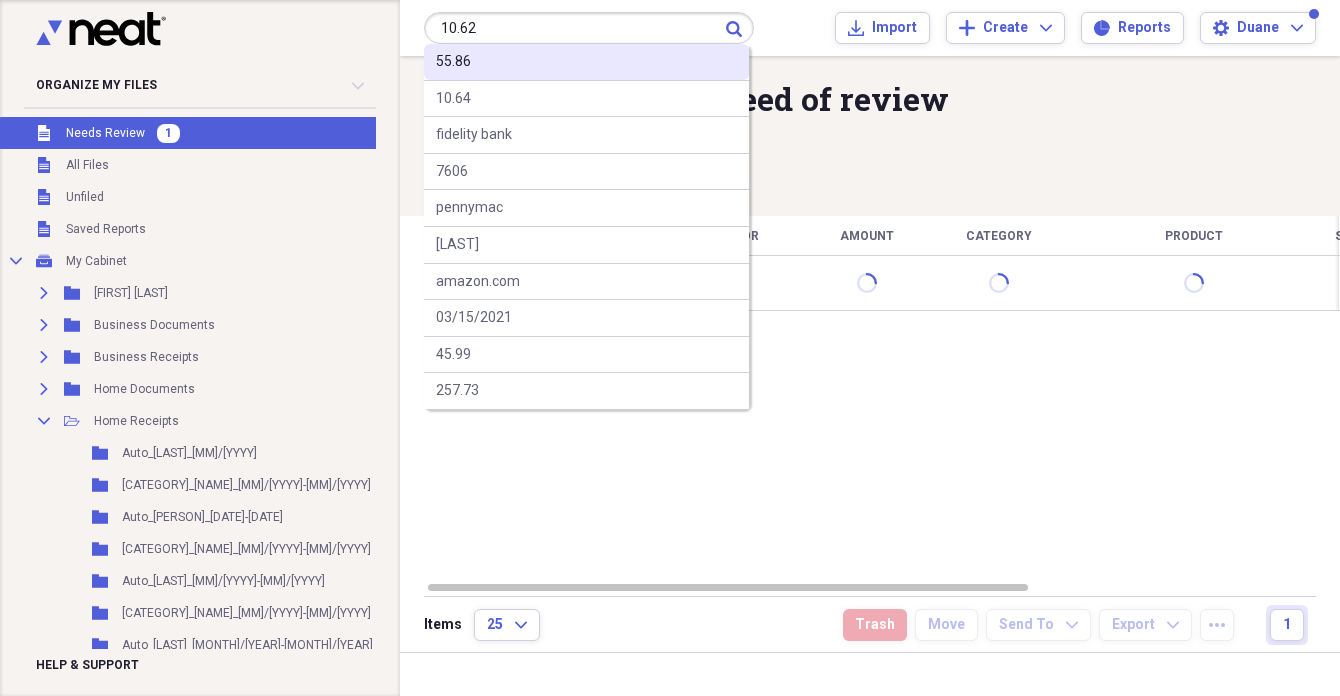 type on "10.62" 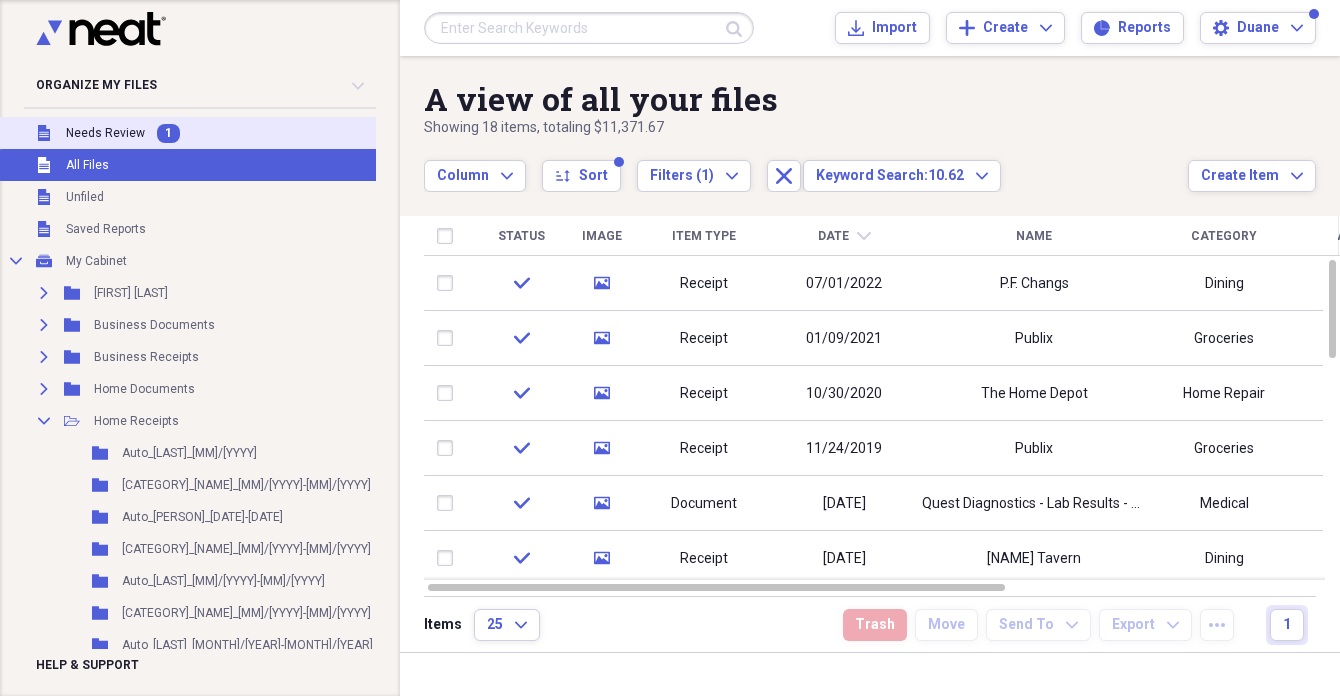 click on "Needs Review" at bounding box center (105, 133) 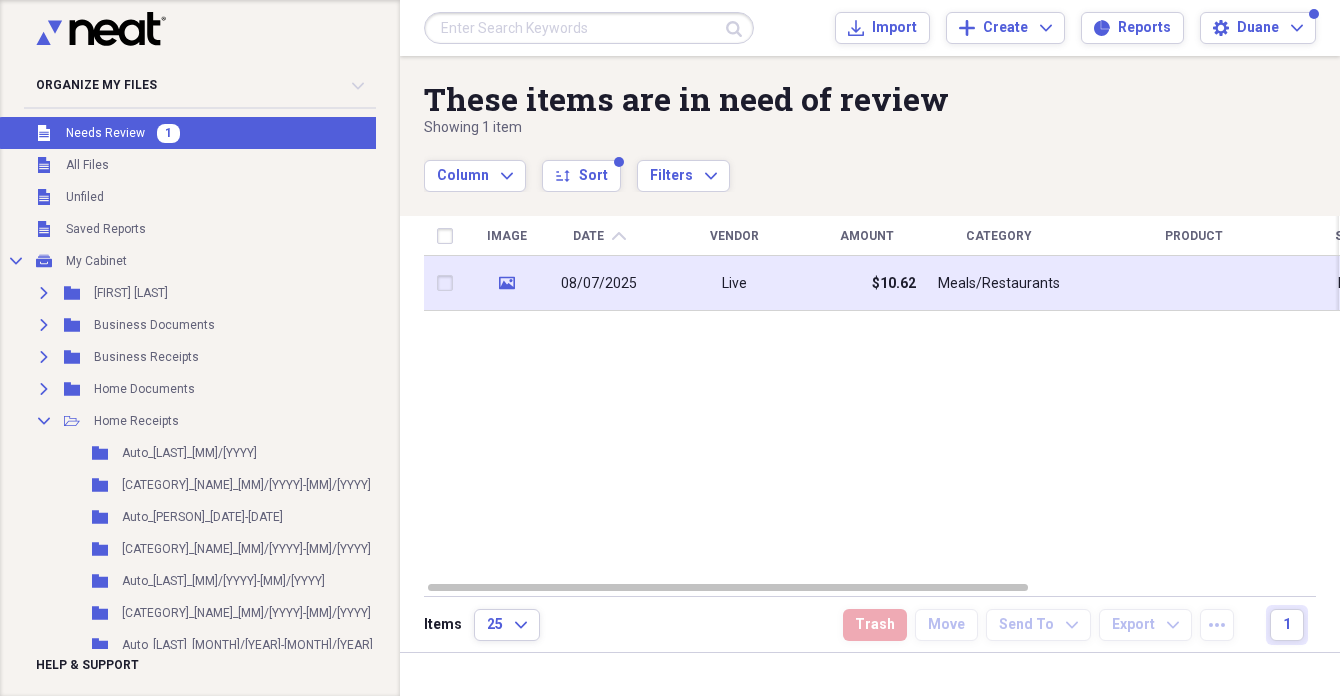 click on "08/07/2025" at bounding box center (599, 284) 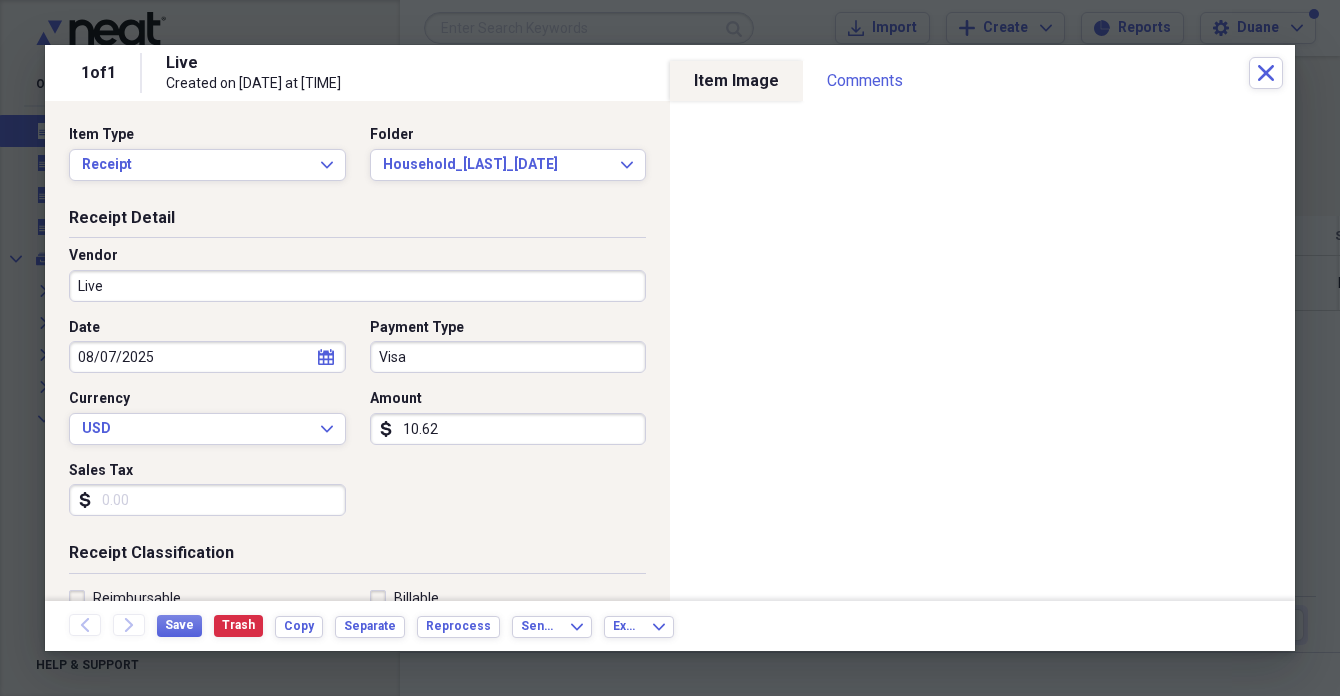 click on "Live" at bounding box center (357, 286) 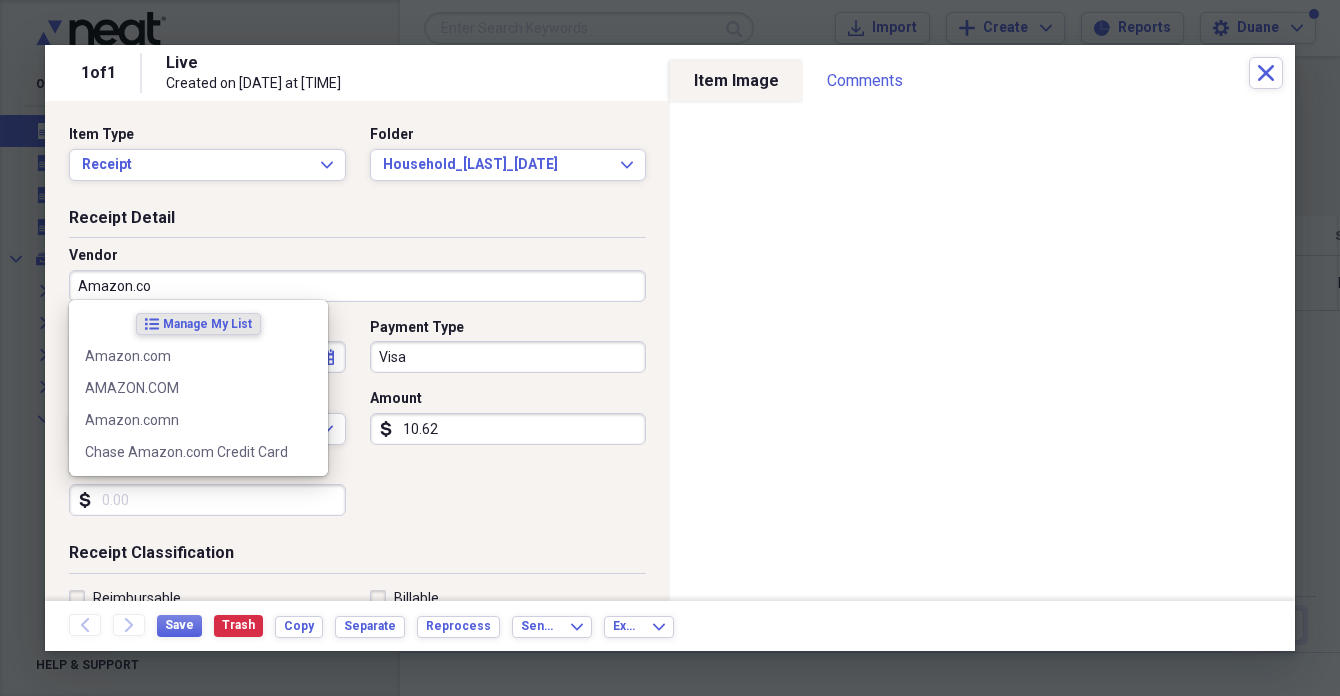 type on "Amazon.com" 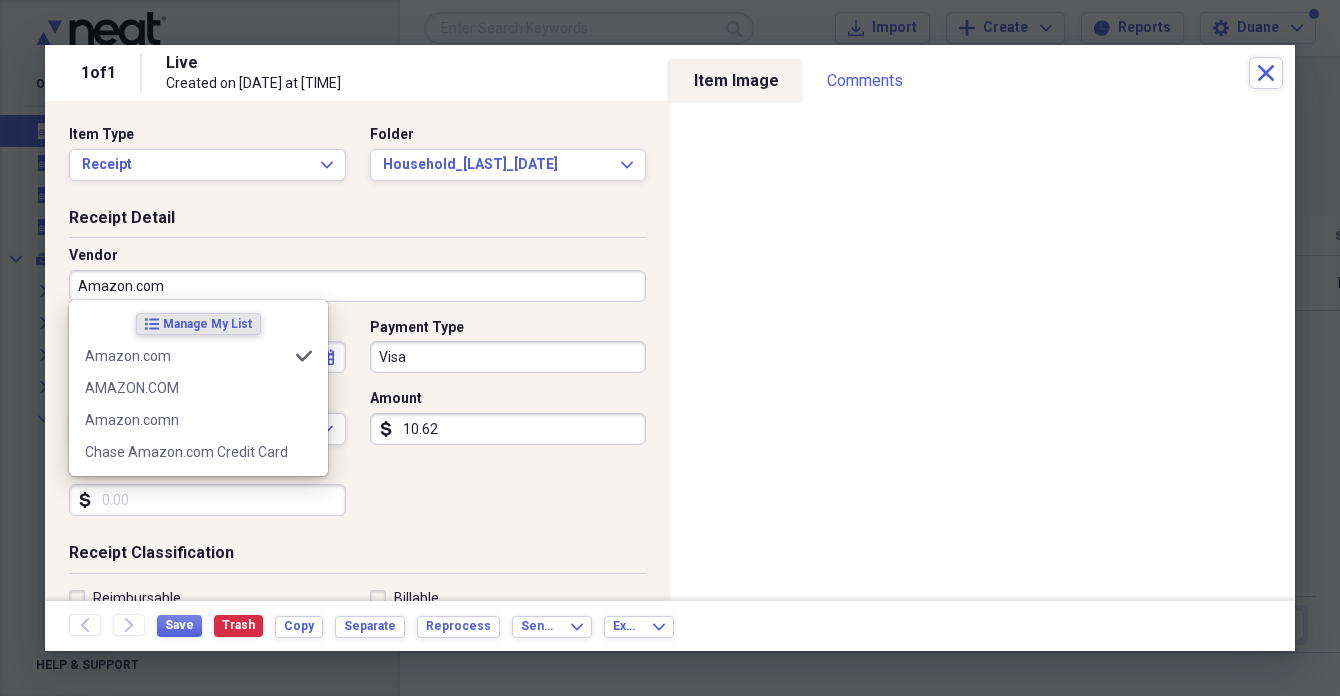 type on "Household" 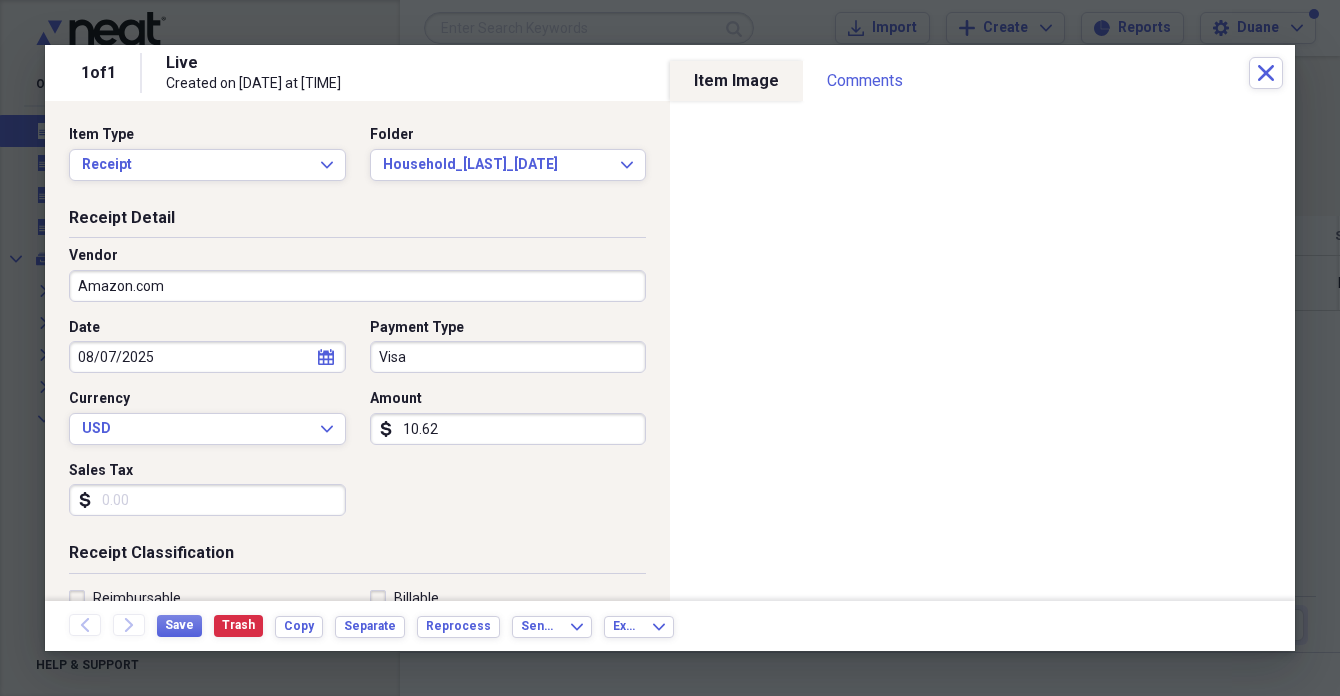 click on "10.62" at bounding box center (508, 429) 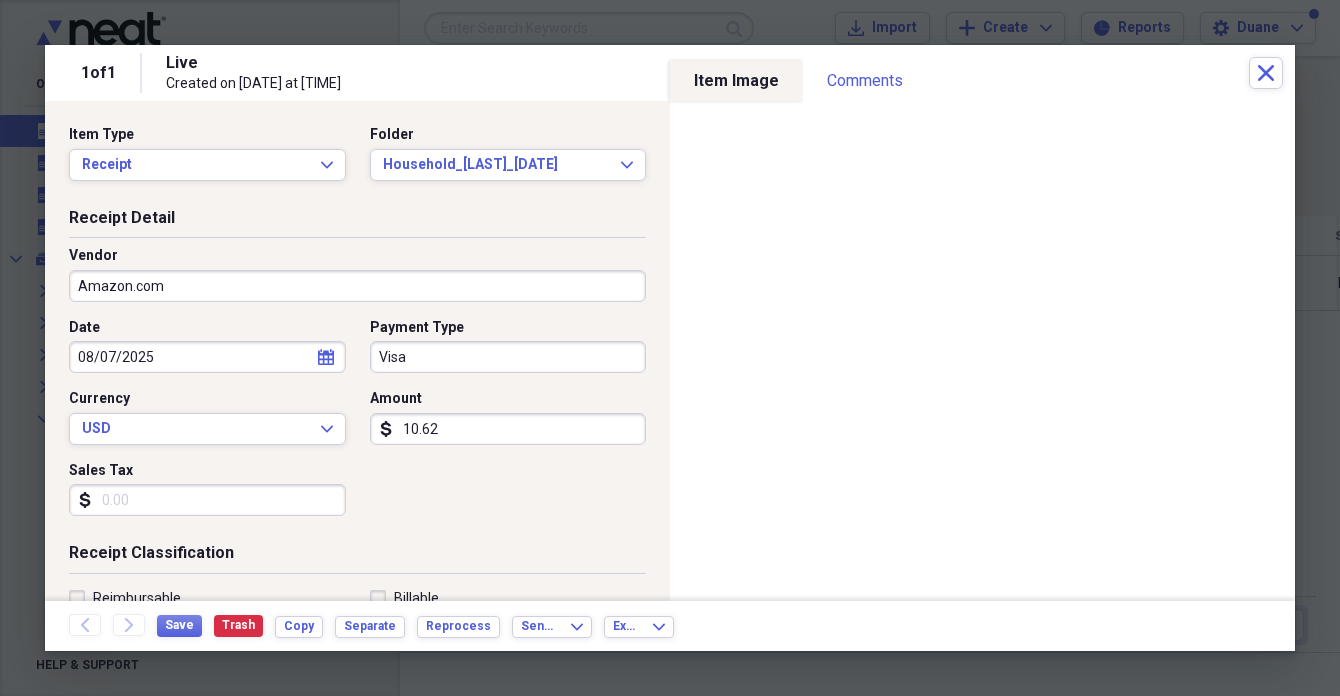 click on "10.62" at bounding box center (508, 429) 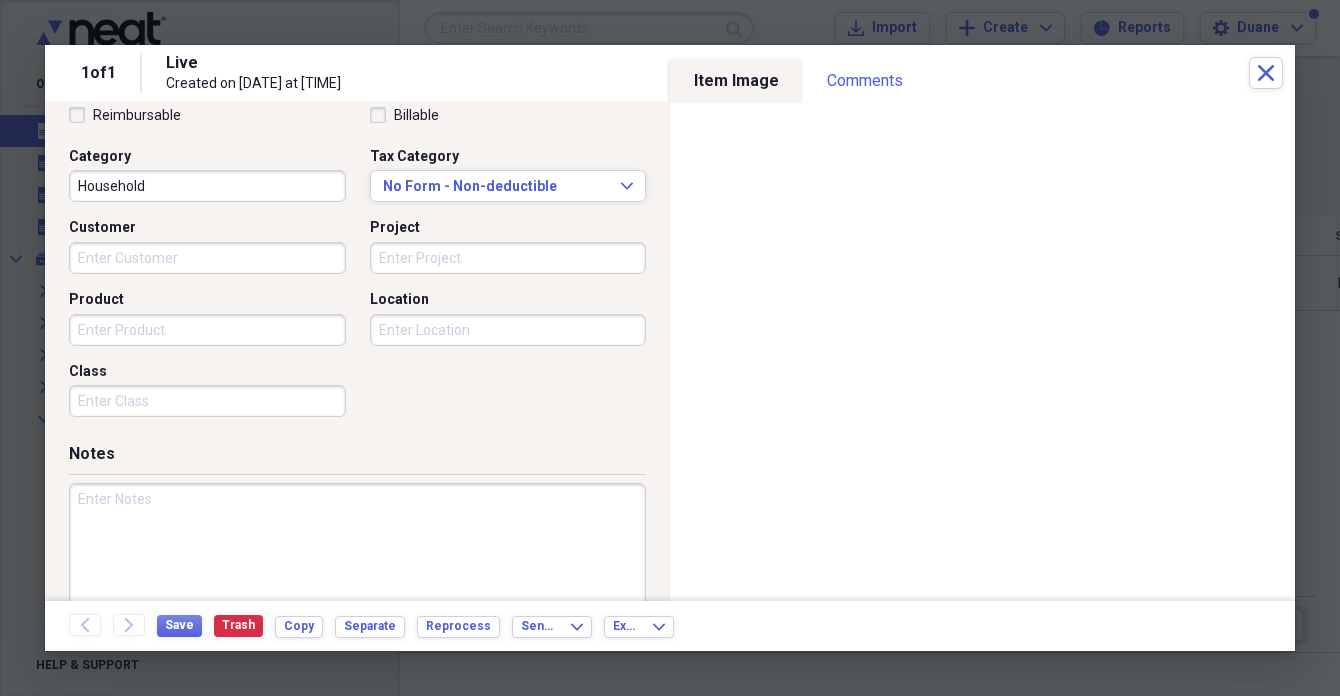 scroll, scrollTop: 503, scrollLeft: 0, axis: vertical 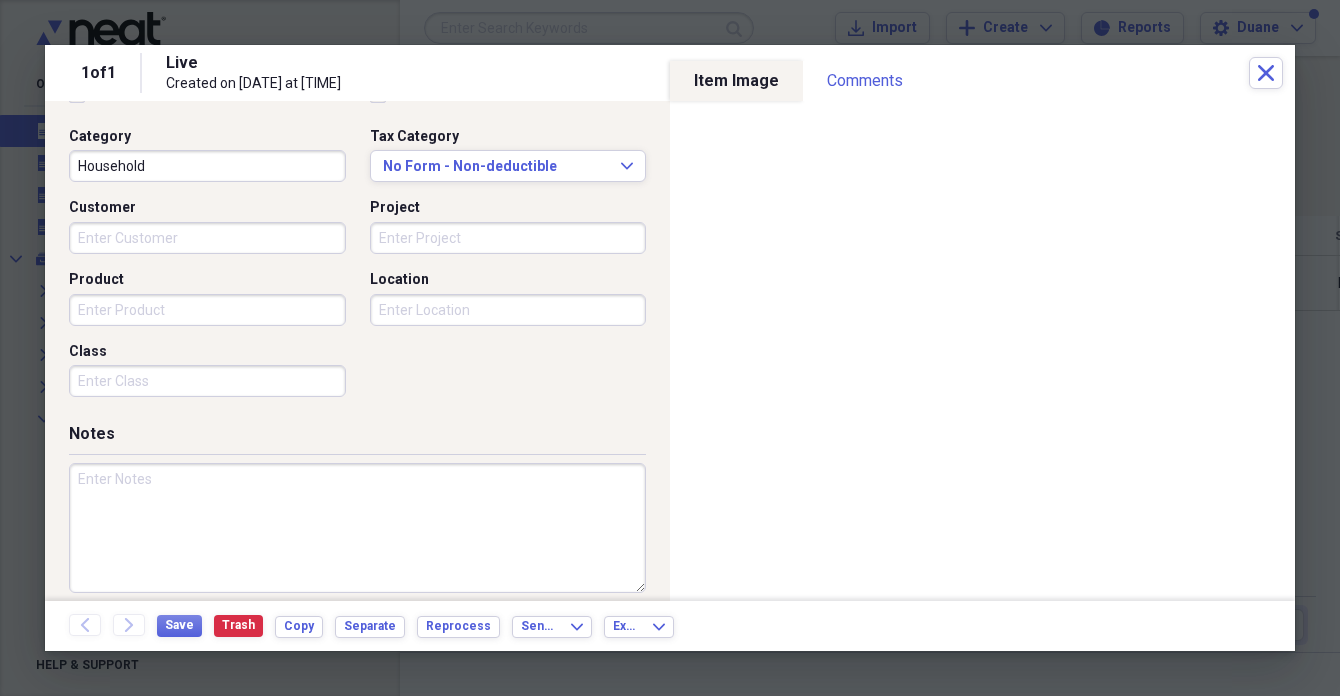 click at bounding box center [357, 528] 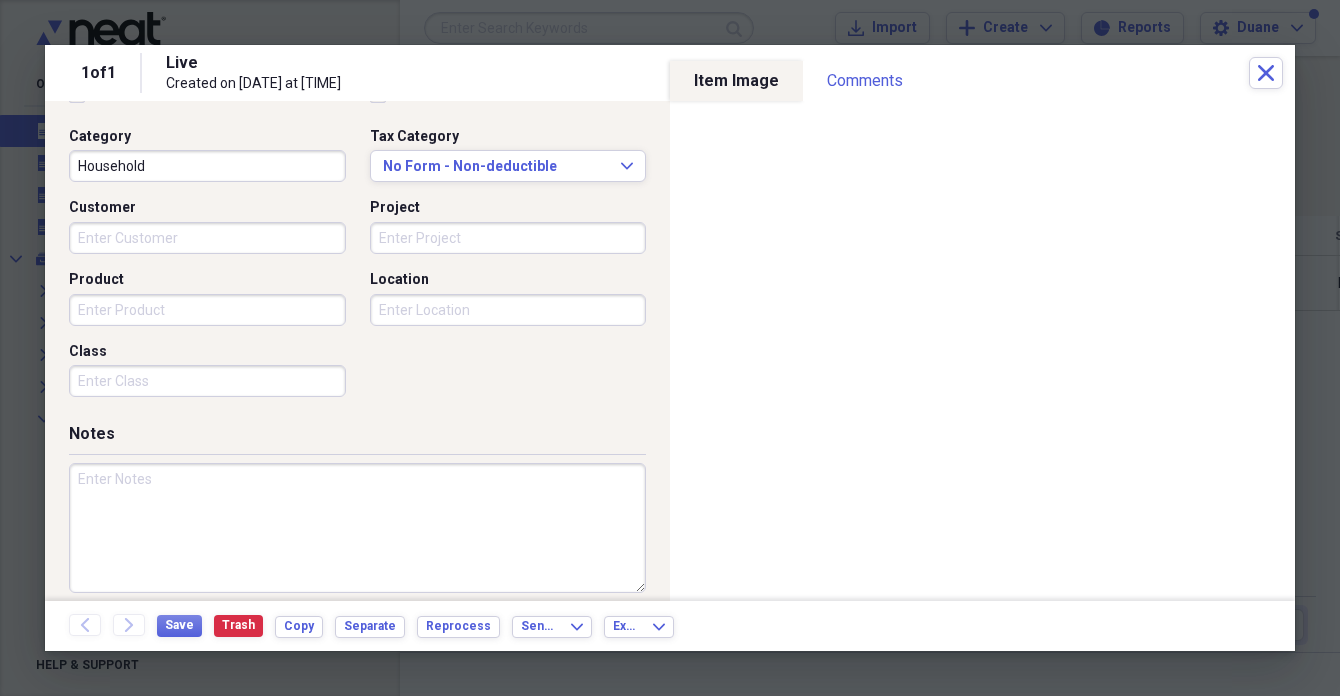 paste on "[PRODUCT_NAME]" 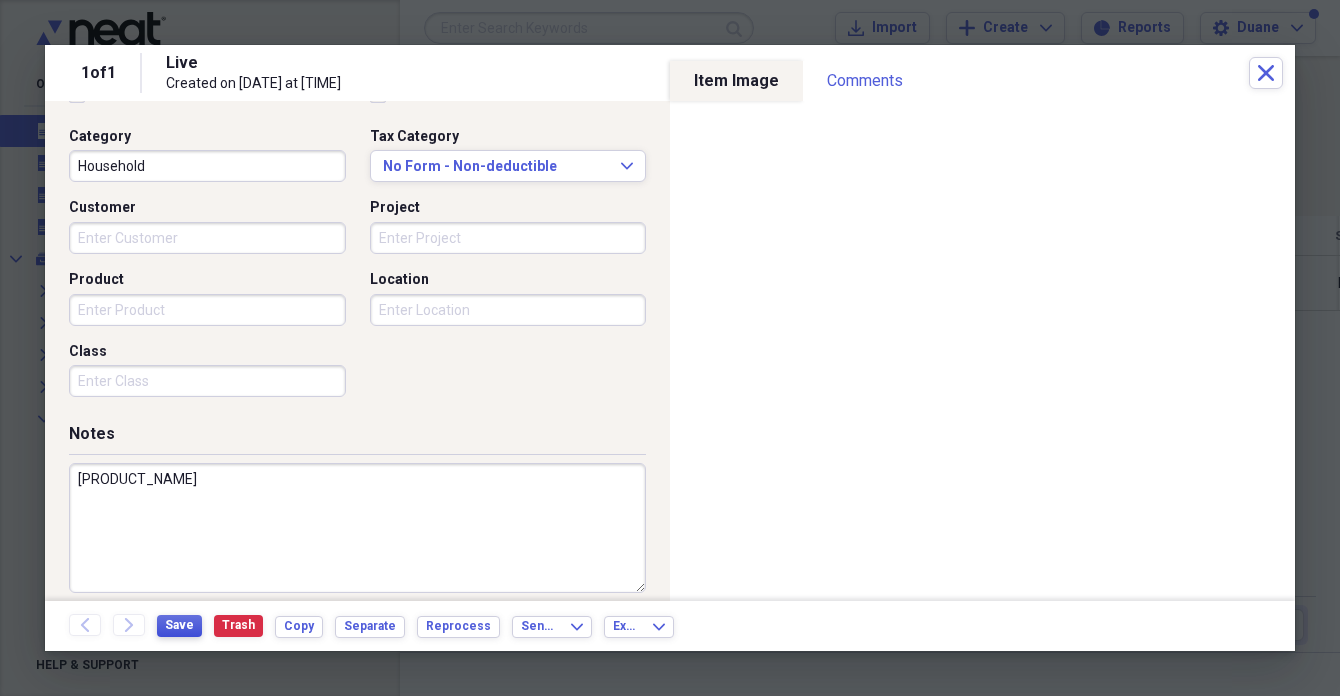 type on "[PRODUCT_NAME]" 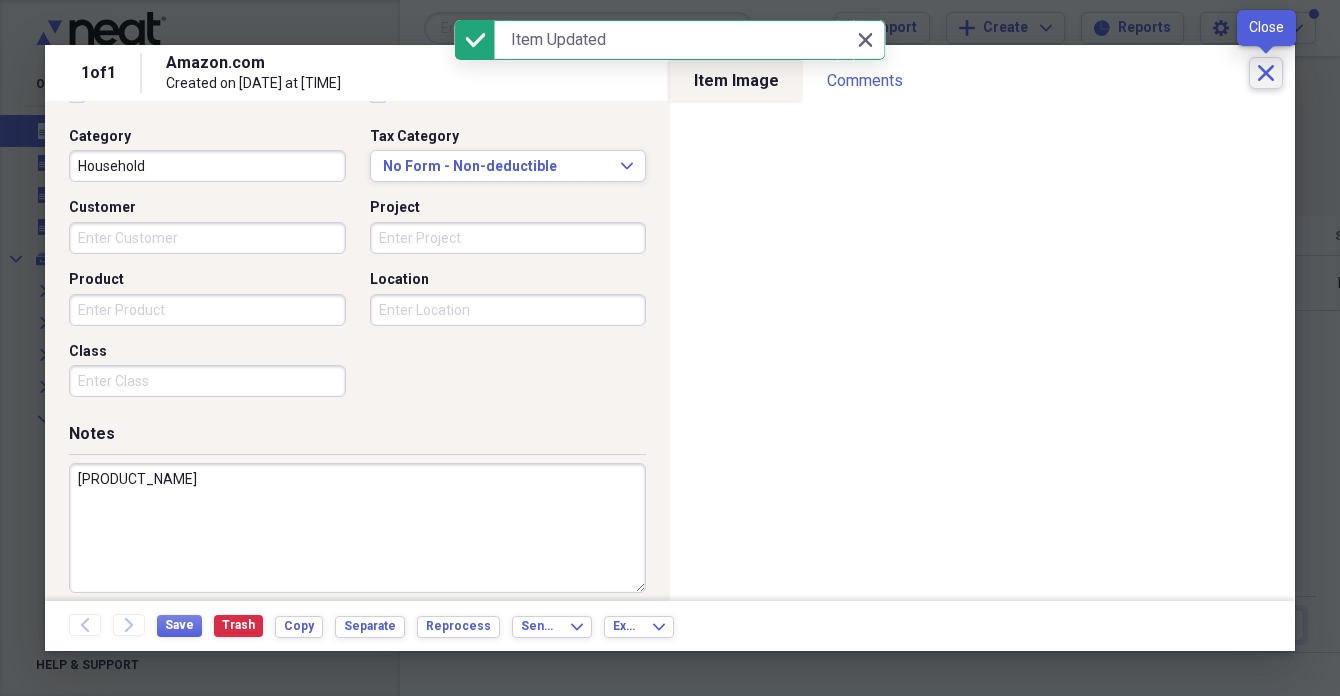 click on "Close" 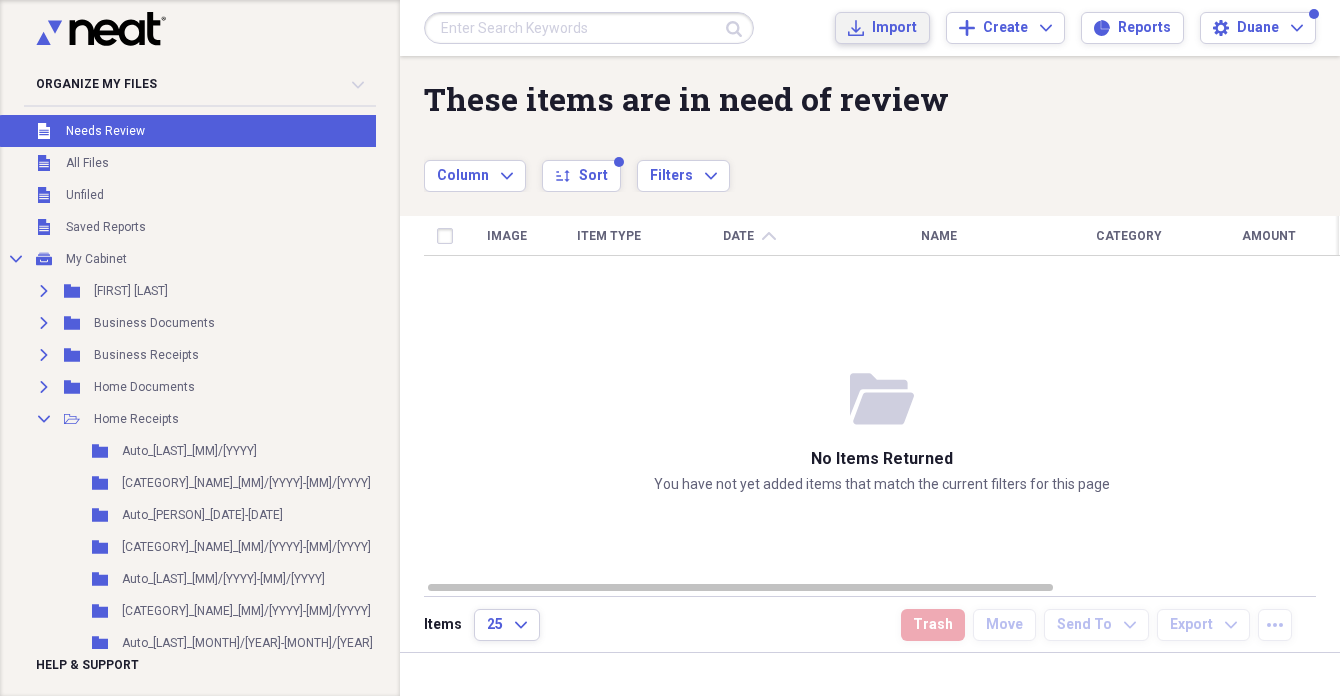 click on "Import" at bounding box center [894, 28] 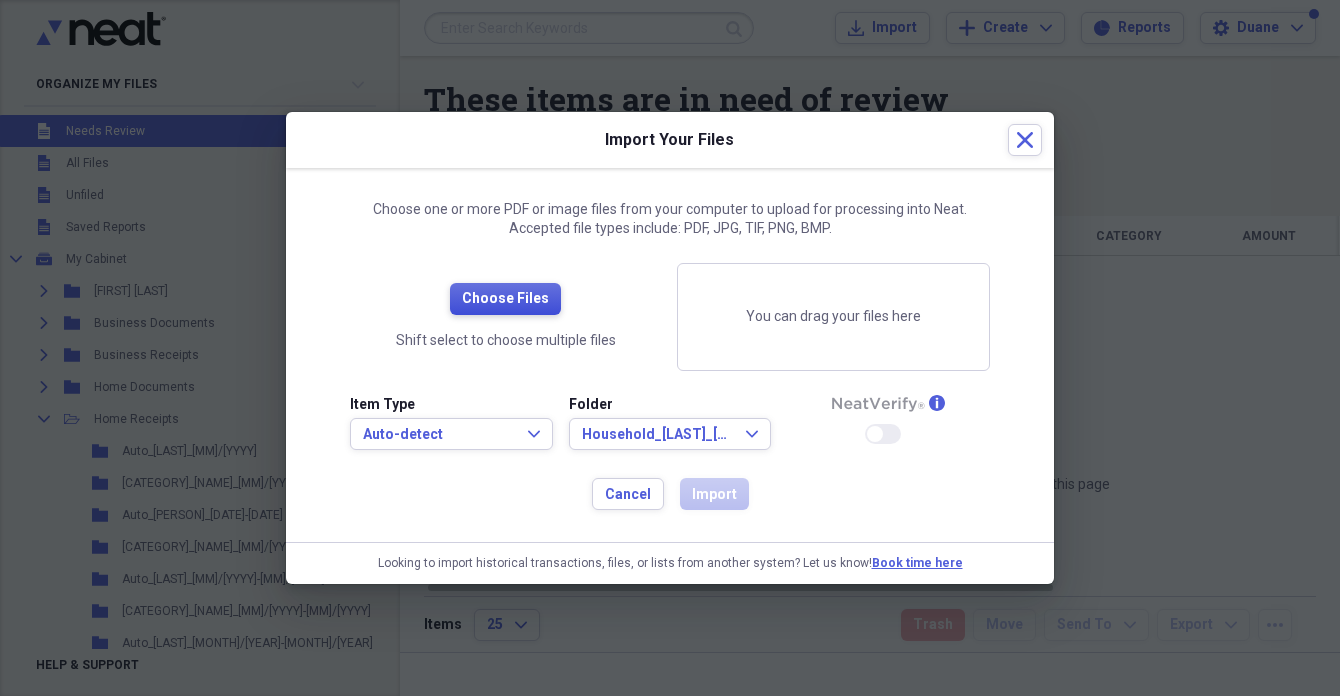 click on "Choose Files" at bounding box center (505, 299) 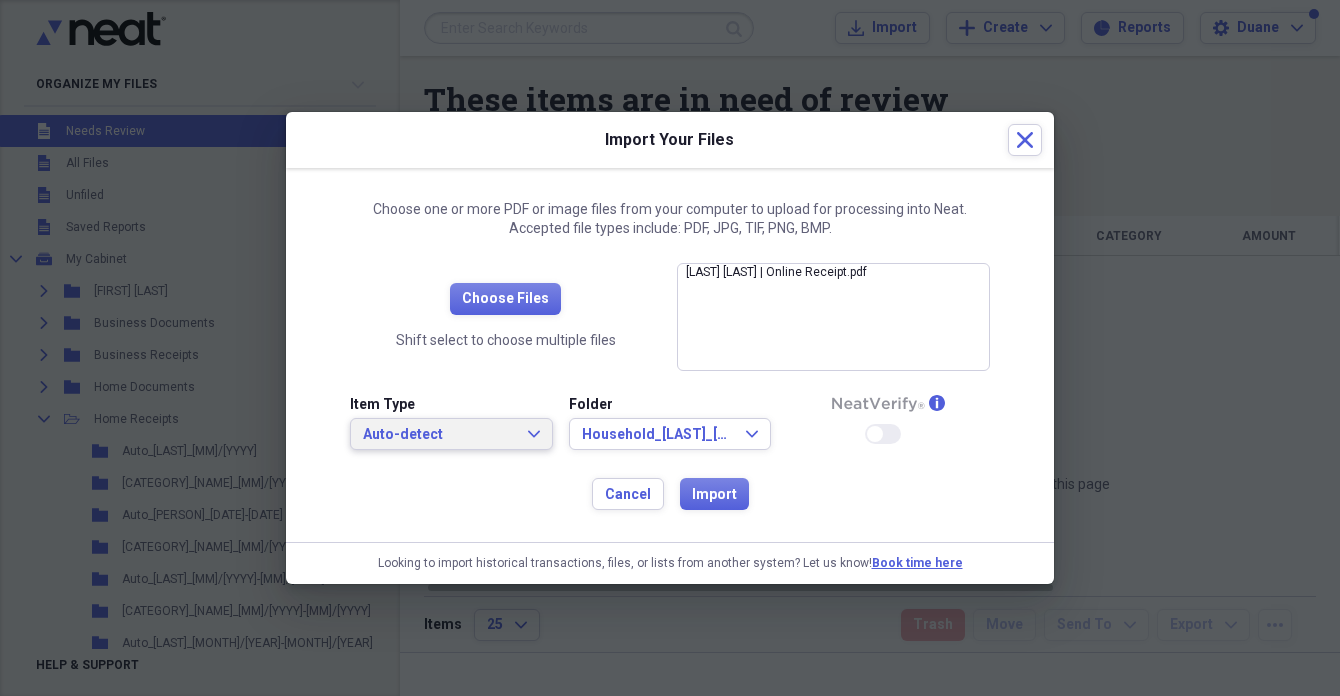 click on "Auto-detect" at bounding box center [439, 435] 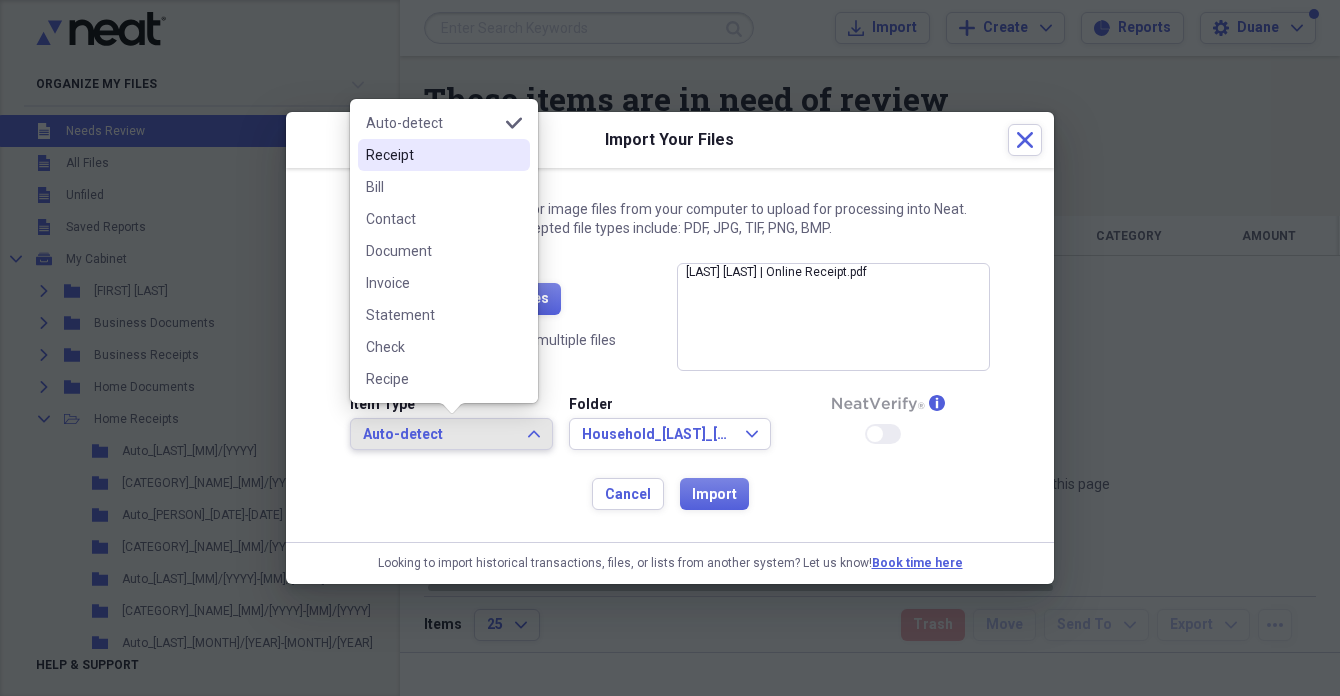 drag, startPoint x: 402, startPoint y: 150, endPoint x: 473, endPoint y: 225, distance: 103.27633 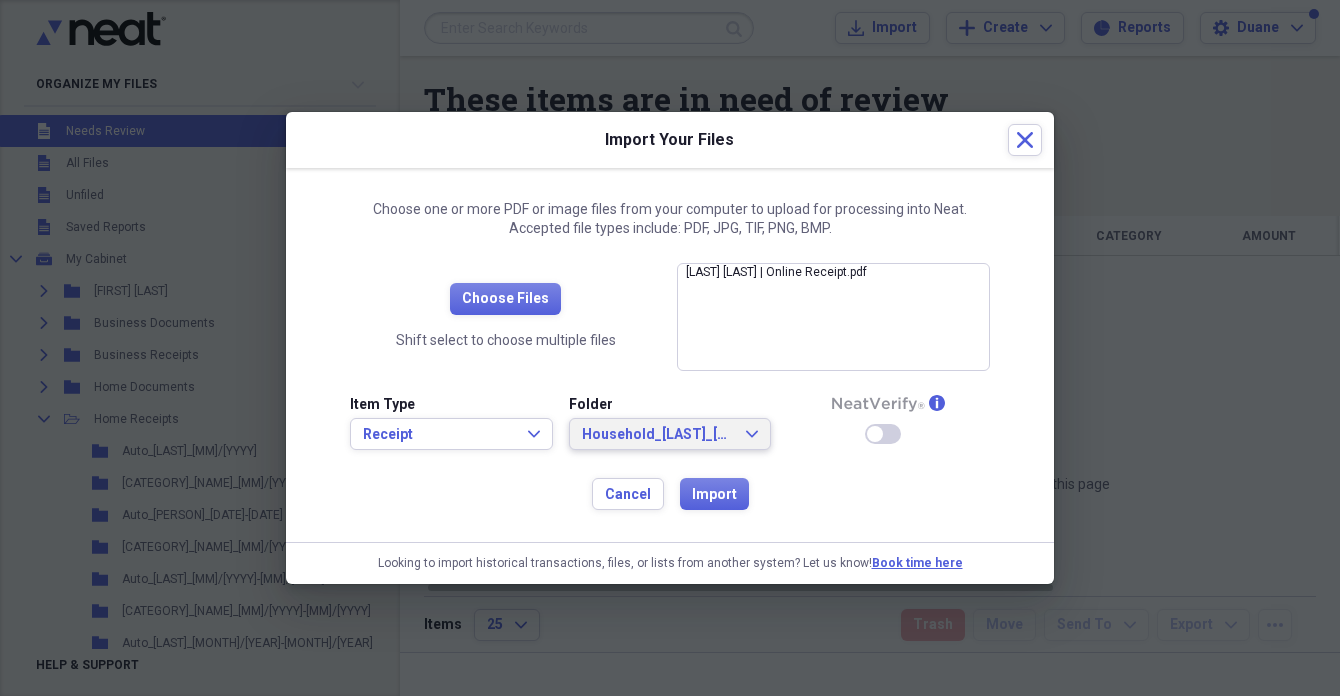 click on "Household_[LAST]_[DATE]" at bounding box center [658, 435] 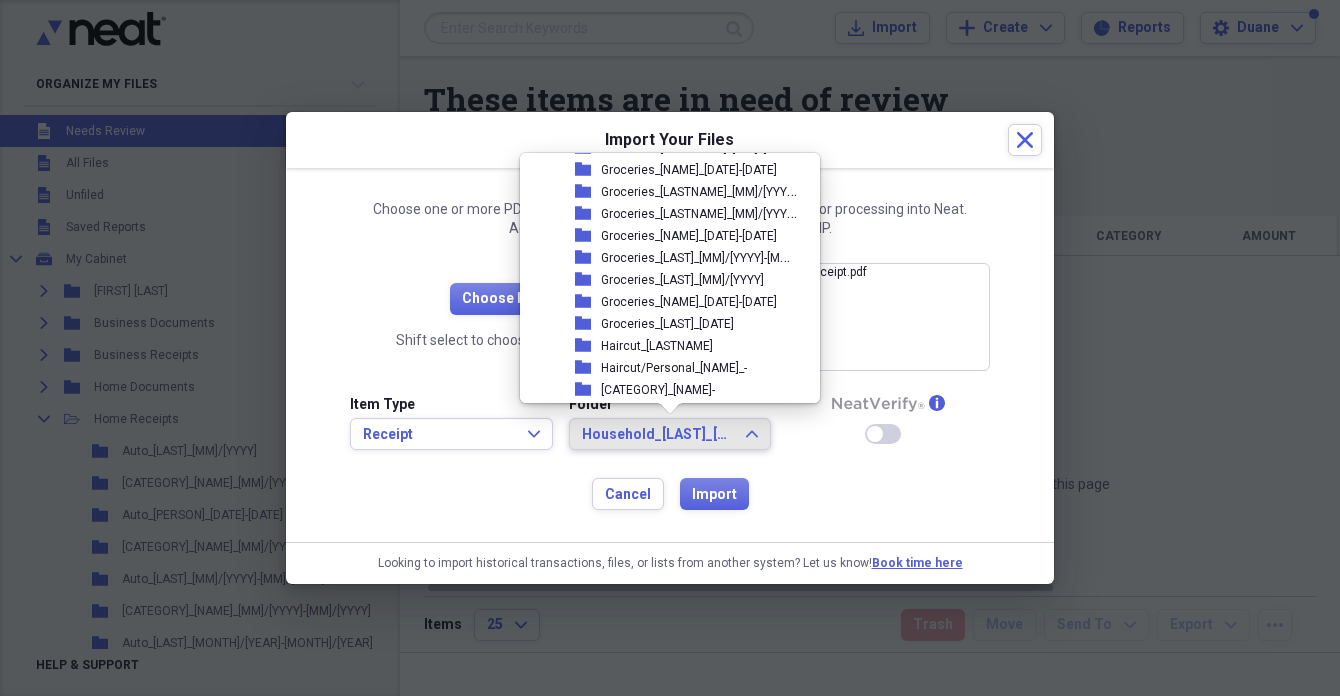 scroll, scrollTop: 3169, scrollLeft: 0, axis: vertical 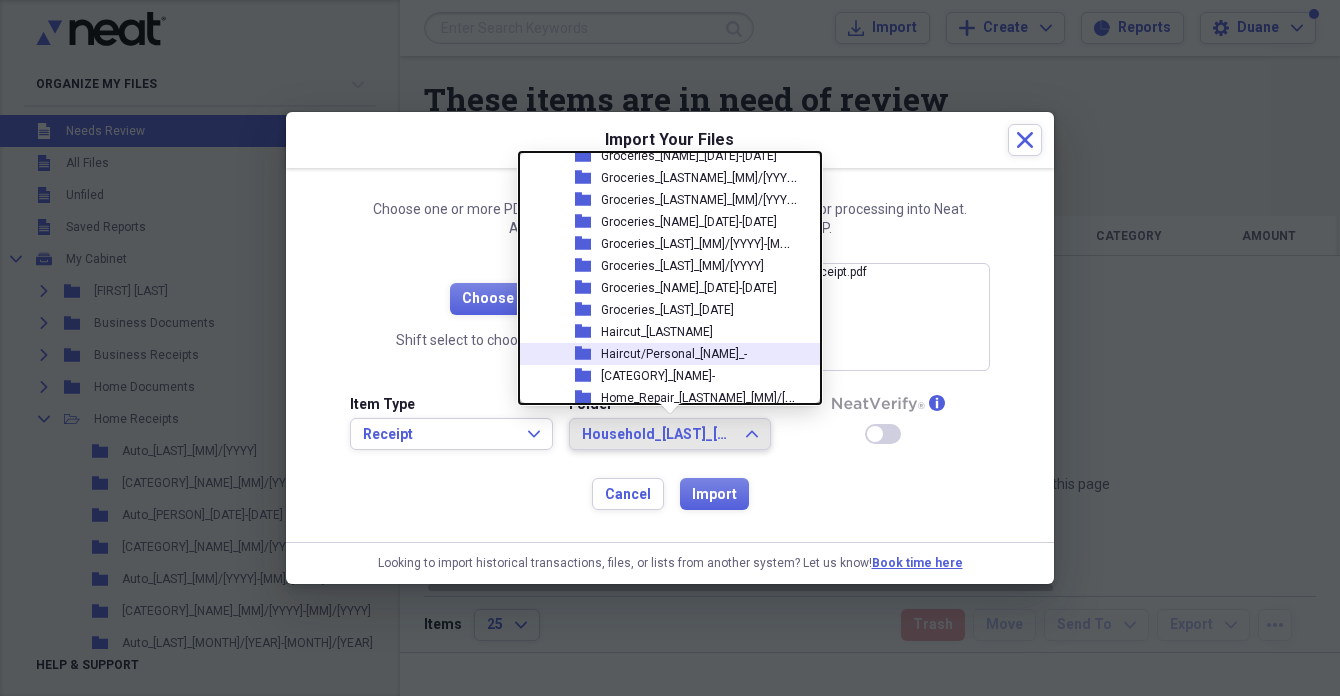 click on "Haircut/Personal_[NAME]_-" at bounding box center [674, 354] 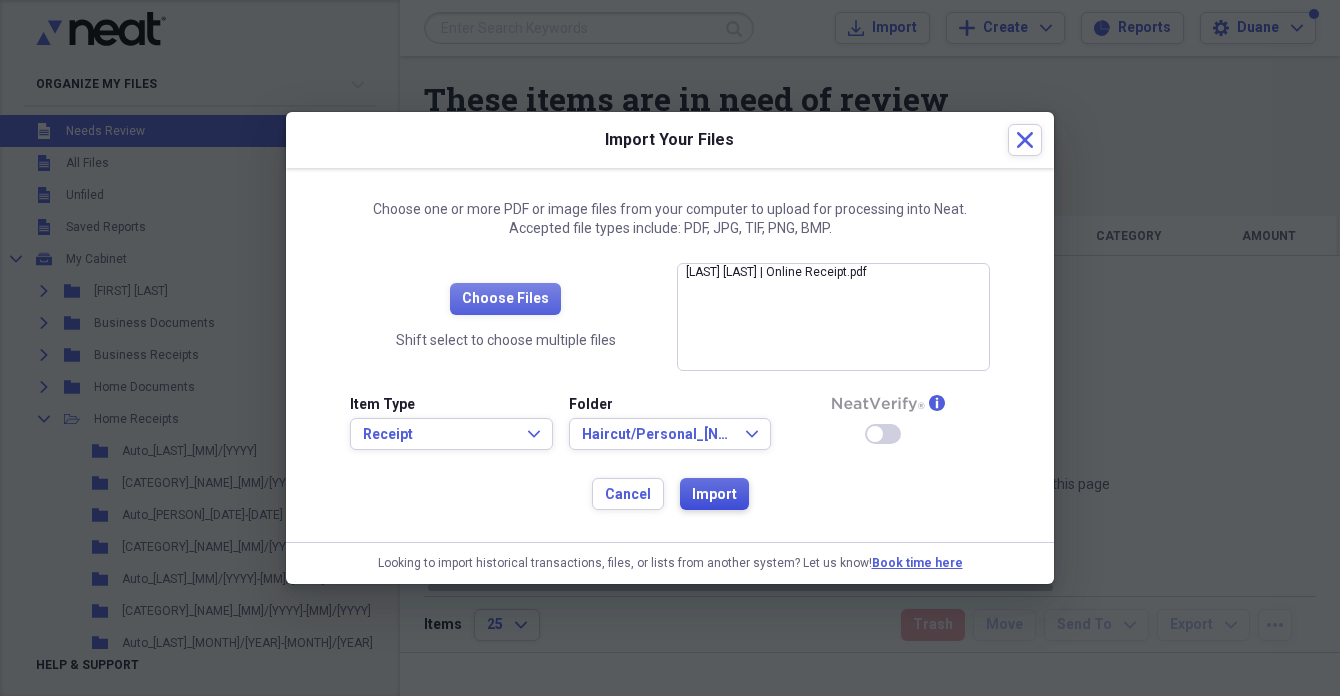 click on "Import" at bounding box center (714, 495) 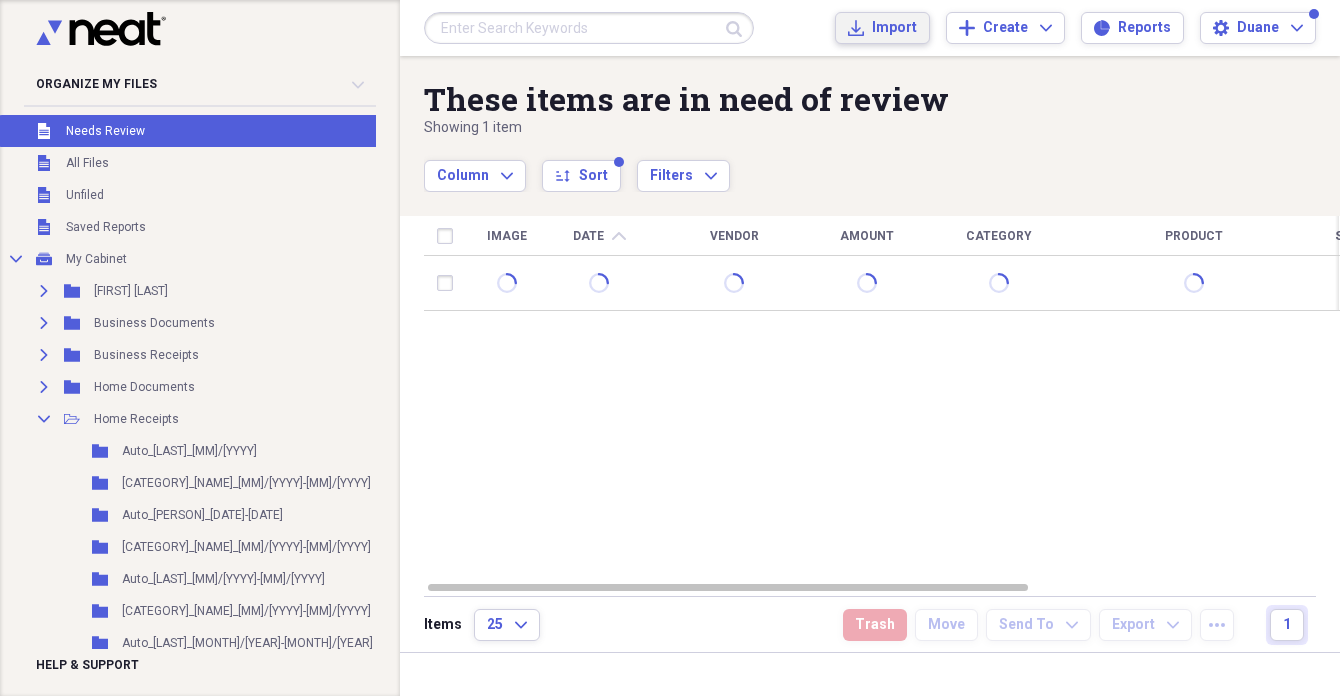 click on "Import" at bounding box center (894, 28) 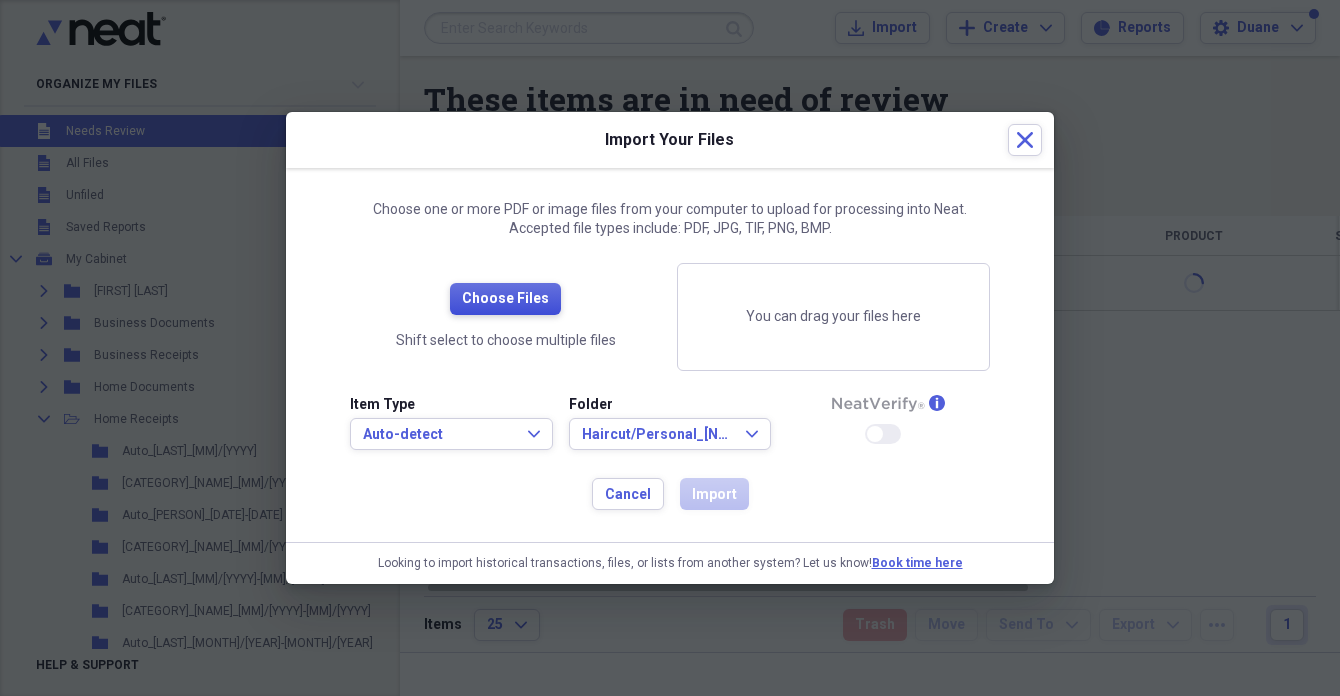click on "Choose Files" at bounding box center [505, 299] 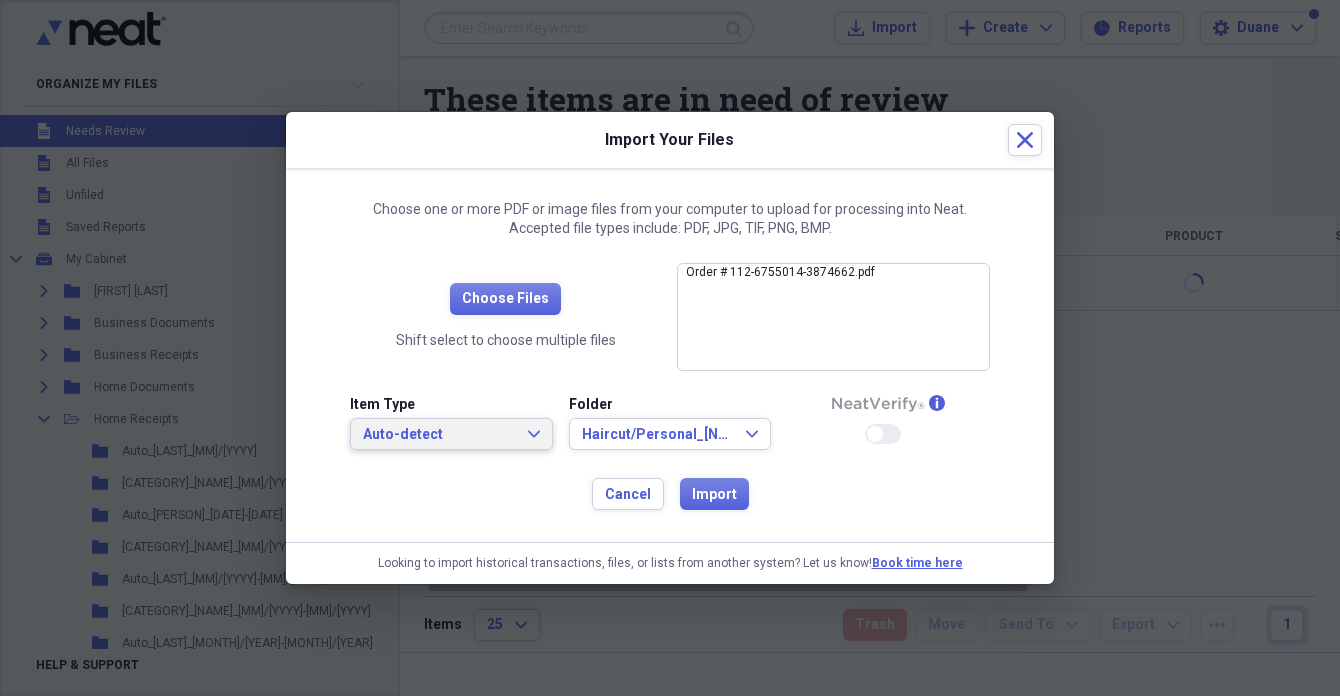 click on "Auto-detect" at bounding box center [439, 435] 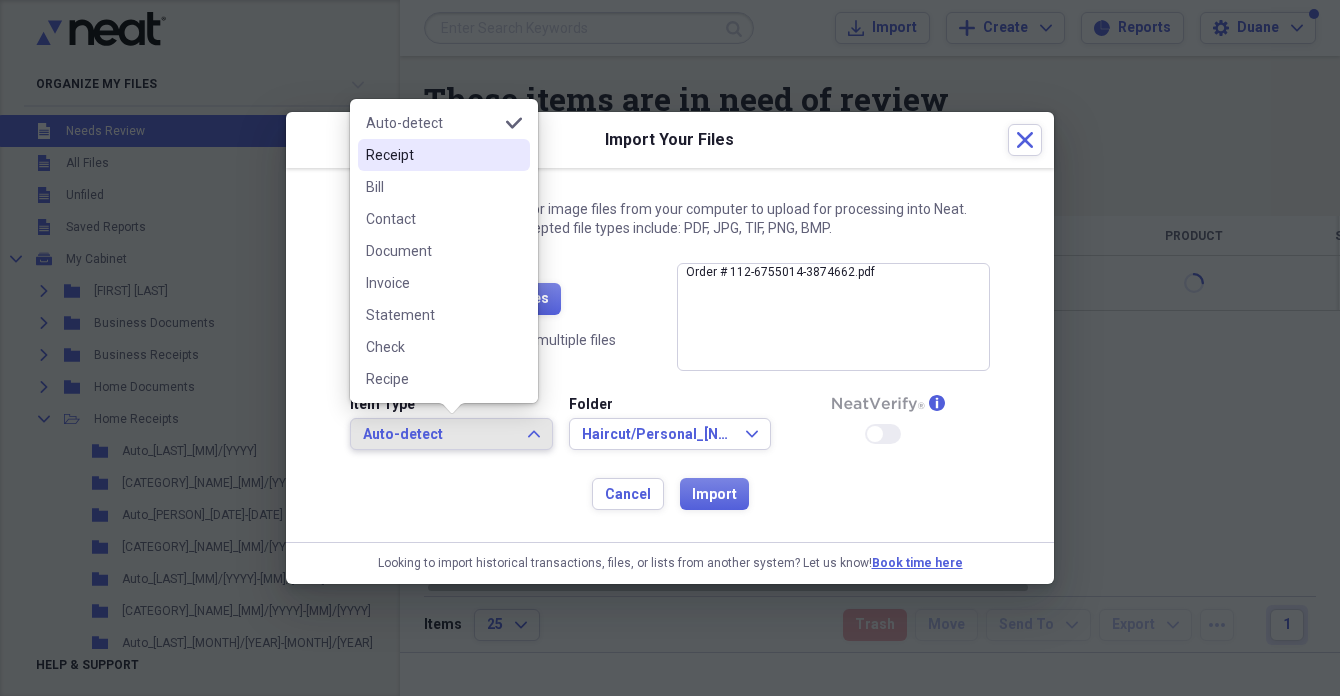 click on "Receipt" at bounding box center [444, 155] 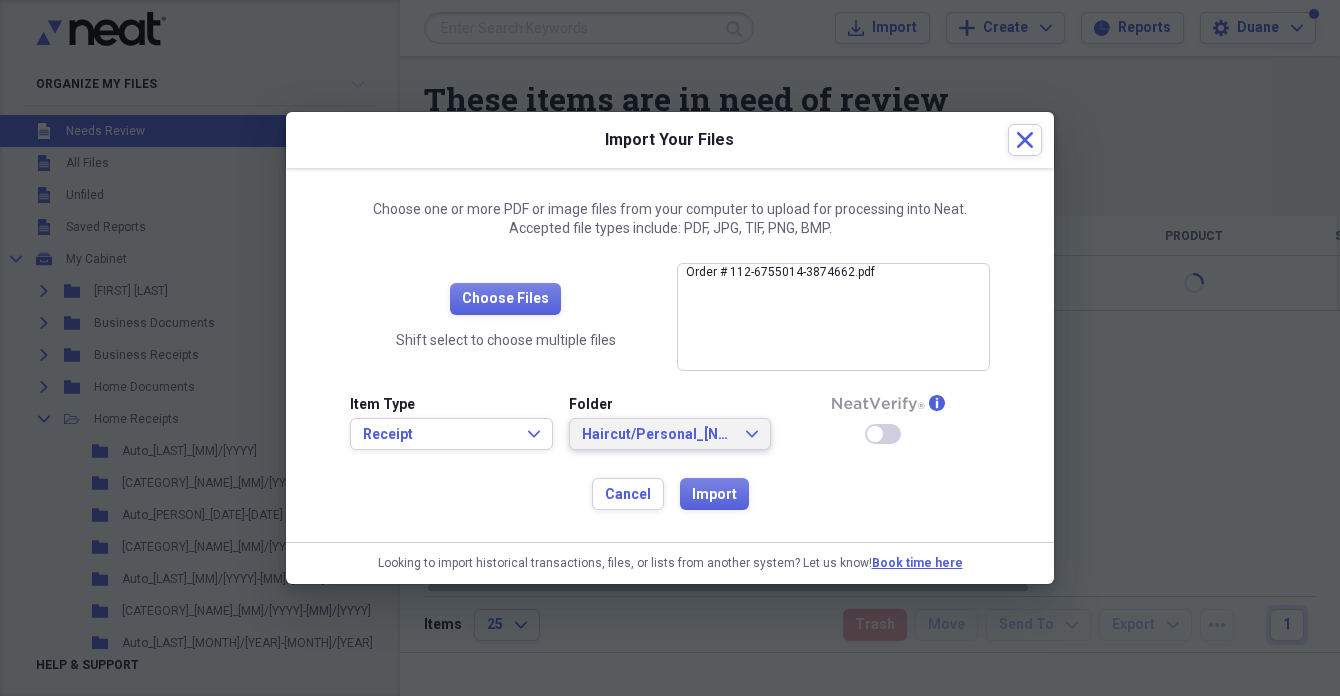 click on "Haircut/Personal_[NAME]_-" at bounding box center (658, 435) 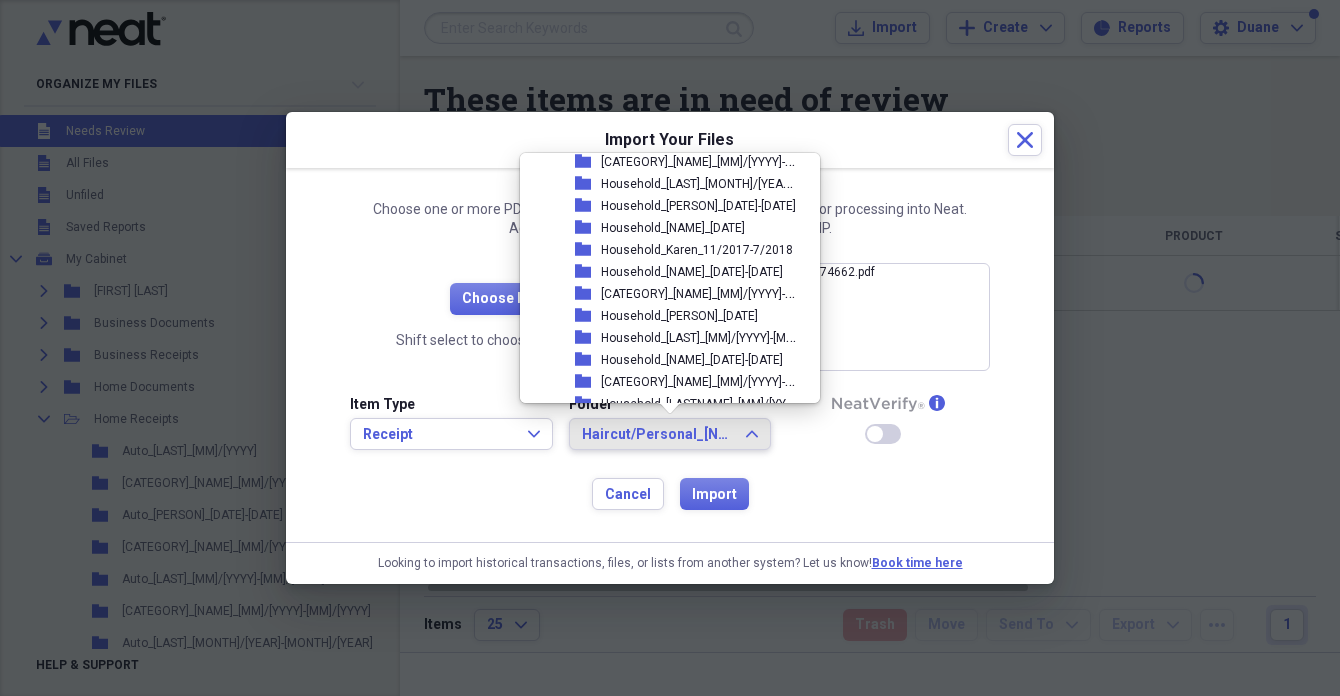 scroll, scrollTop: 3782, scrollLeft: 0, axis: vertical 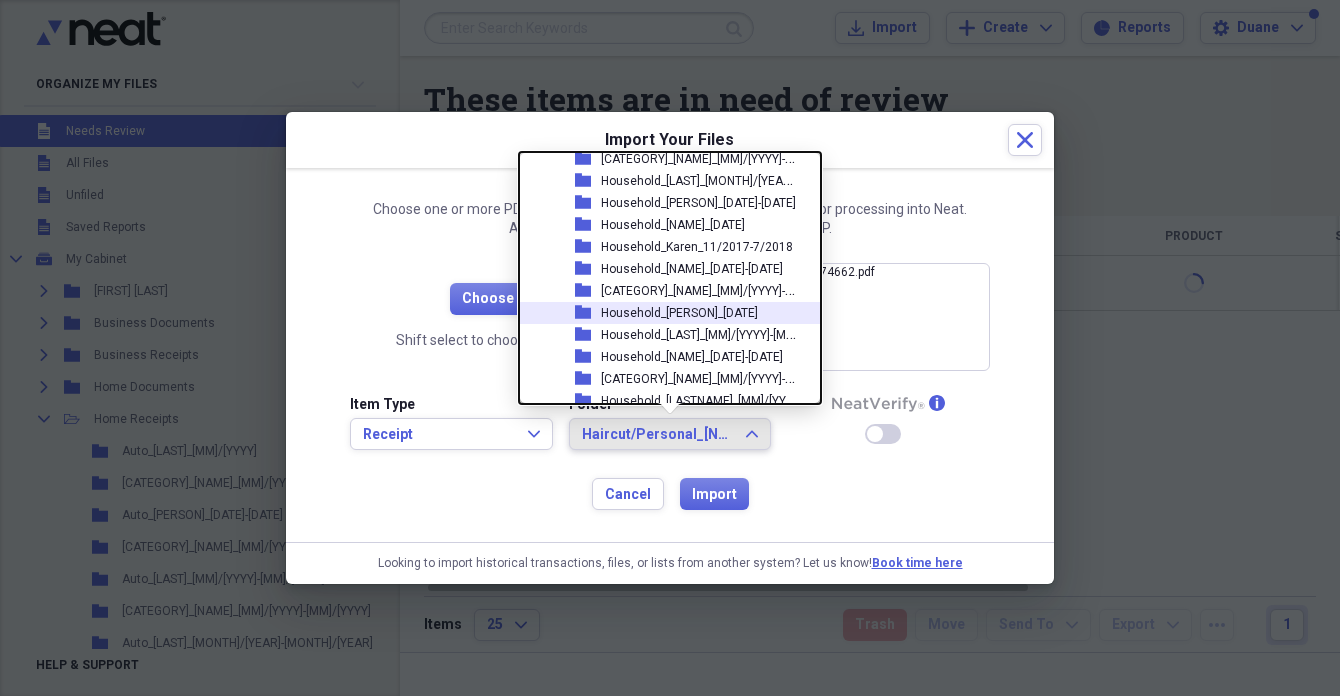 click on "Household_[PERSON]_[DATE]" at bounding box center [679, 313] 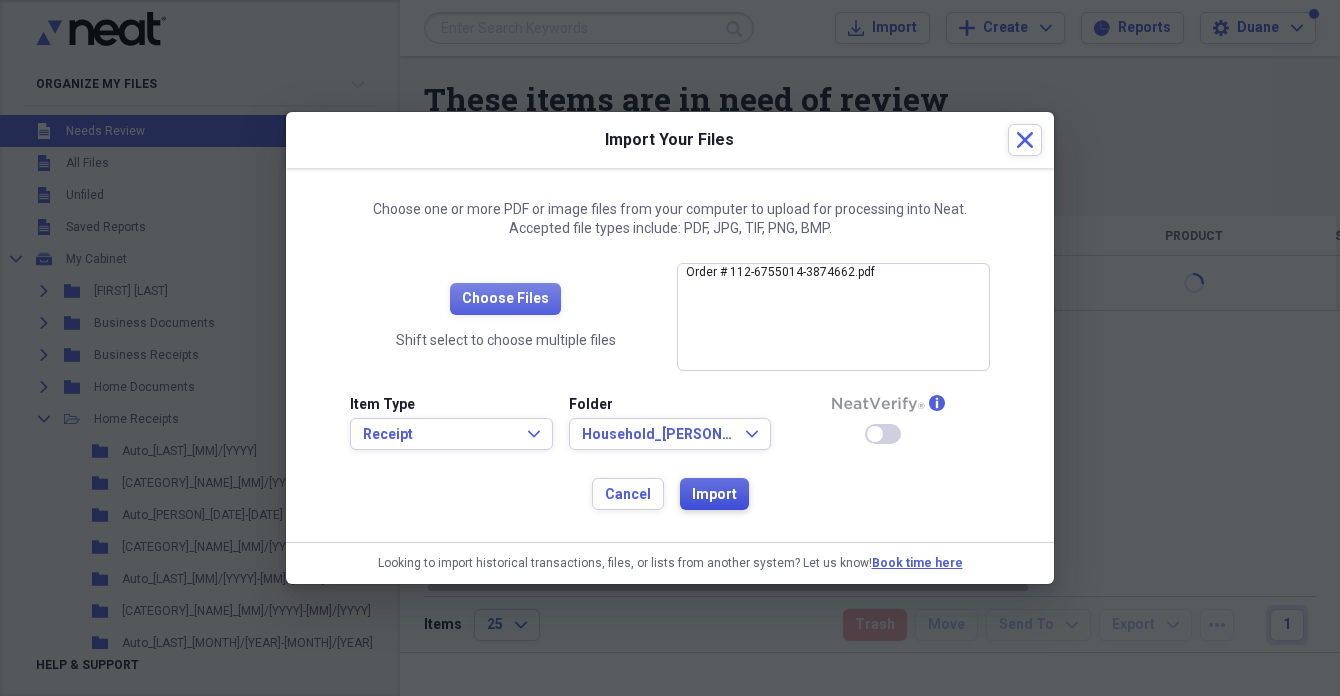 click on "Import" at bounding box center (714, 495) 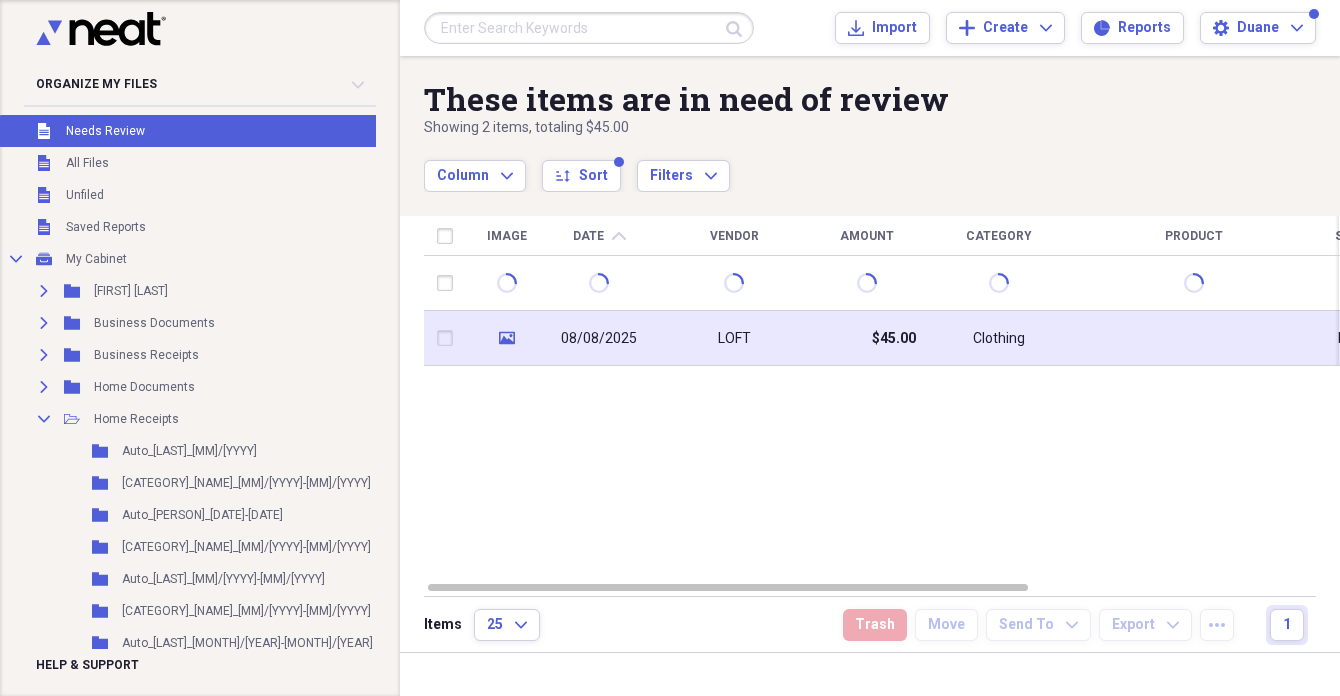 click on "LOFT" at bounding box center [734, 338] 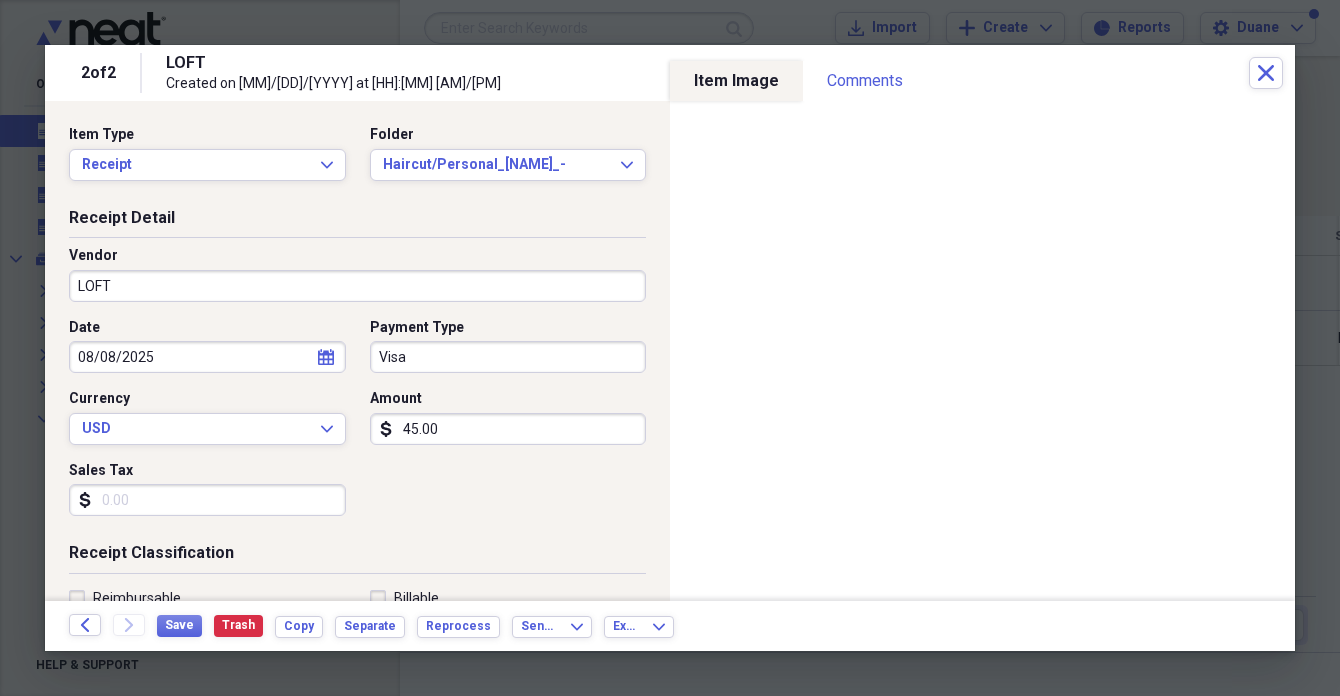 click on "LOFT" at bounding box center [357, 286] 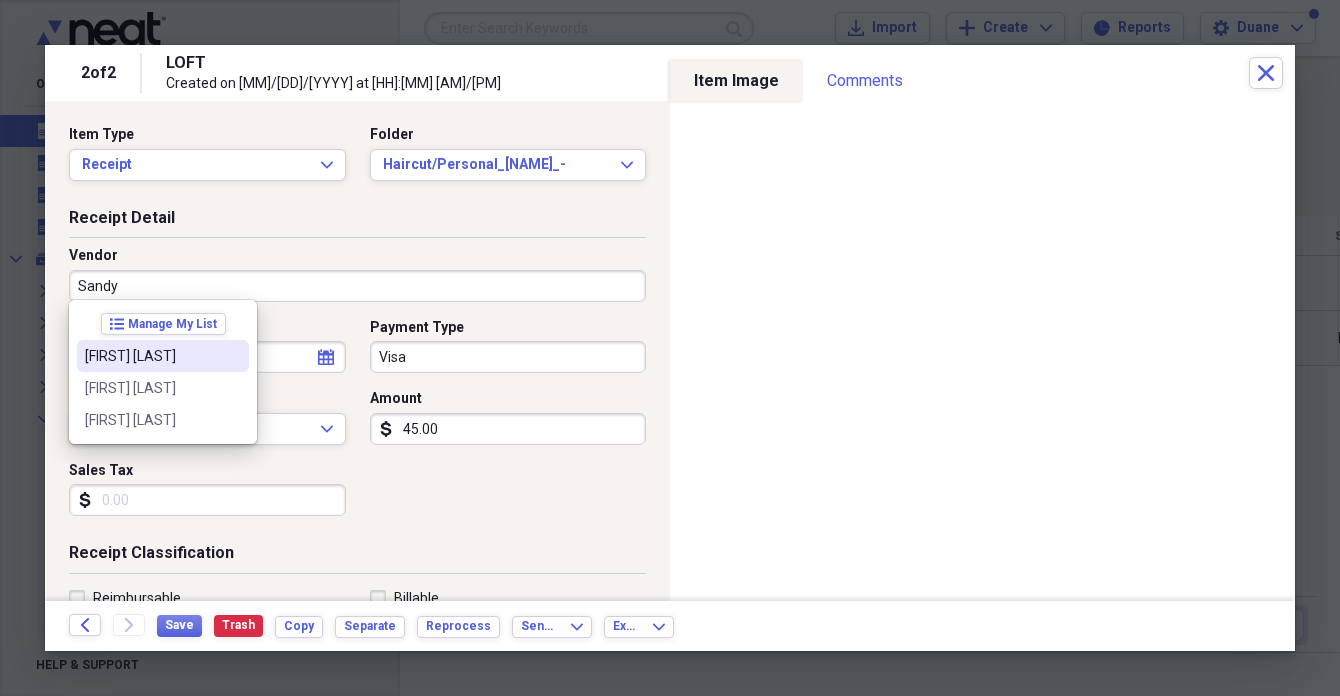 click on "[FIRST] [LAST]" at bounding box center [151, 356] 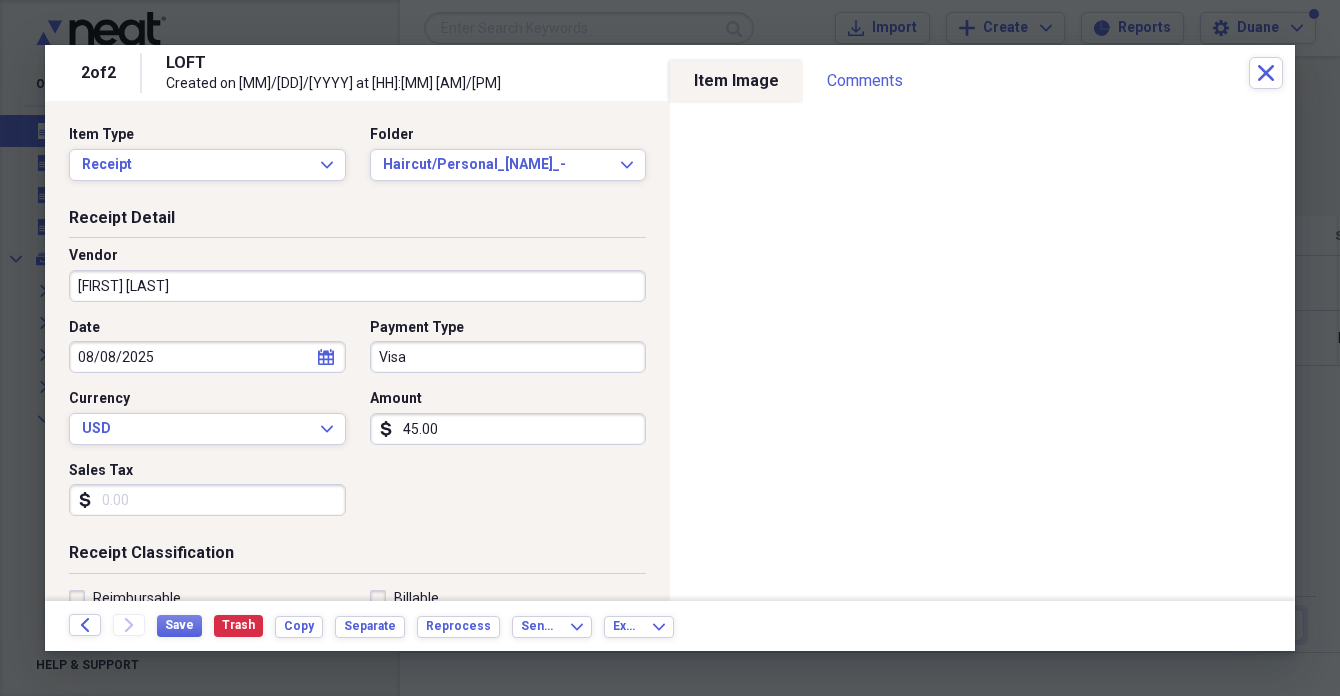 type on "Haircut" 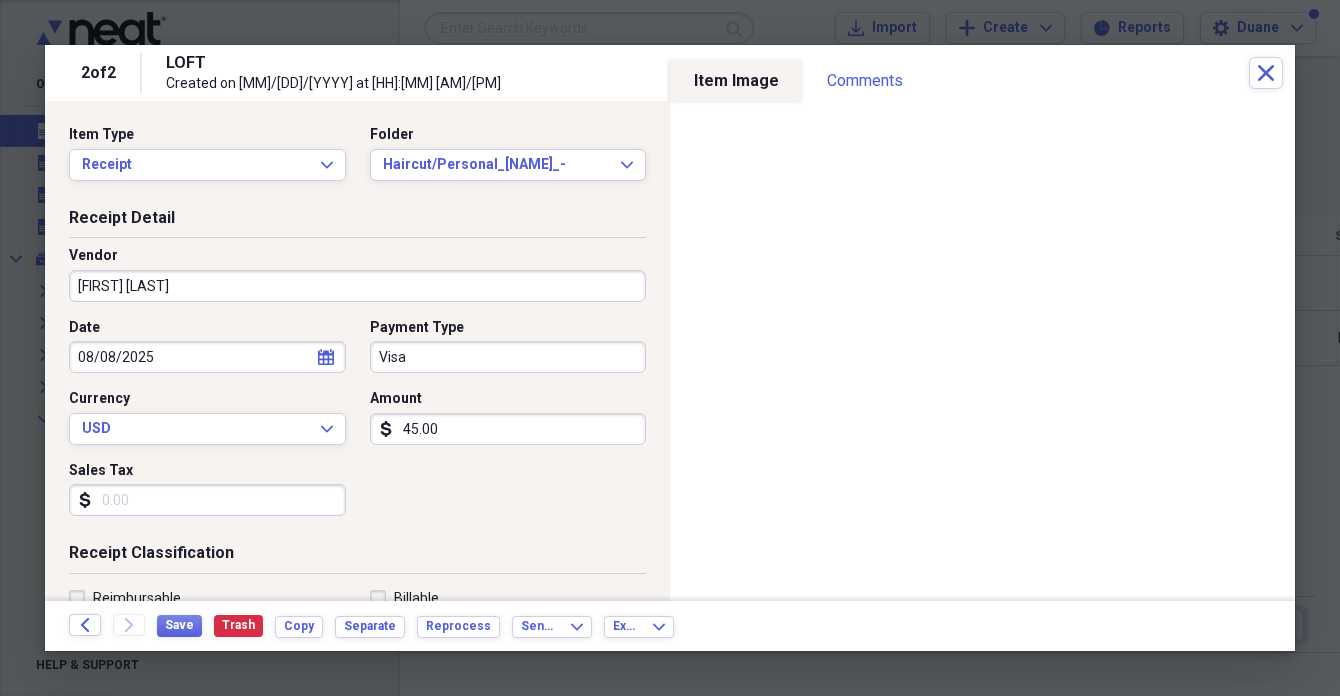 click on "calendar" 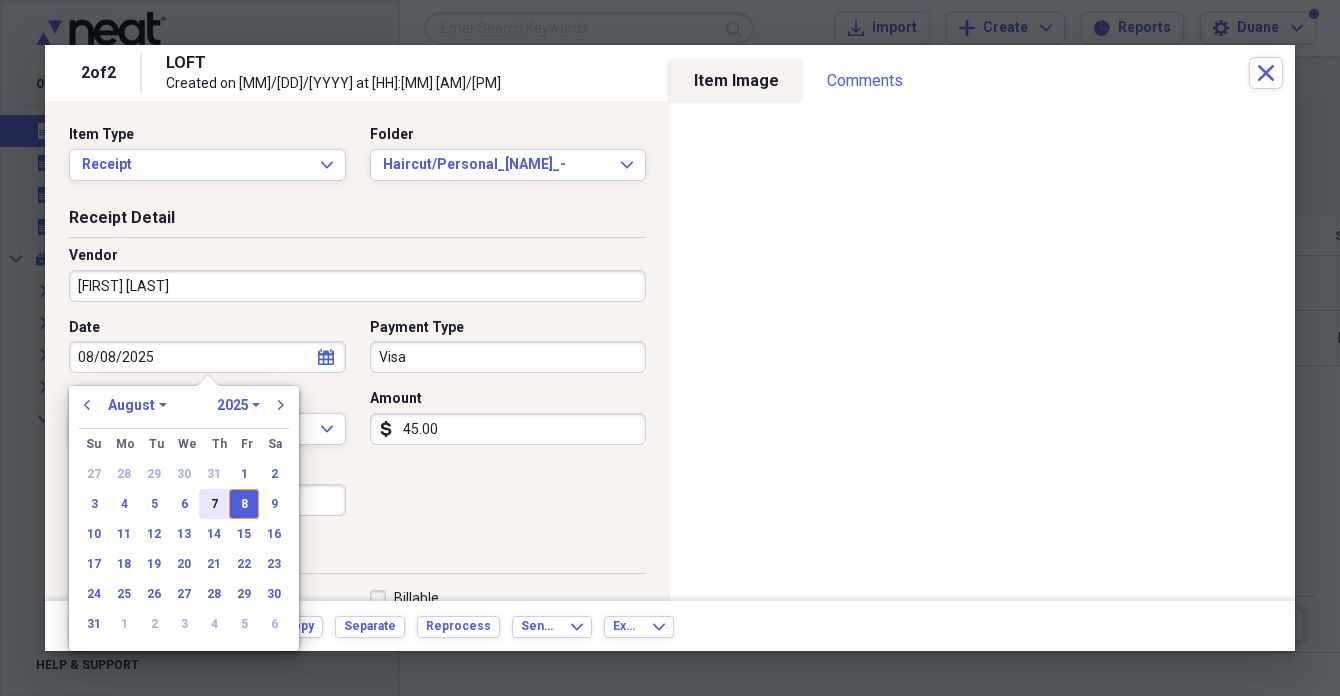 click on "7" at bounding box center [214, 504] 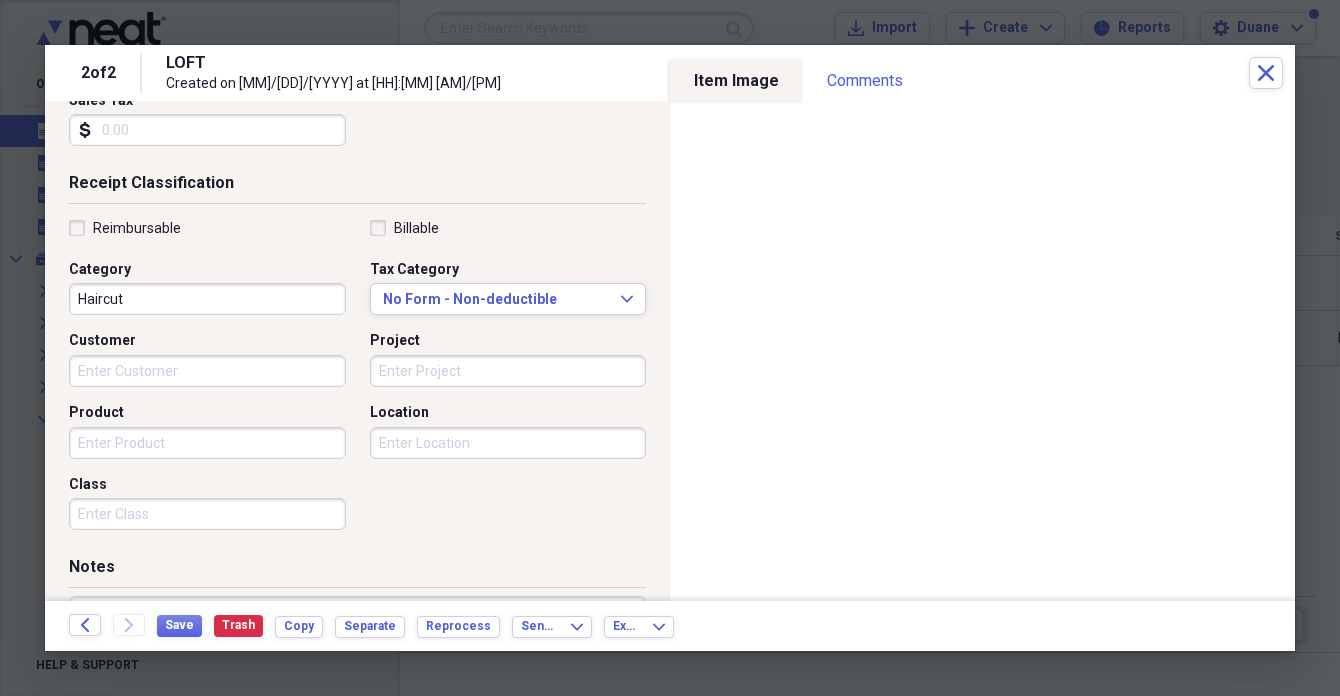 scroll, scrollTop: 368, scrollLeft: 0, axis: vertical 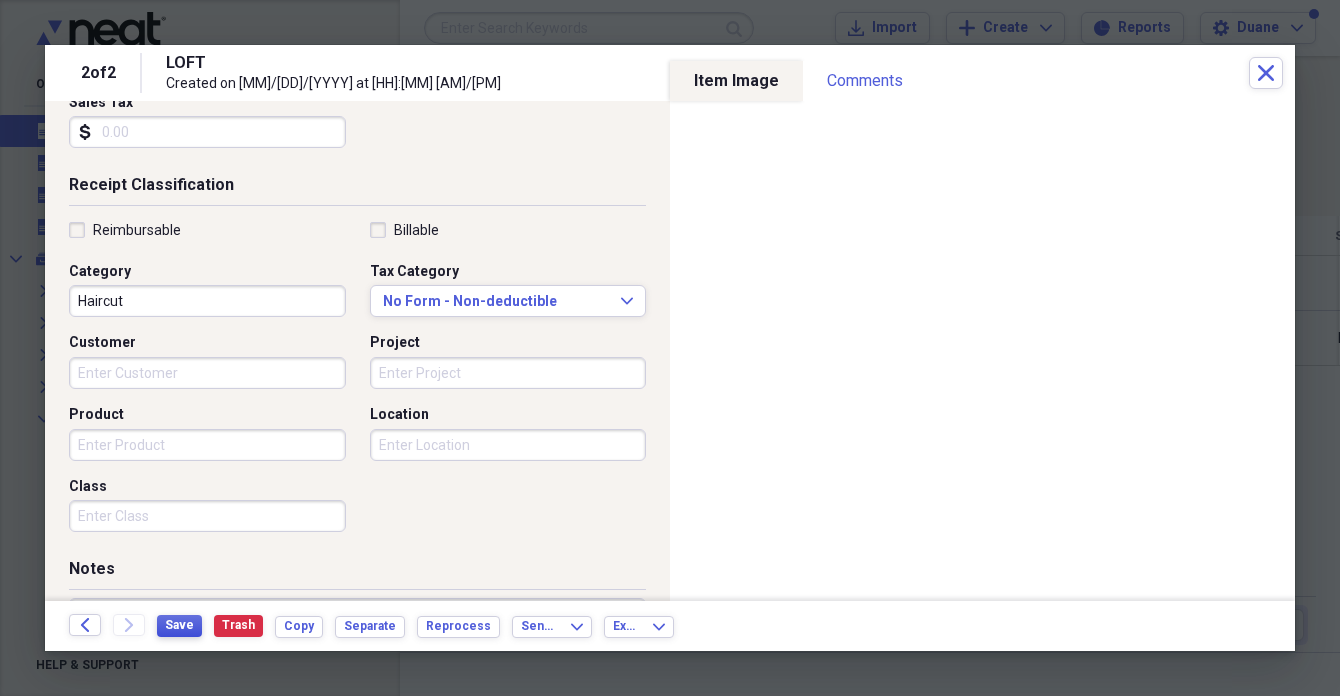 click on "Save" at bounding box center (179, 625) 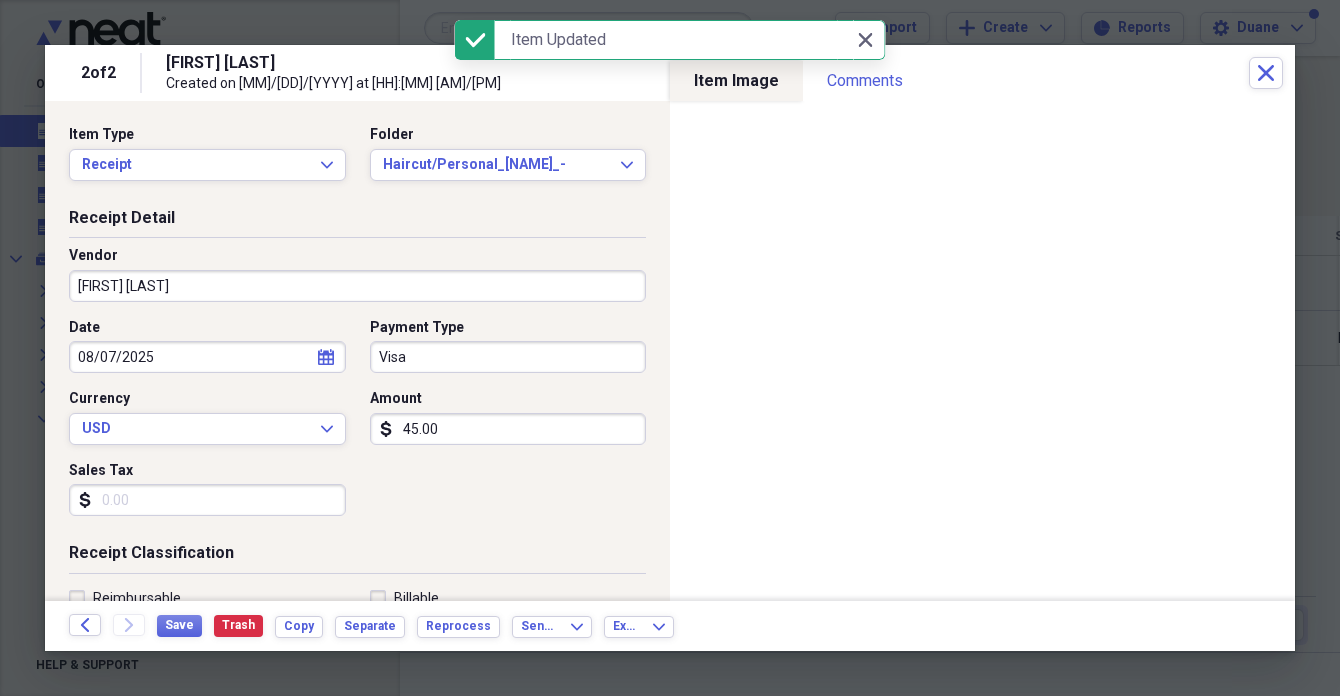 scroll, scrollTop: 0, scrollLeft: 0, axis: both 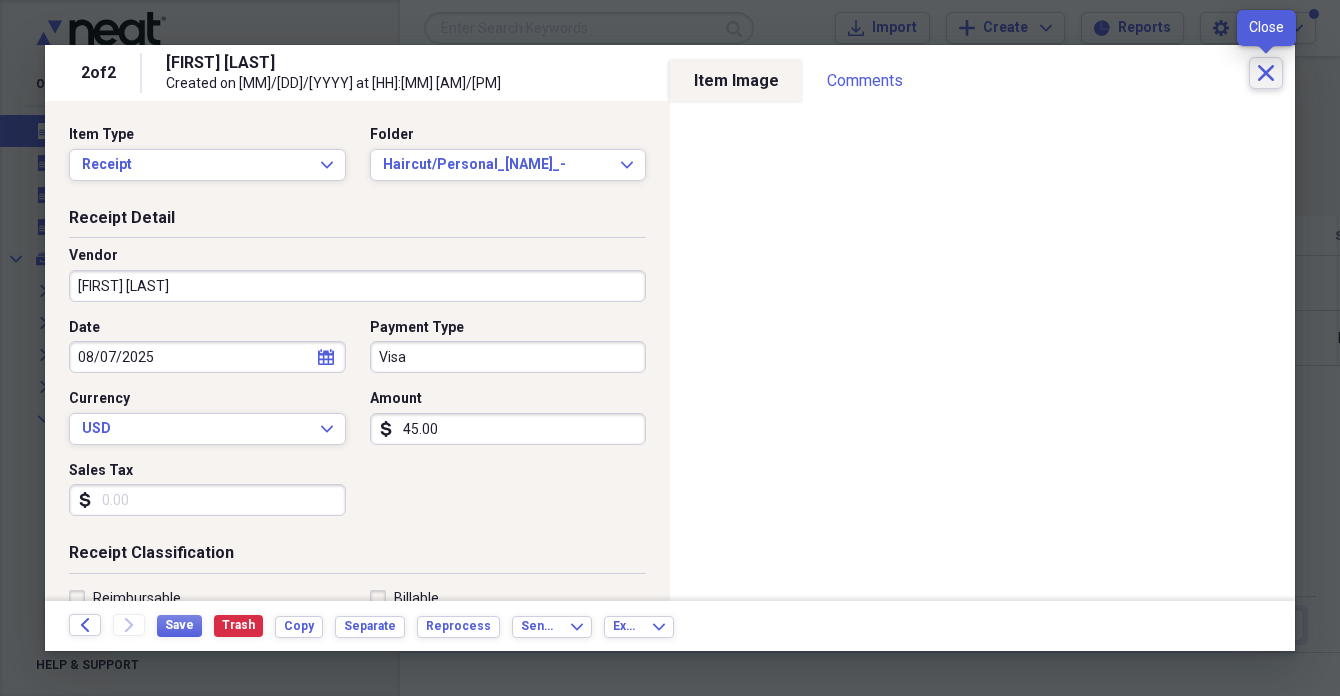 click on "Close" 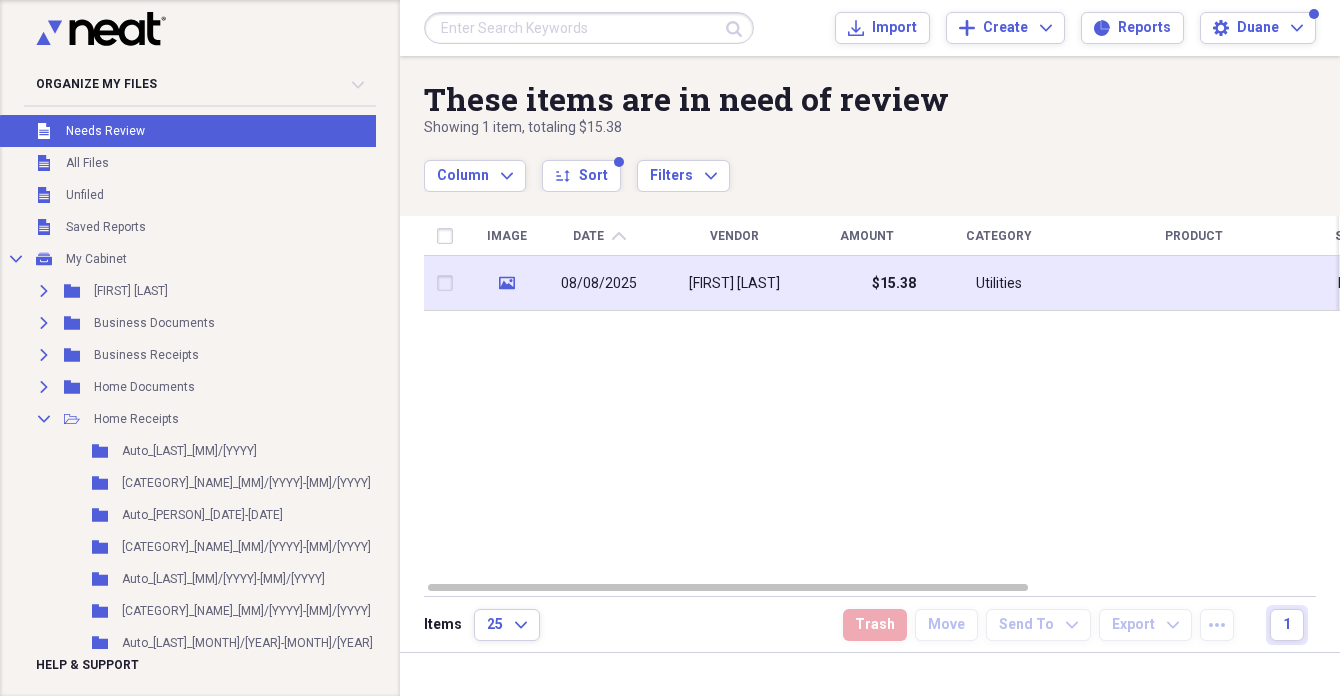 click on "[FIRST] [LAST]" at bounding box center (734, 284) 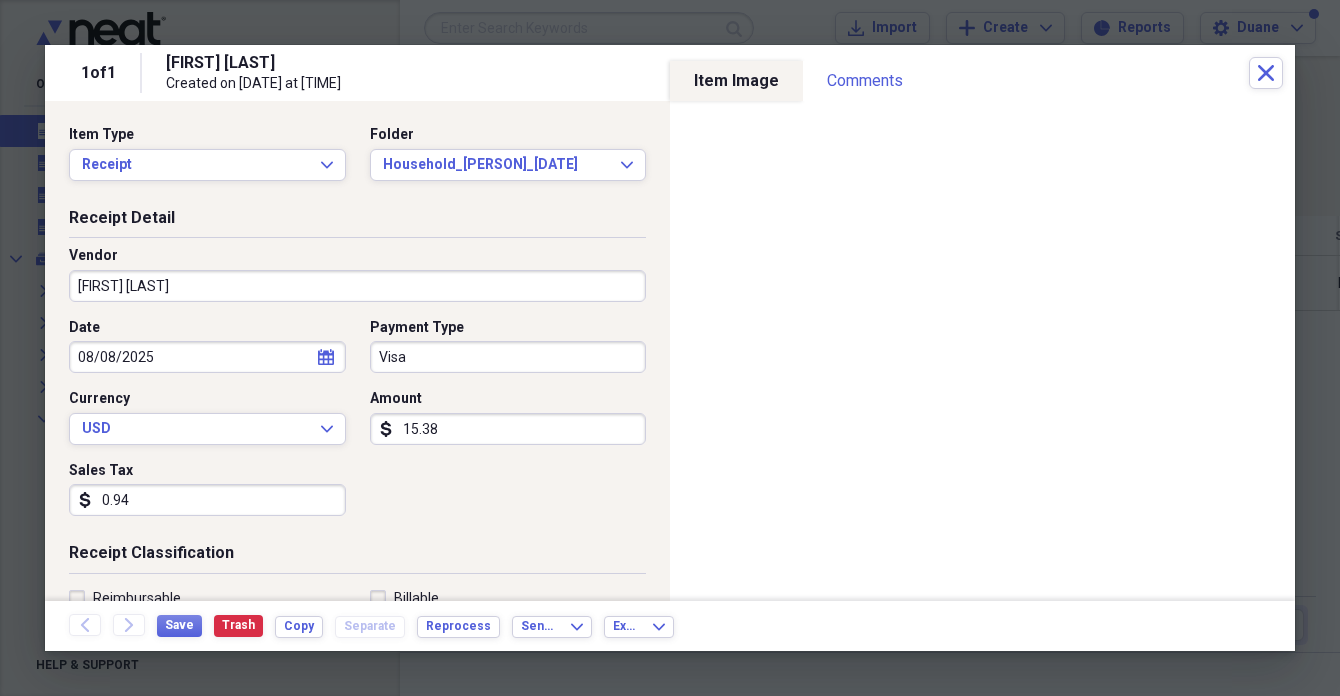 click on "[FIRST] [LAST]" at bounding box center (357, 286) 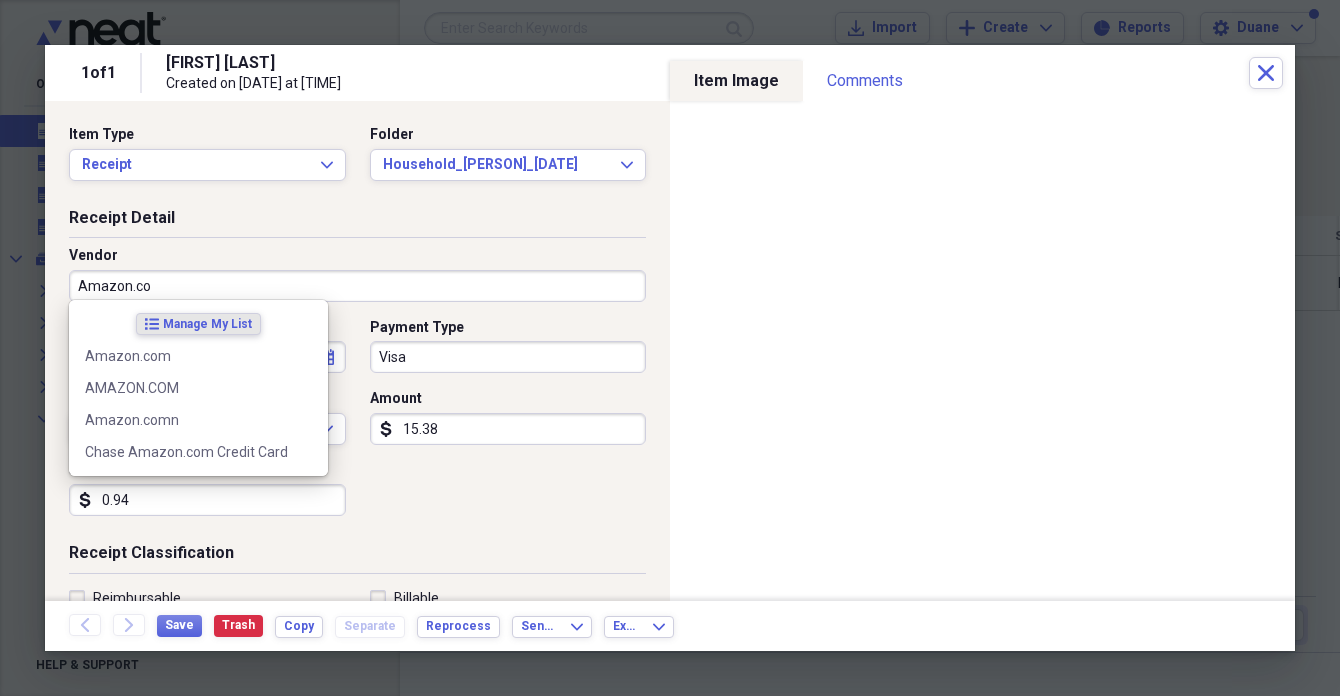 type on "Amazon.com" 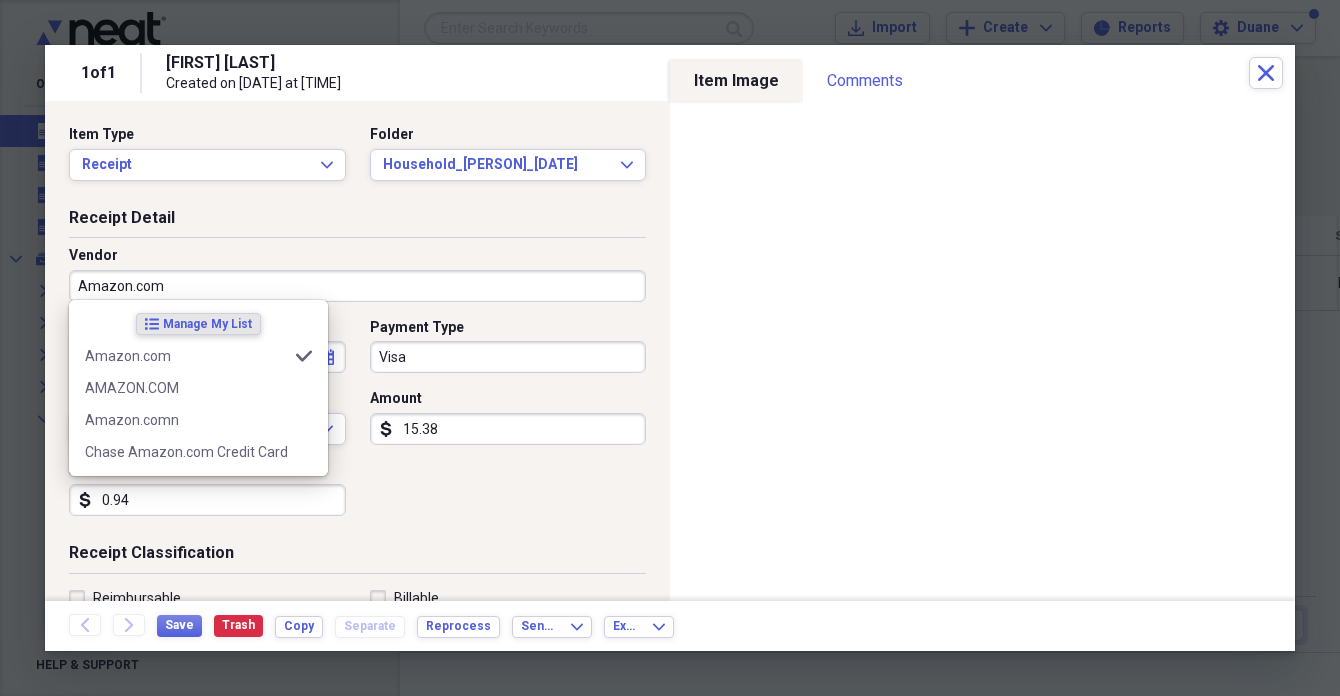 type on "Household" 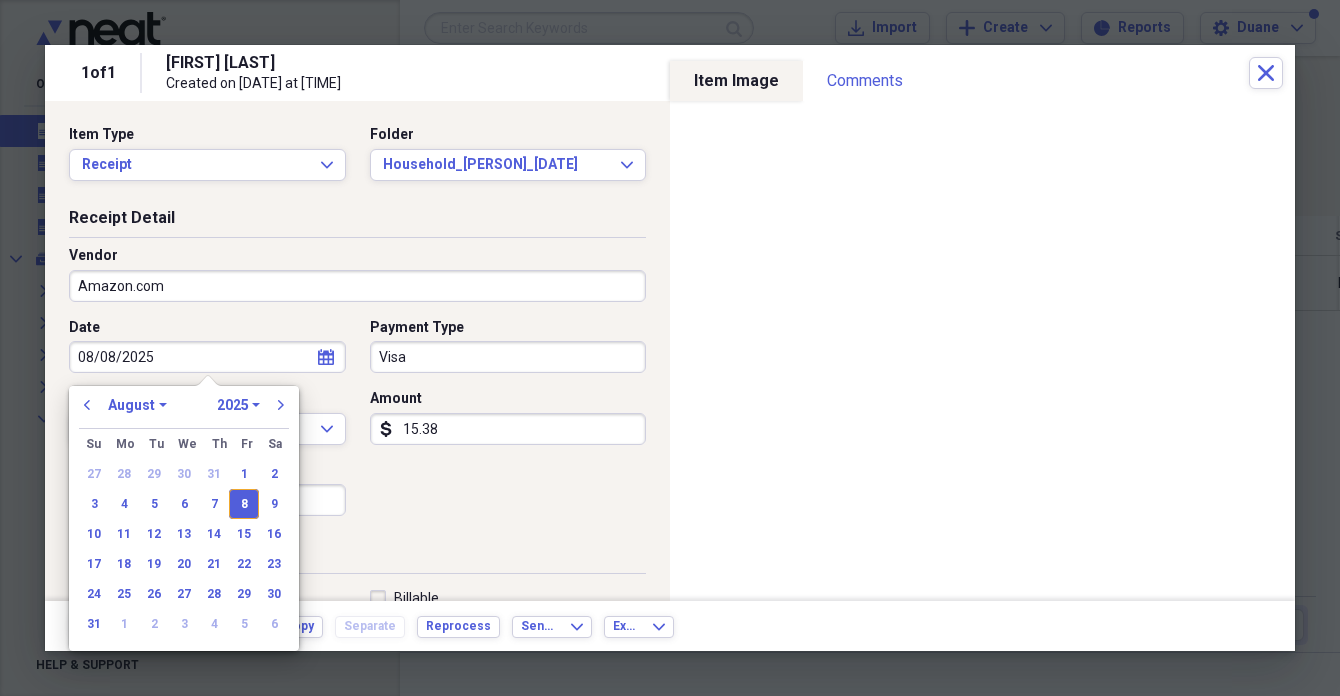 scroll, scrollTop: 8, scrollLeft: 0, axis: vertical 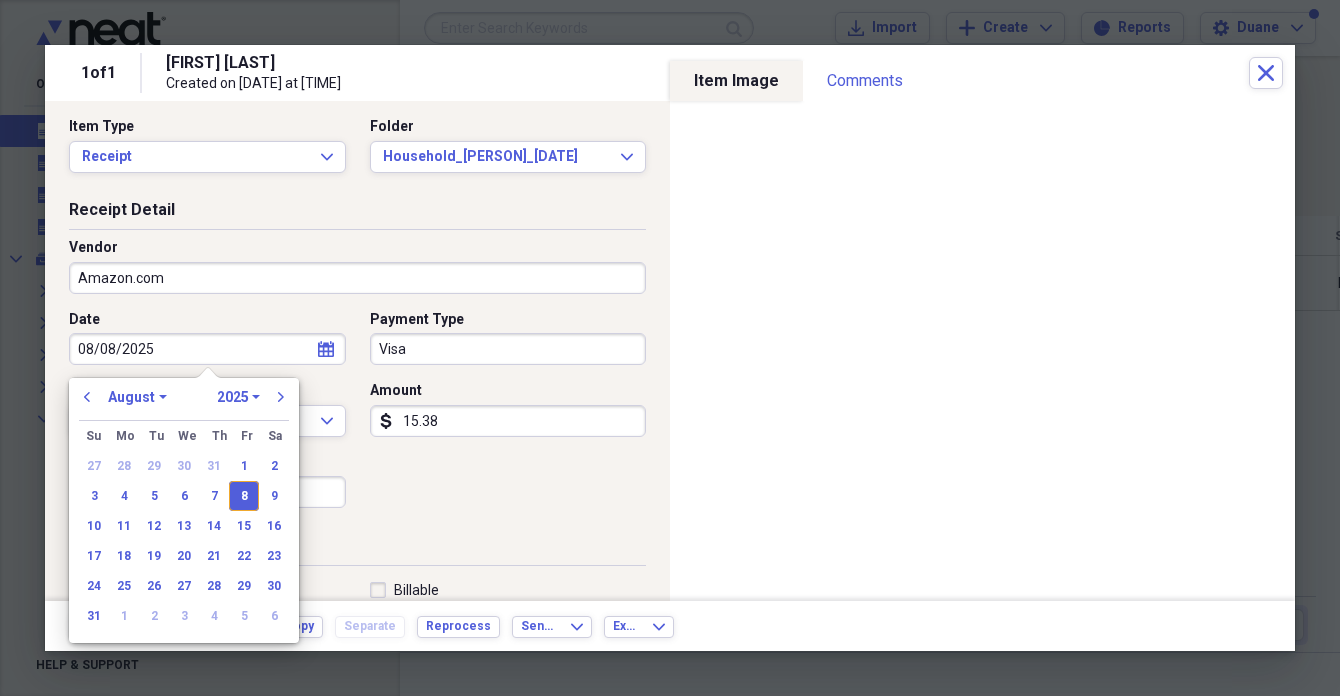 click on "15.38" at bounding box center [508, 421] 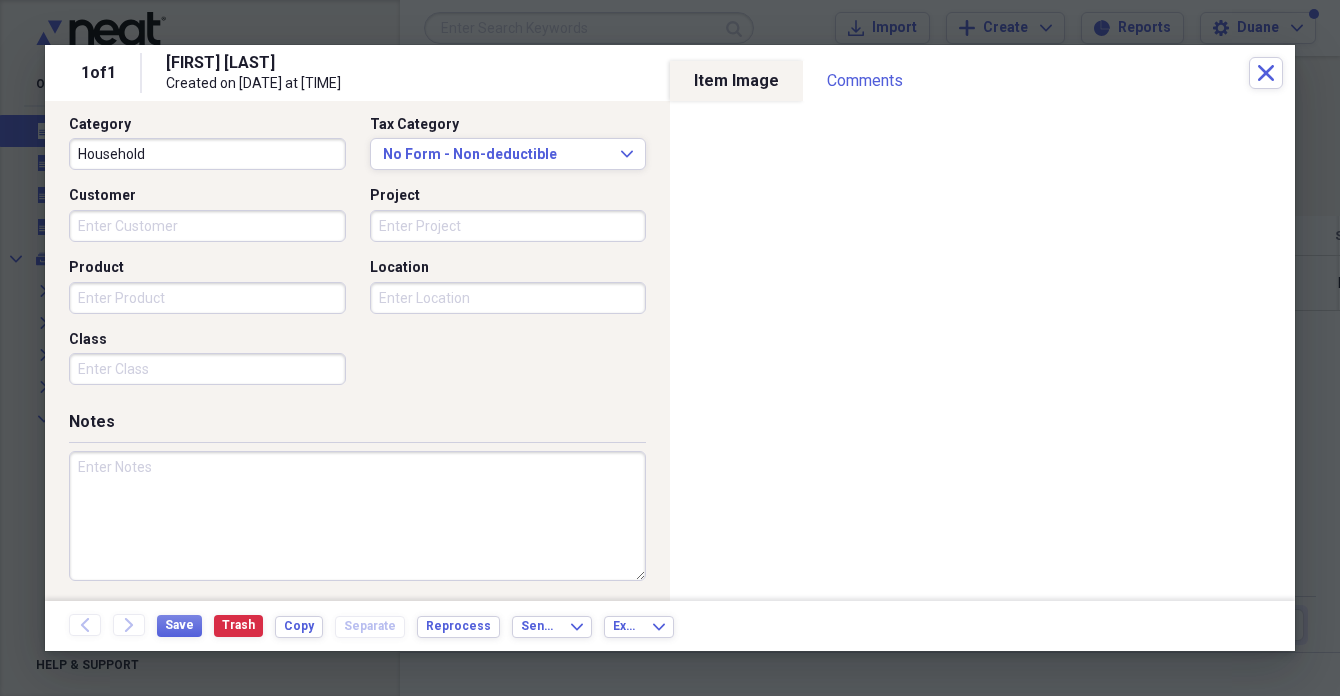 scroll, scrollTop: 514, scrollLeft: 0, axis: vertical 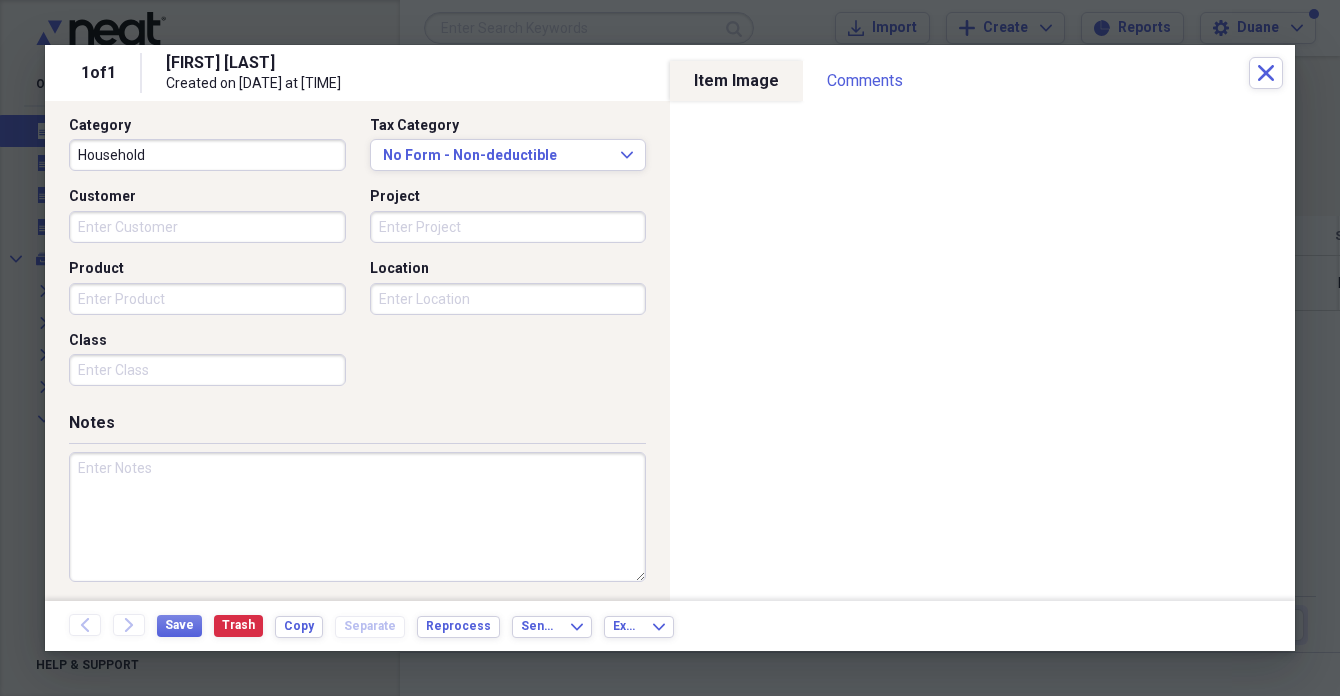 click at bounding box center [357, 517] 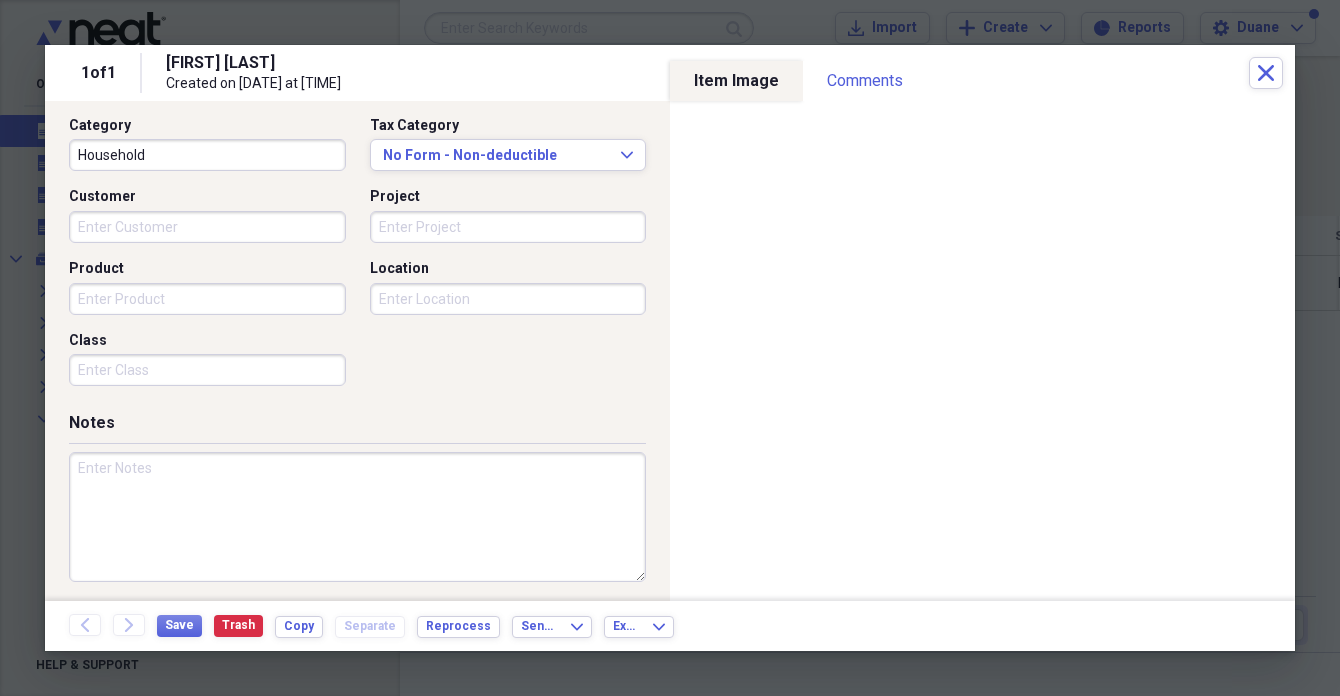 paste on "DreamSky Wooden Digital Alarm Cloc" 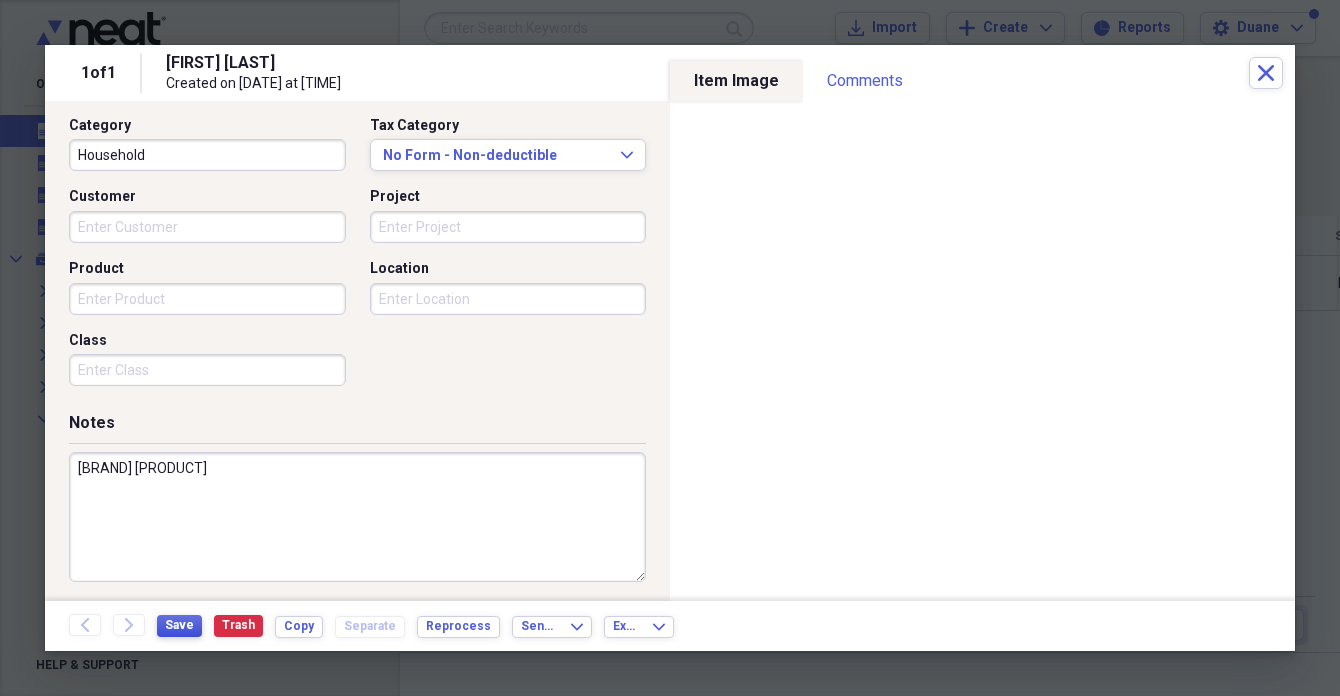 type on "[BRAND] [PRODUCT]" 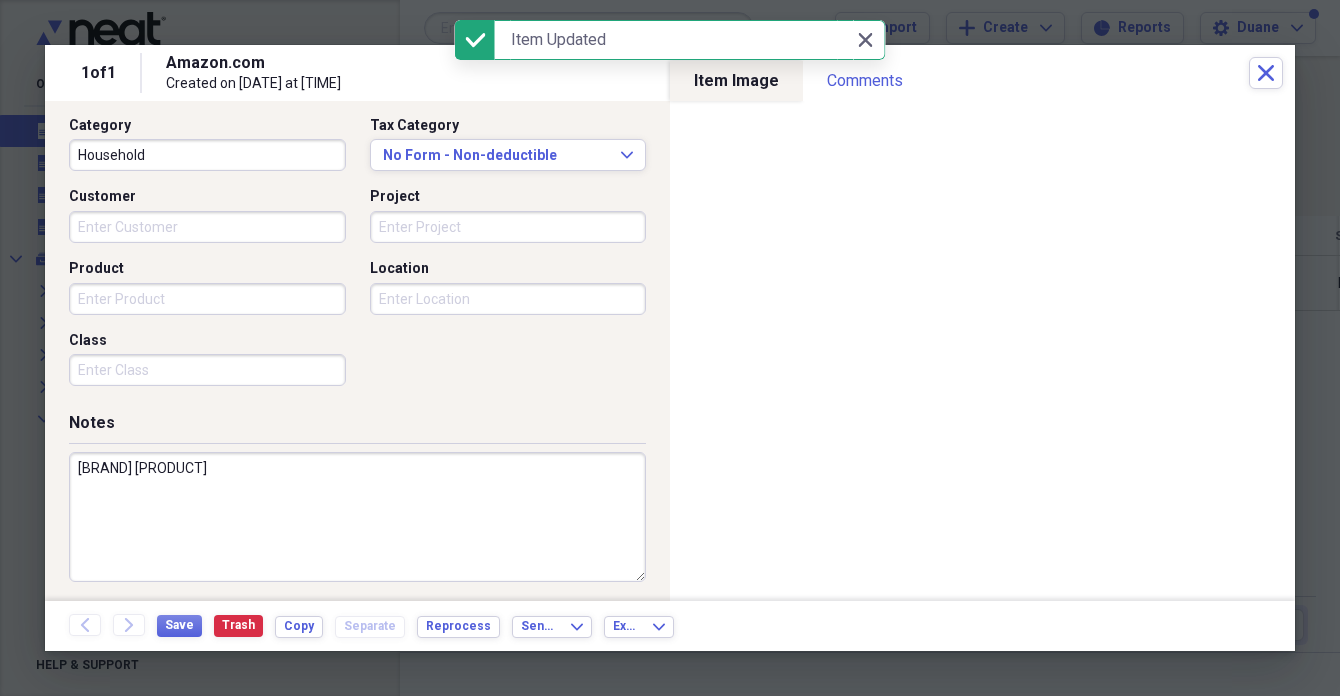 drag, startPoint x: 322, startPoint y: 471, endPoint x: 16, endPoint y: 452, distance: 306.5893 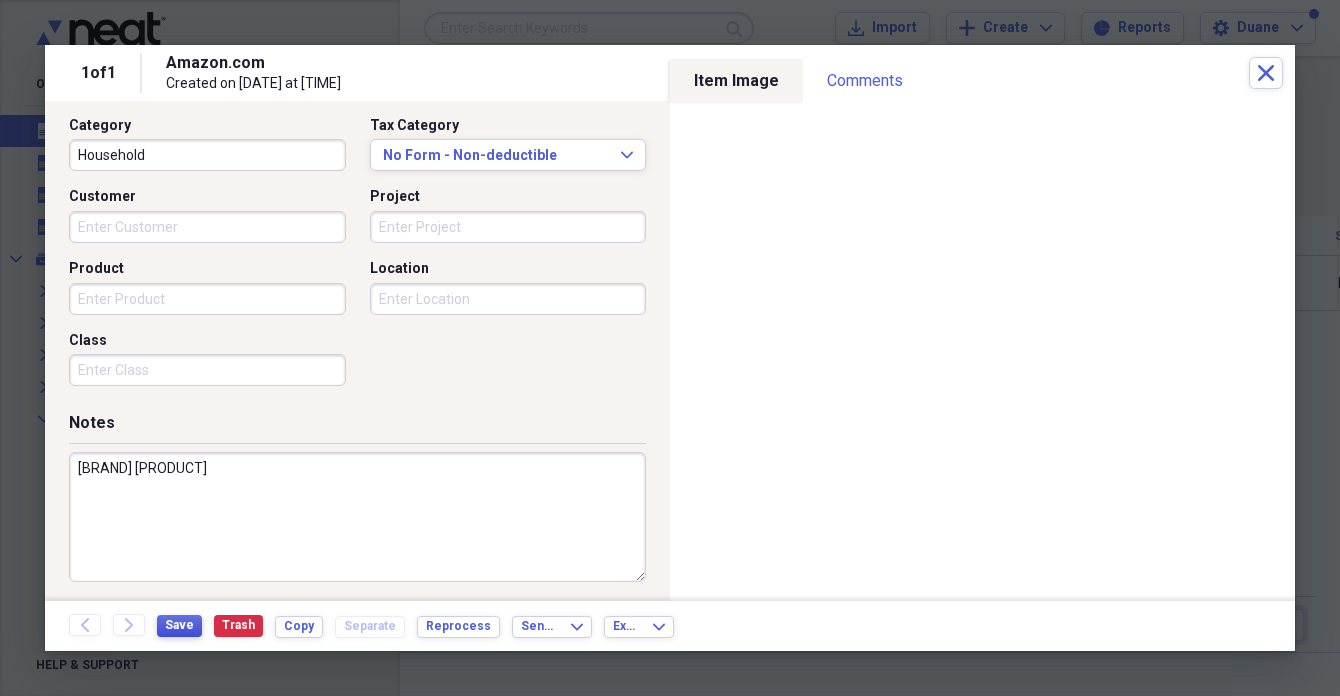 click on "Save" at bounding box center (179, 625) 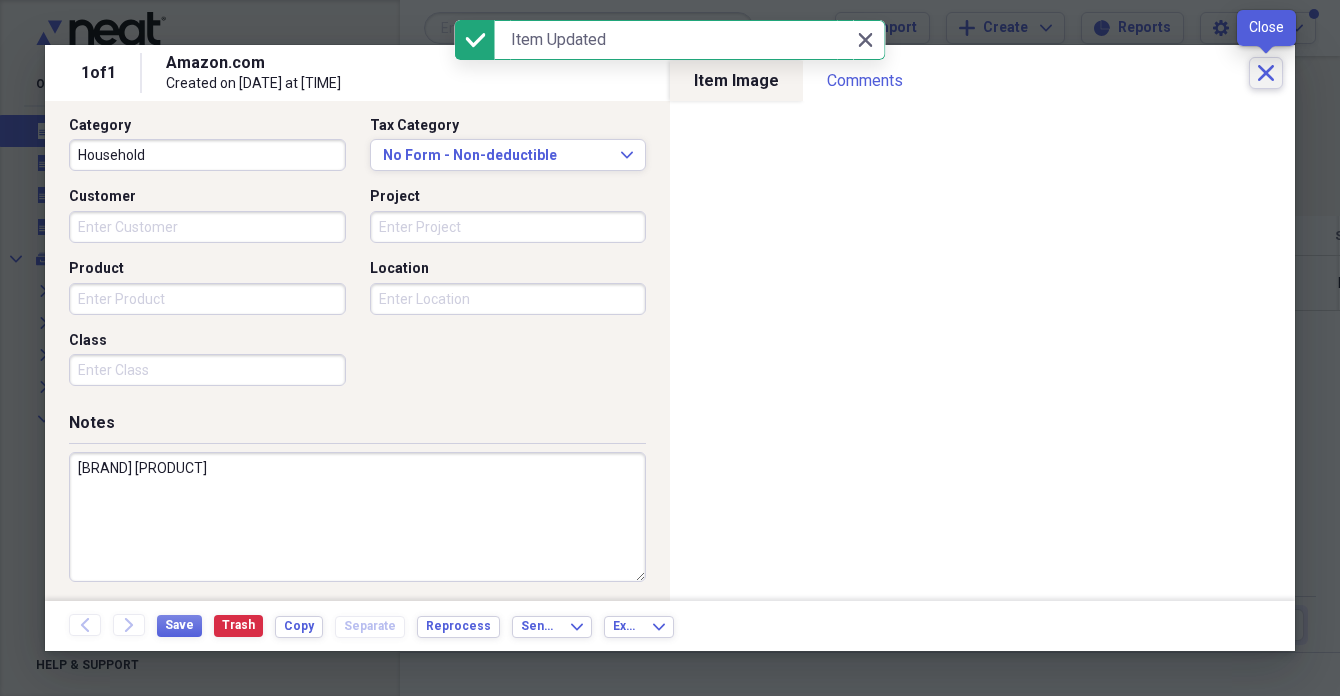 click on "Close" at bounding box center (1266, 73) 